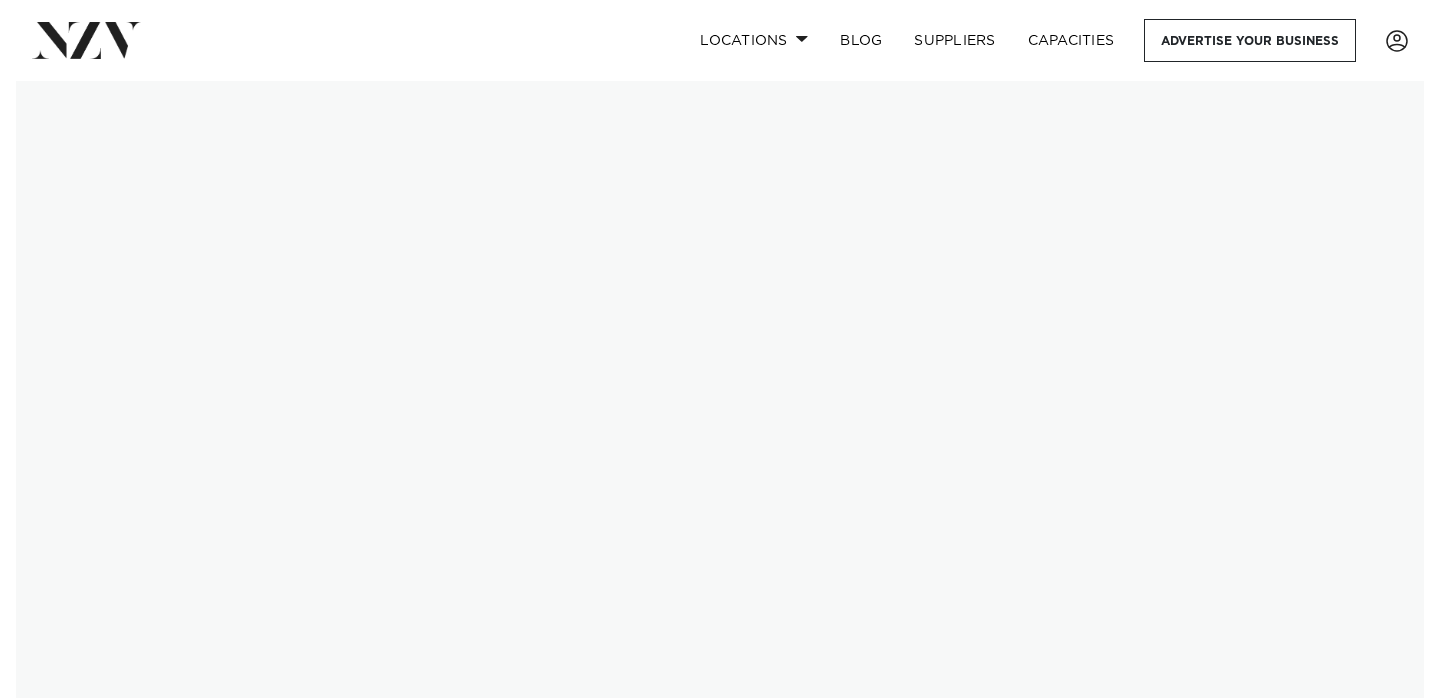 scroll, scrollTop: 0, scrollLeft: 0, axis: both 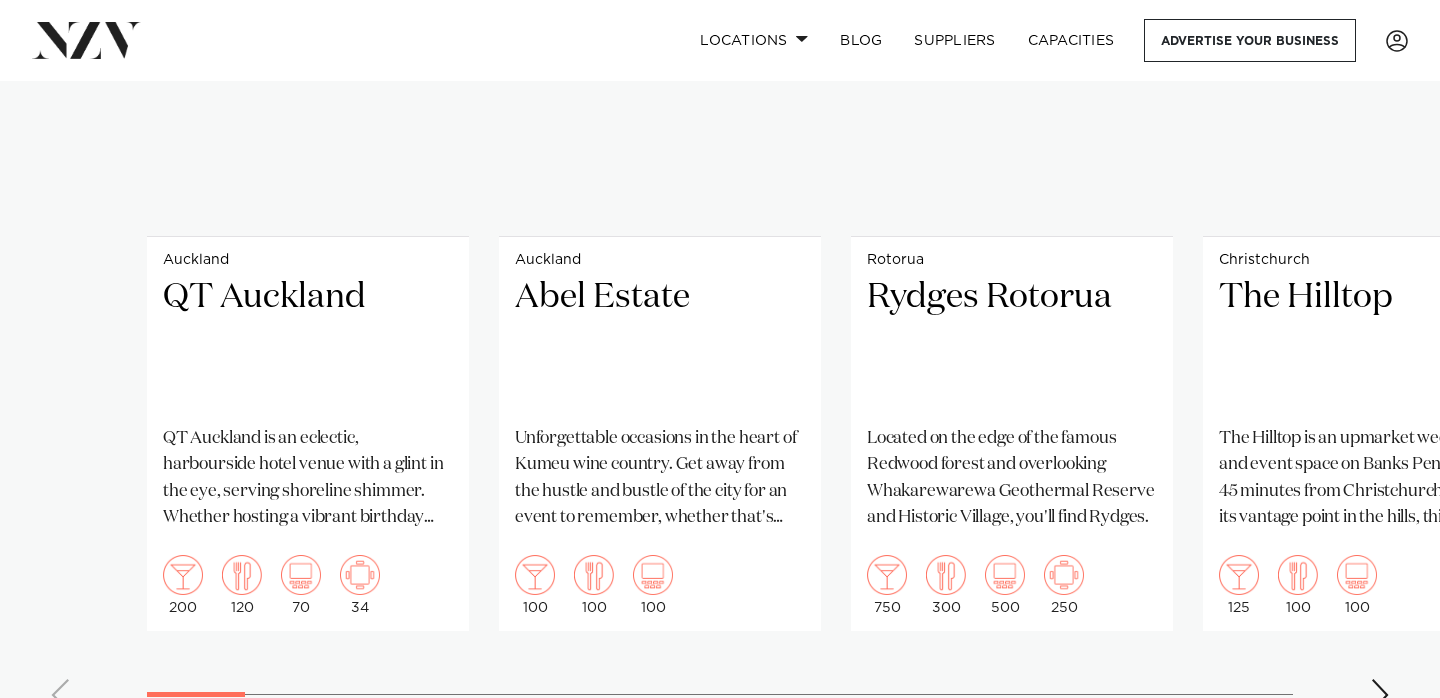 click at bounding box center [1380, 695] 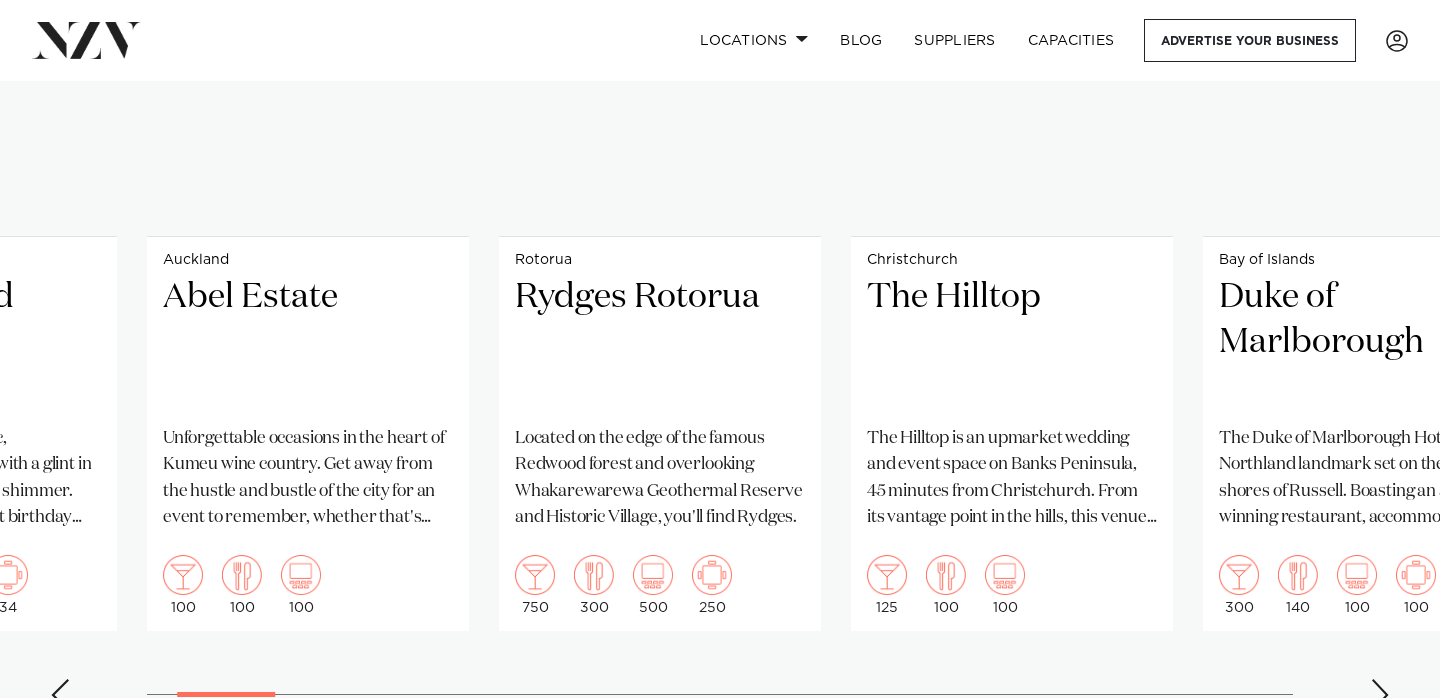 click at bounding box center (1380, 695) 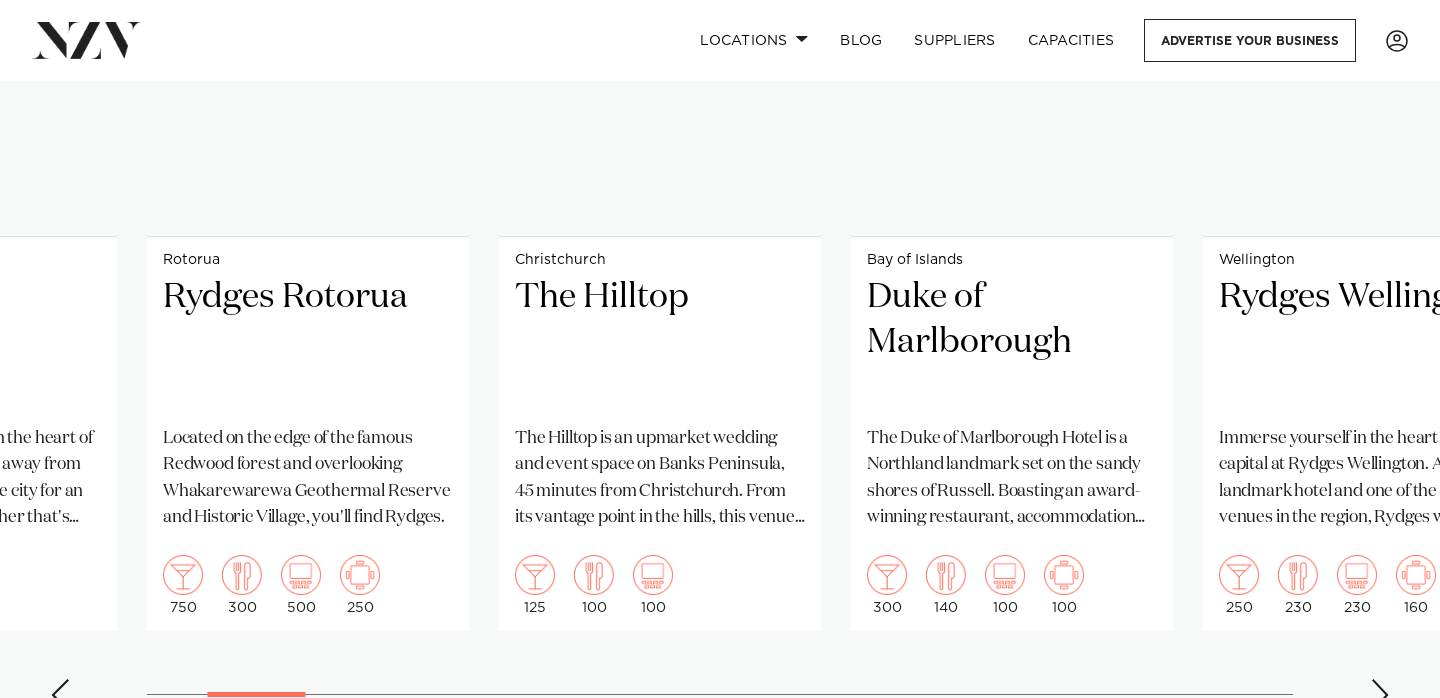 click at bounding box center [1380, 695] 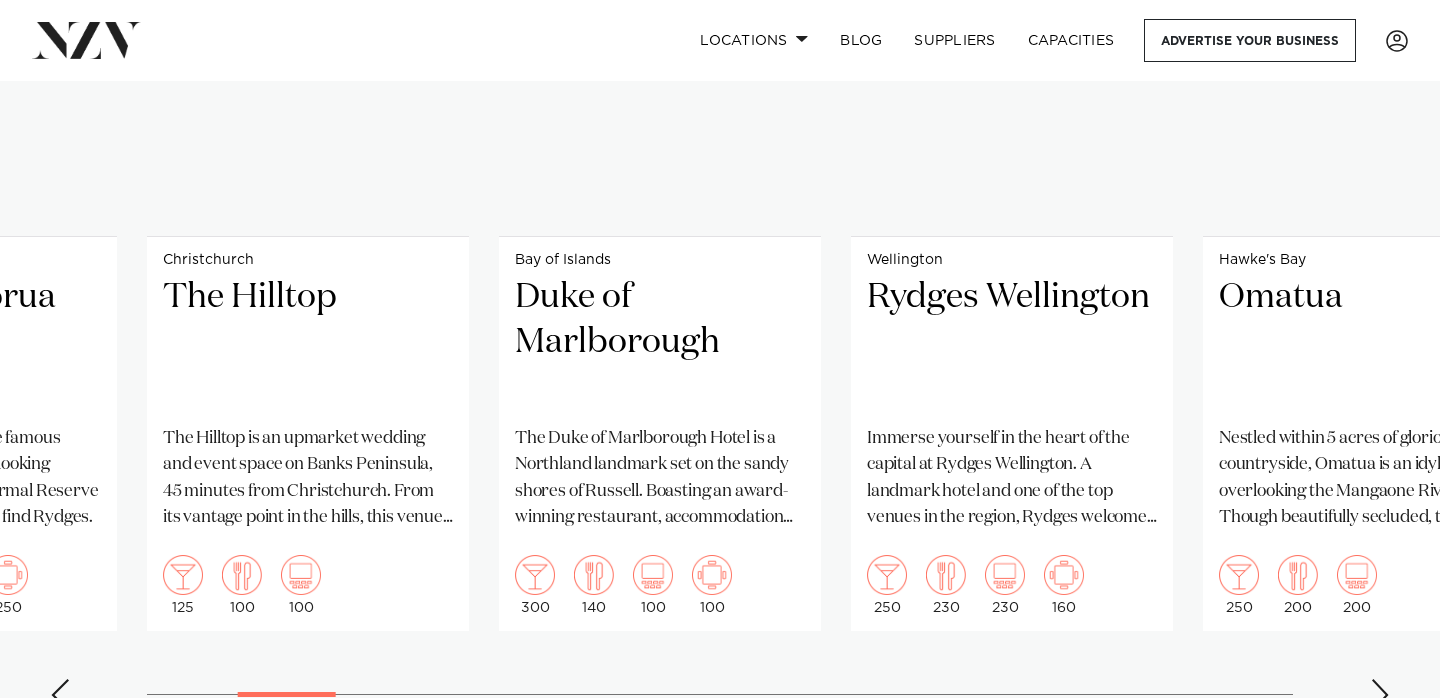 click at bounding box center [1380, 695] 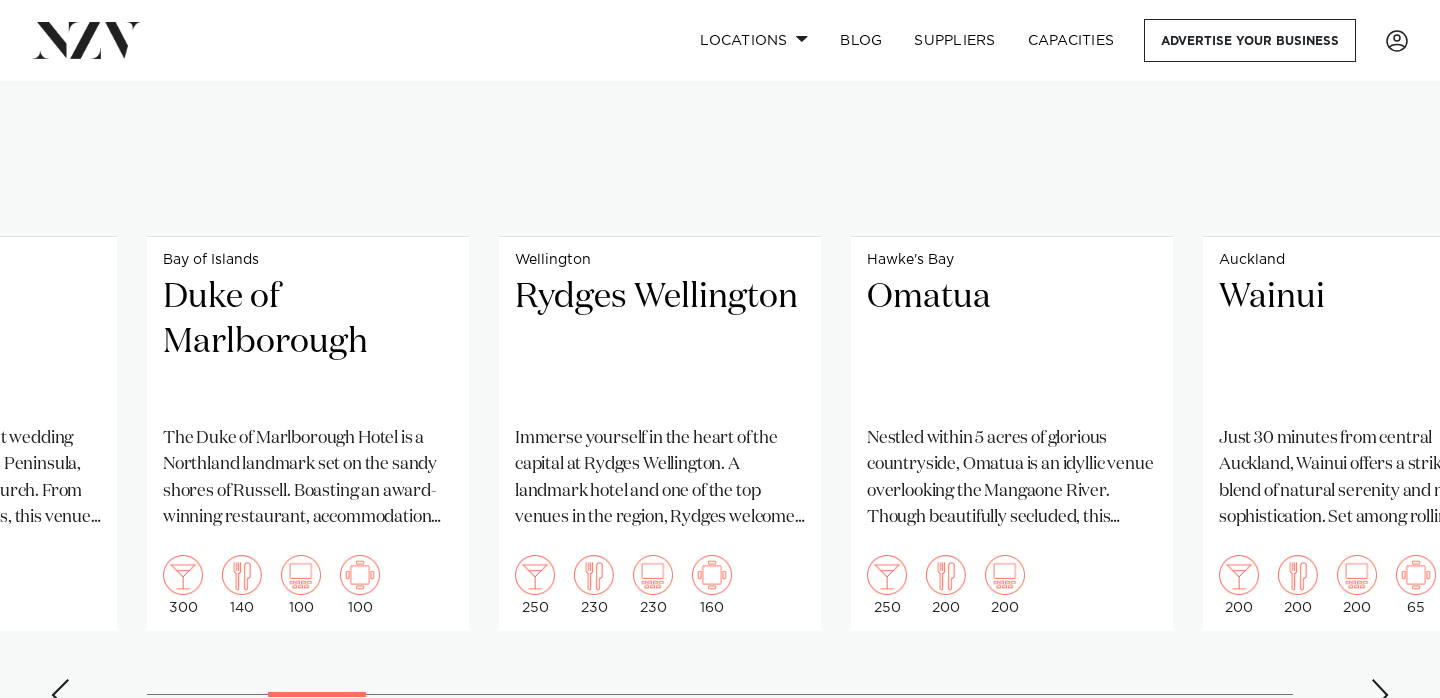 click at bounding box center [1380, 695] 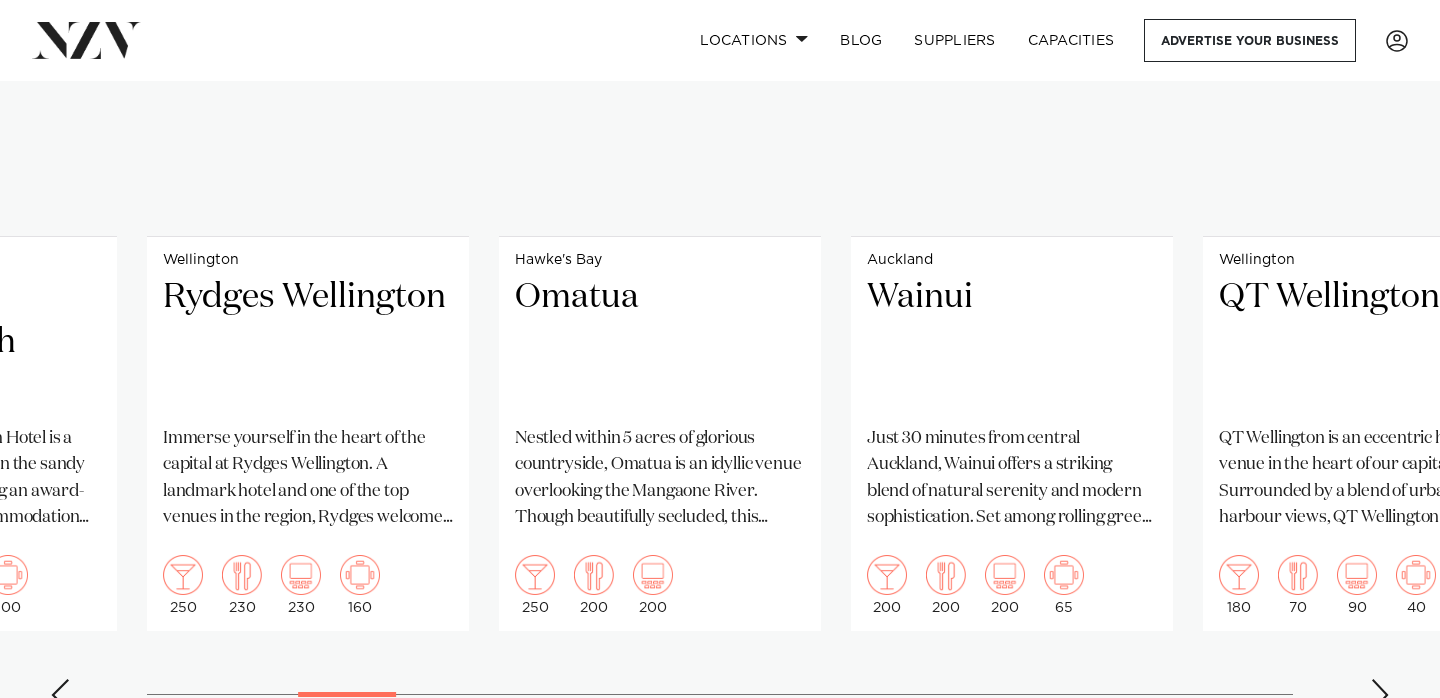 click at bounding box center [1380, 695] 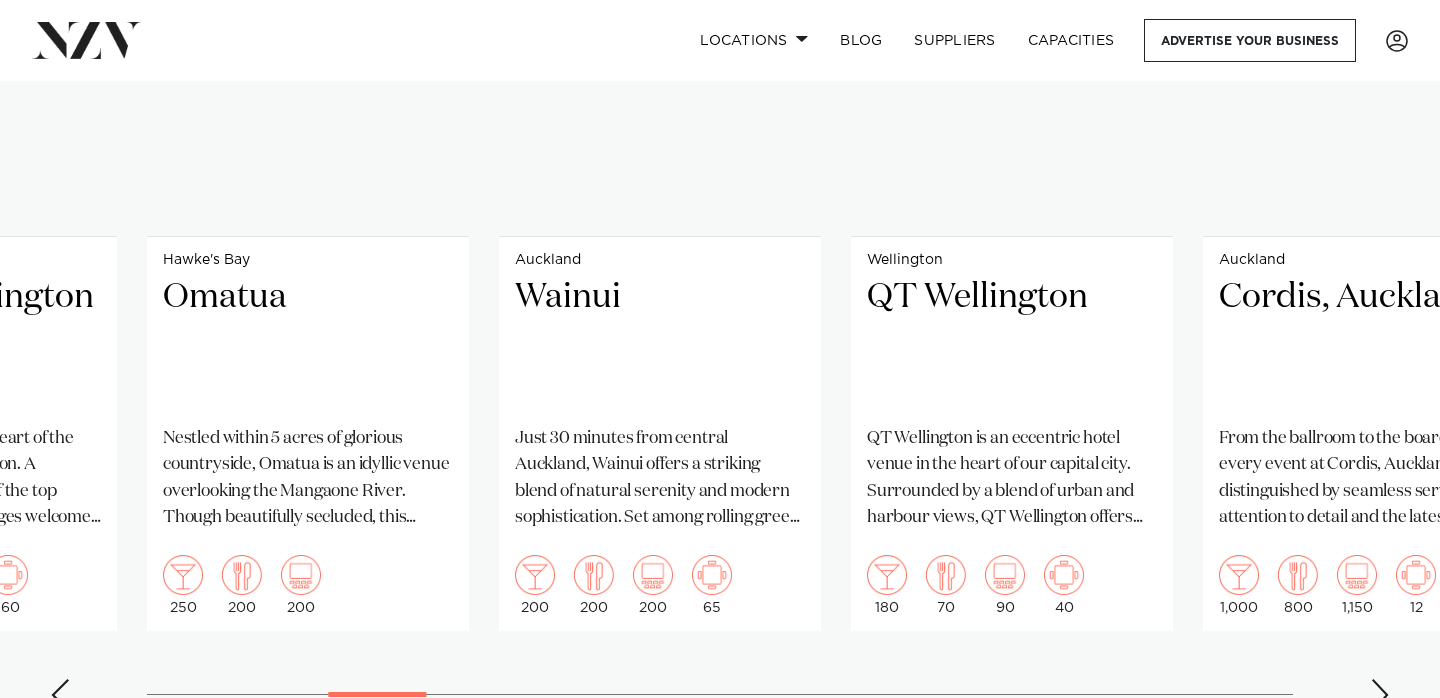 click at bounding box center (1380, 695) 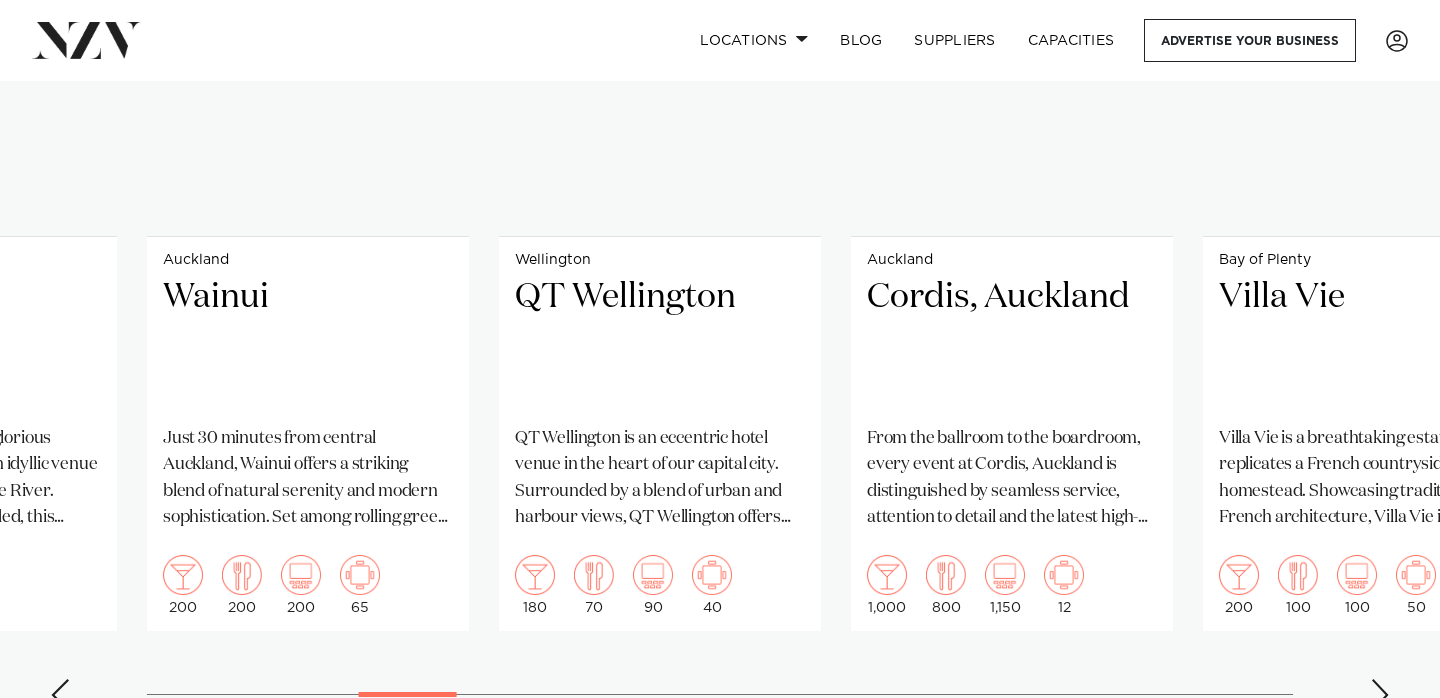 click at bounding box center (1380, 695) 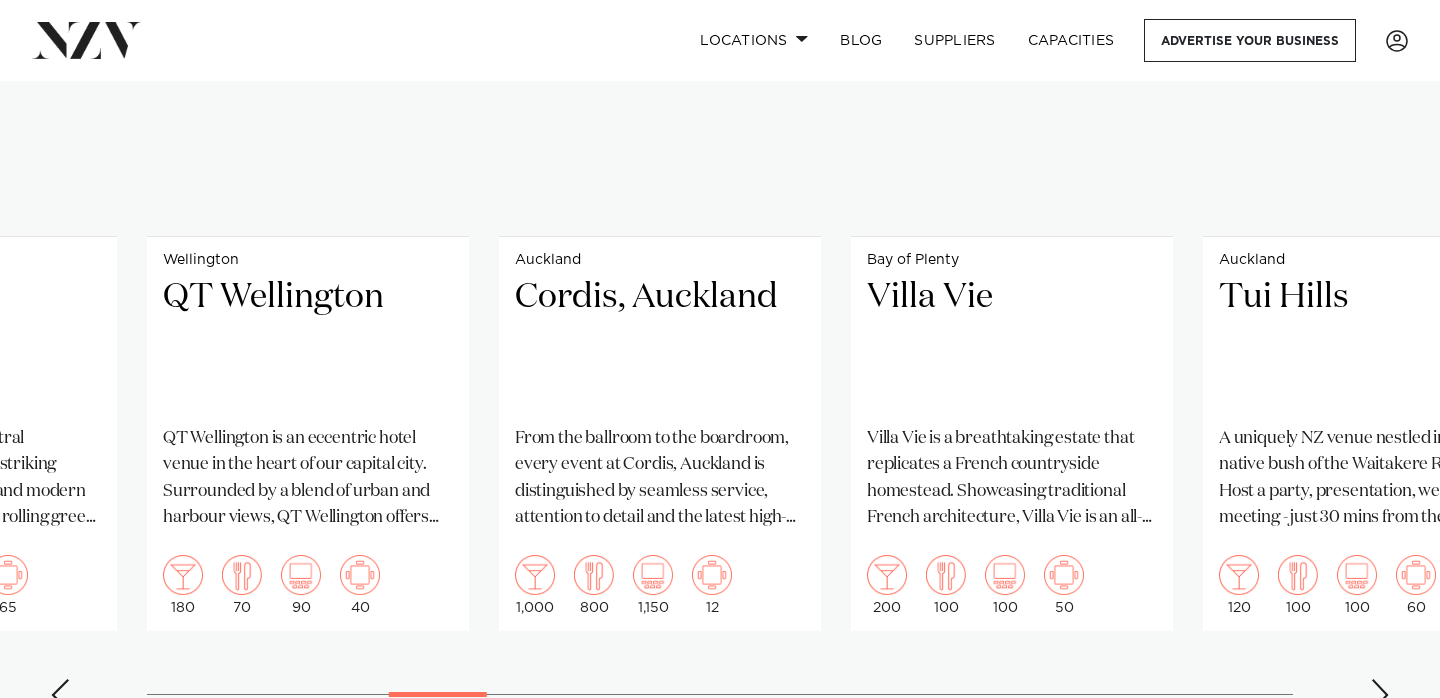 click at bounding box center (1380, 695) 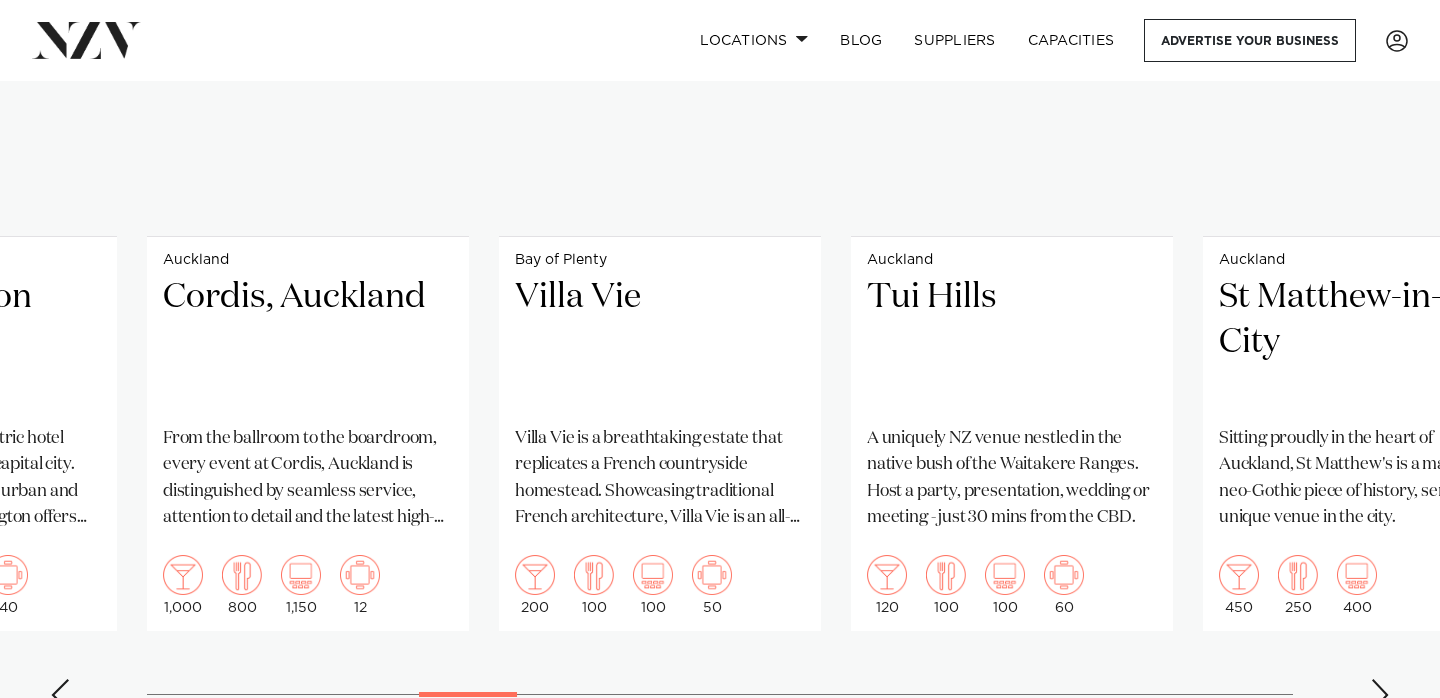 click at bounding box center (1380, 695) 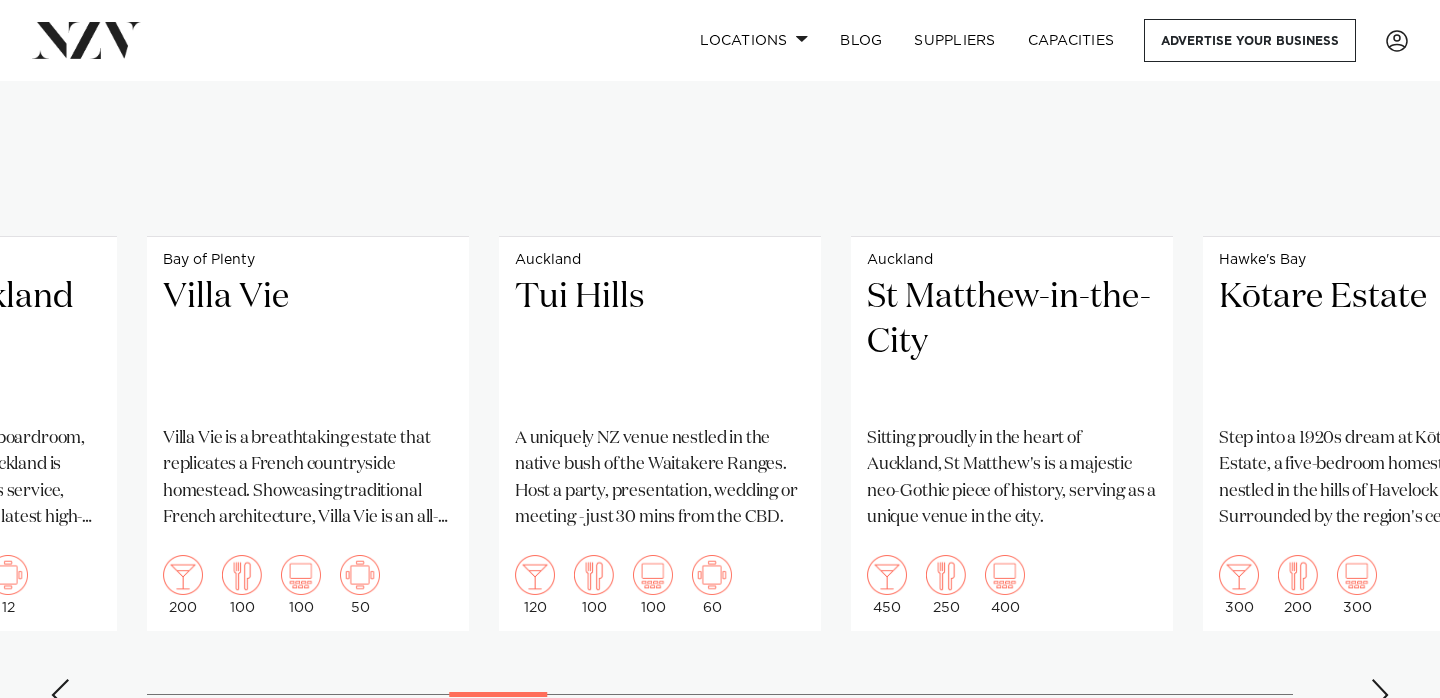 click at bounding box center (1380, 695) 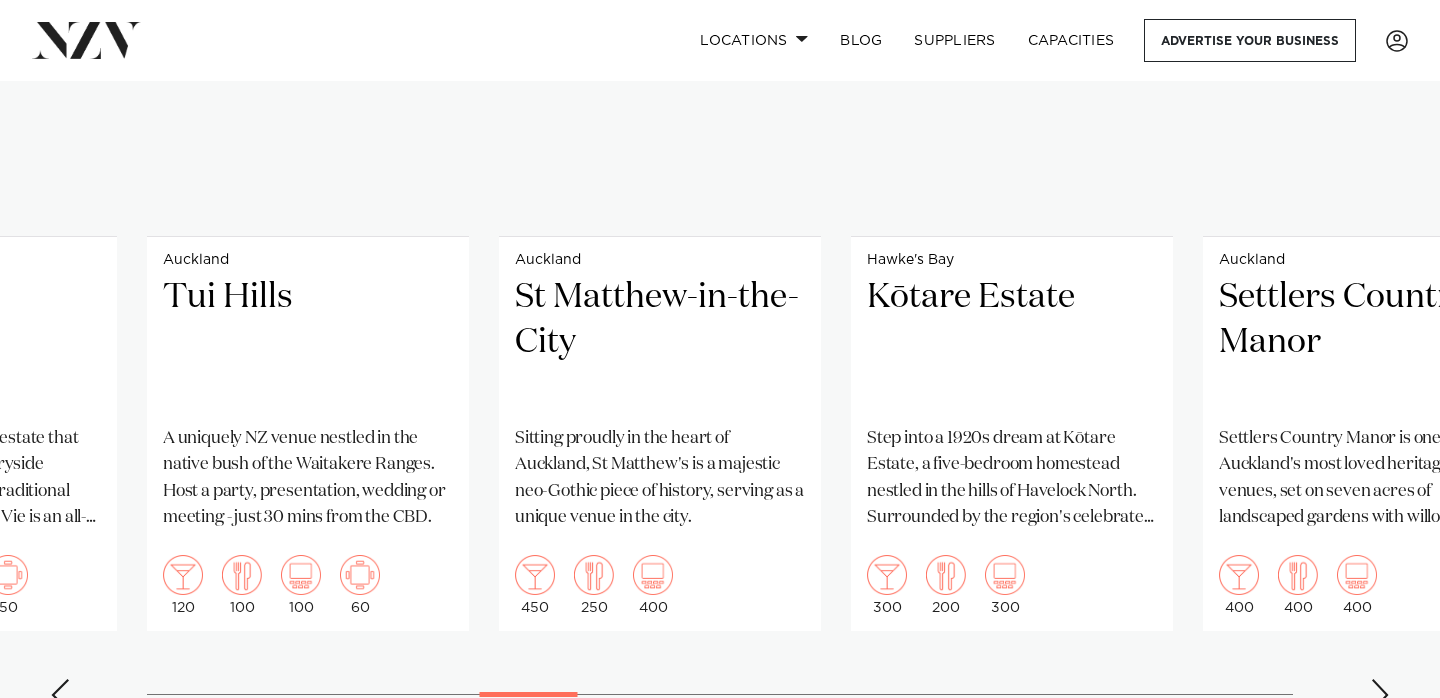 click at bounding box center (1380, 695) 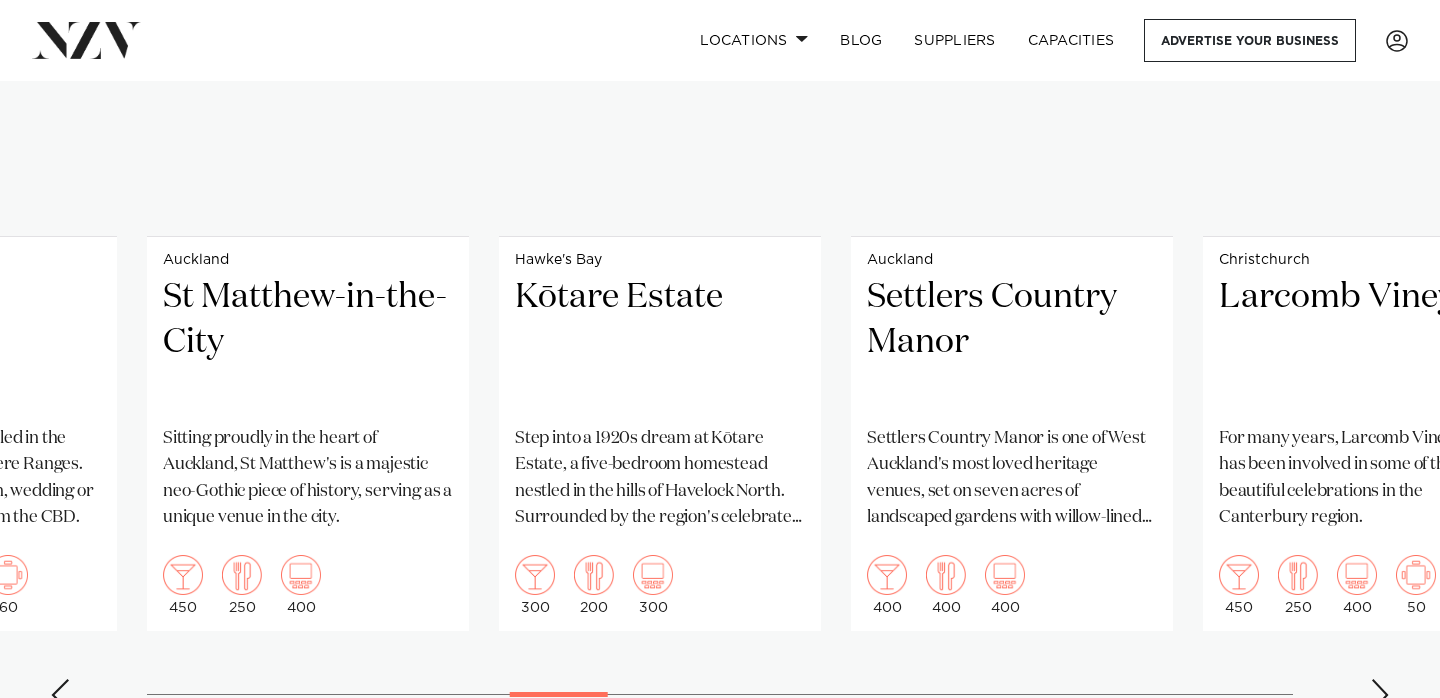 click at bounding box center (1380, 695) 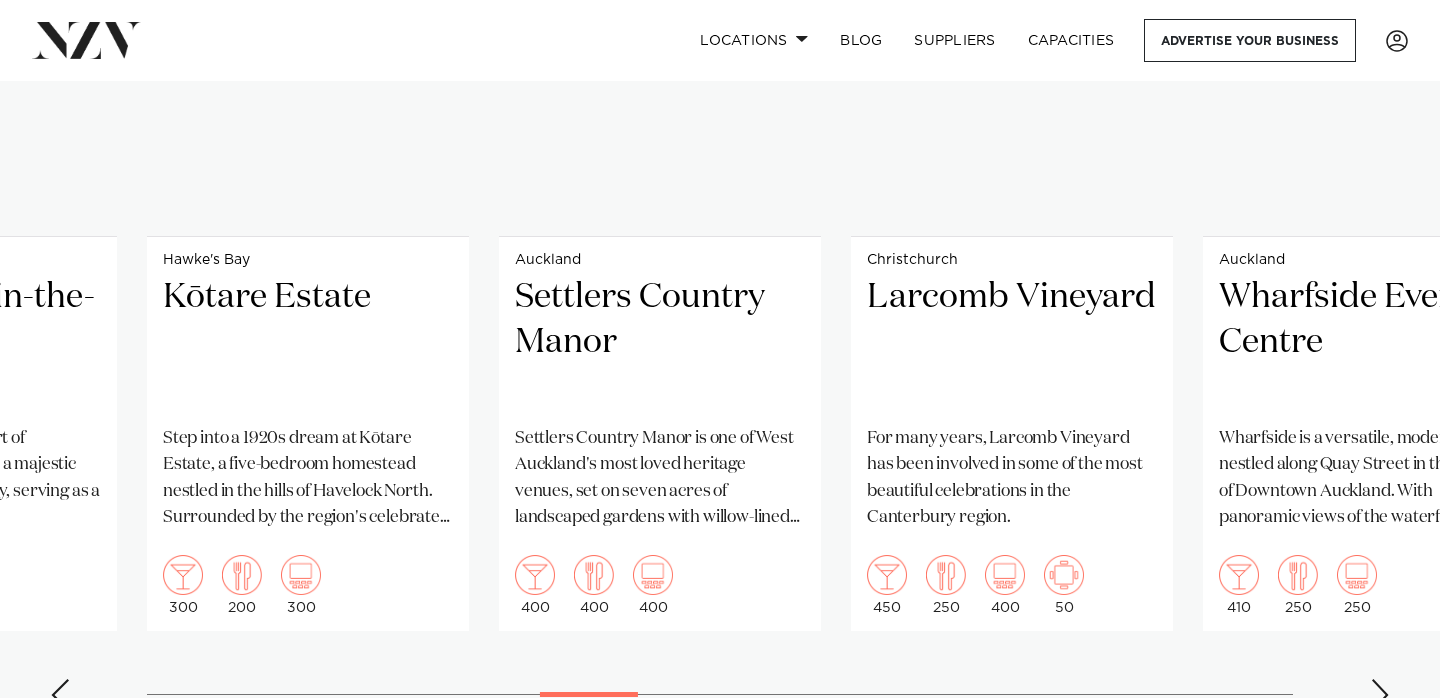 click at bounding box center (1380, 695) 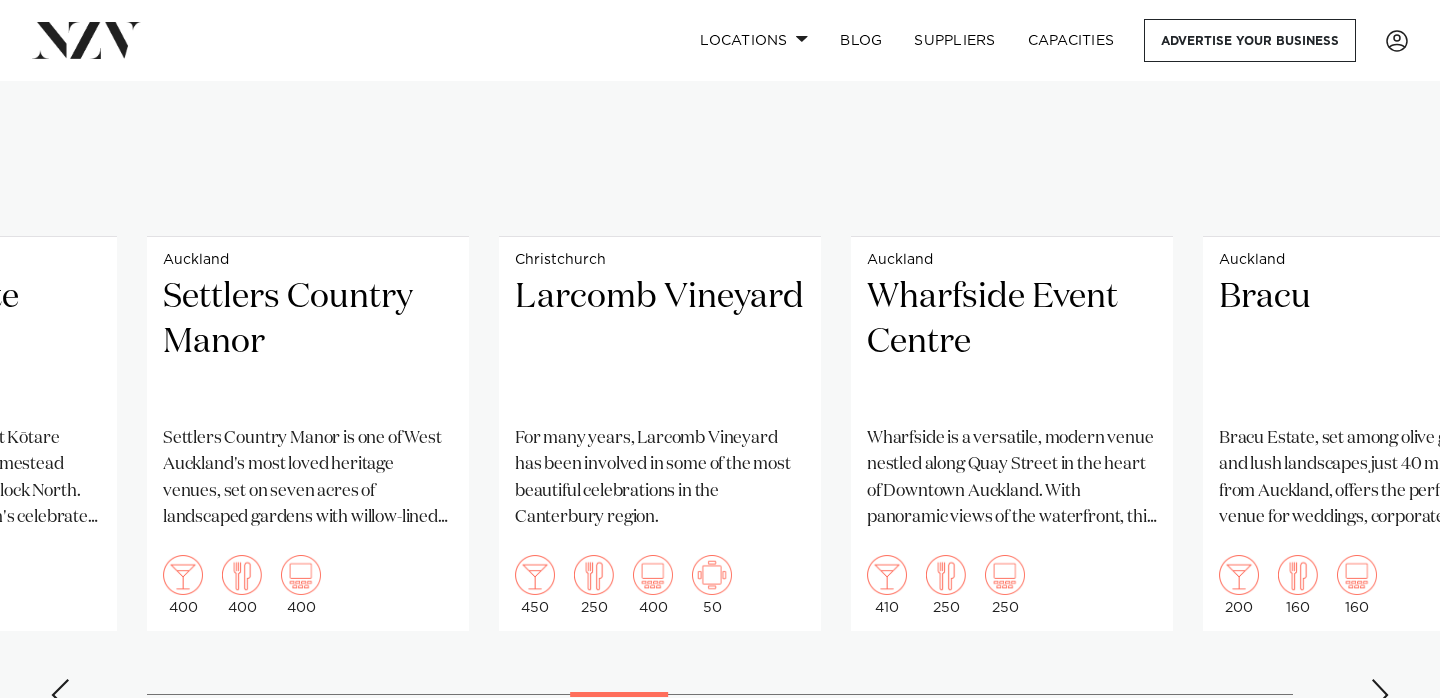 click at bounding box center [1380, 695] 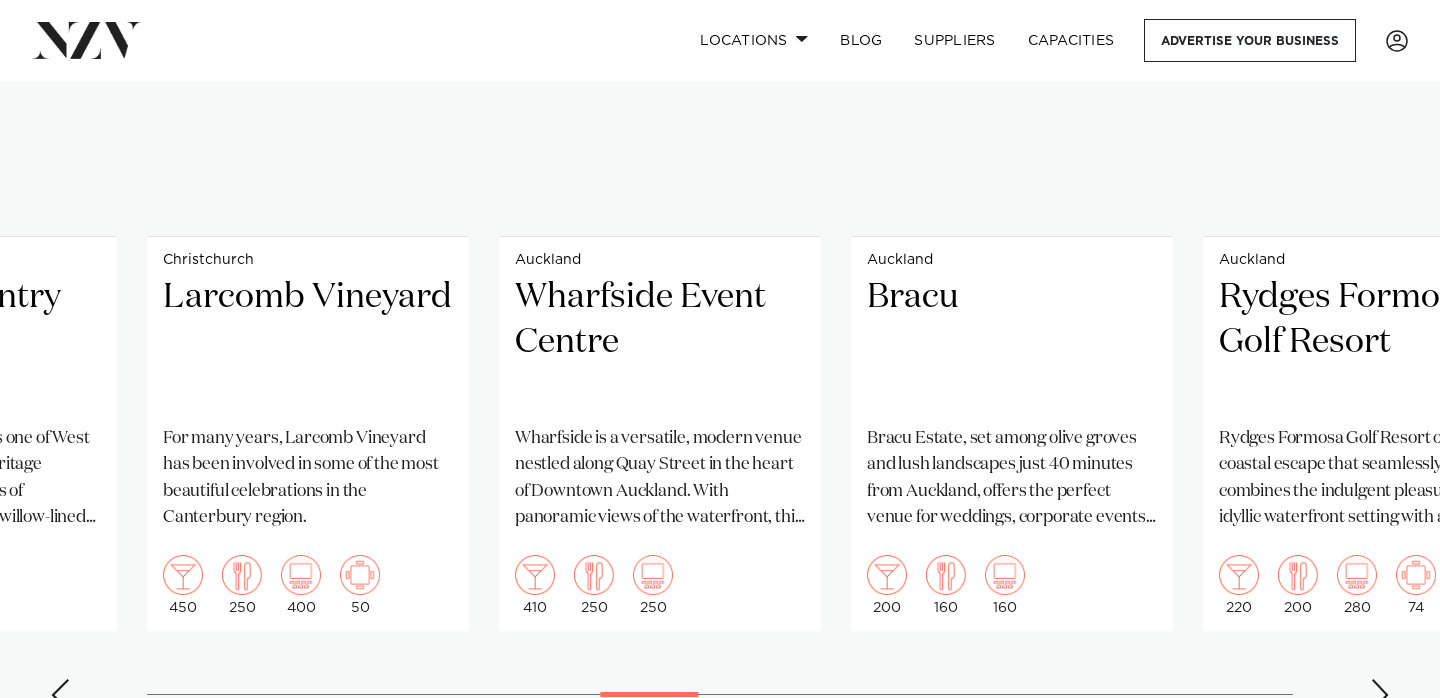 click at bounding box center (1380, 695) 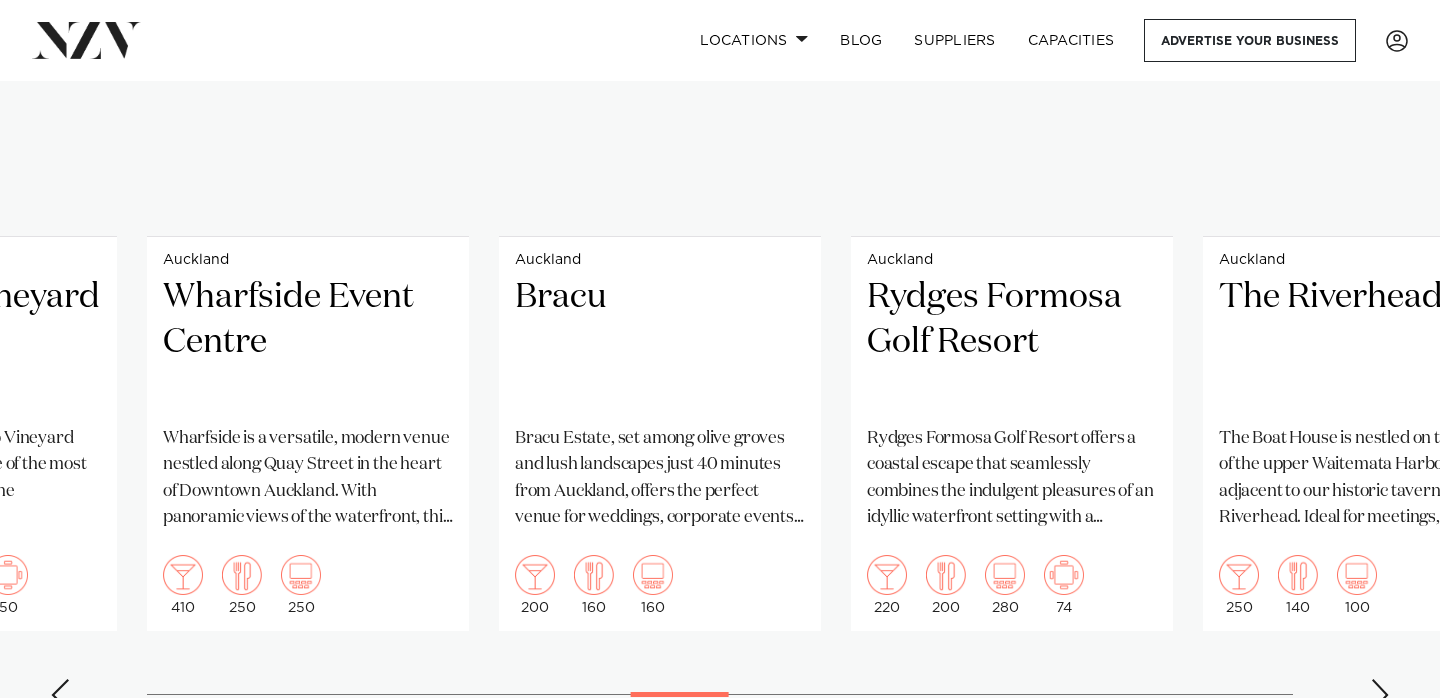 click at bounding box center (1380, 695) 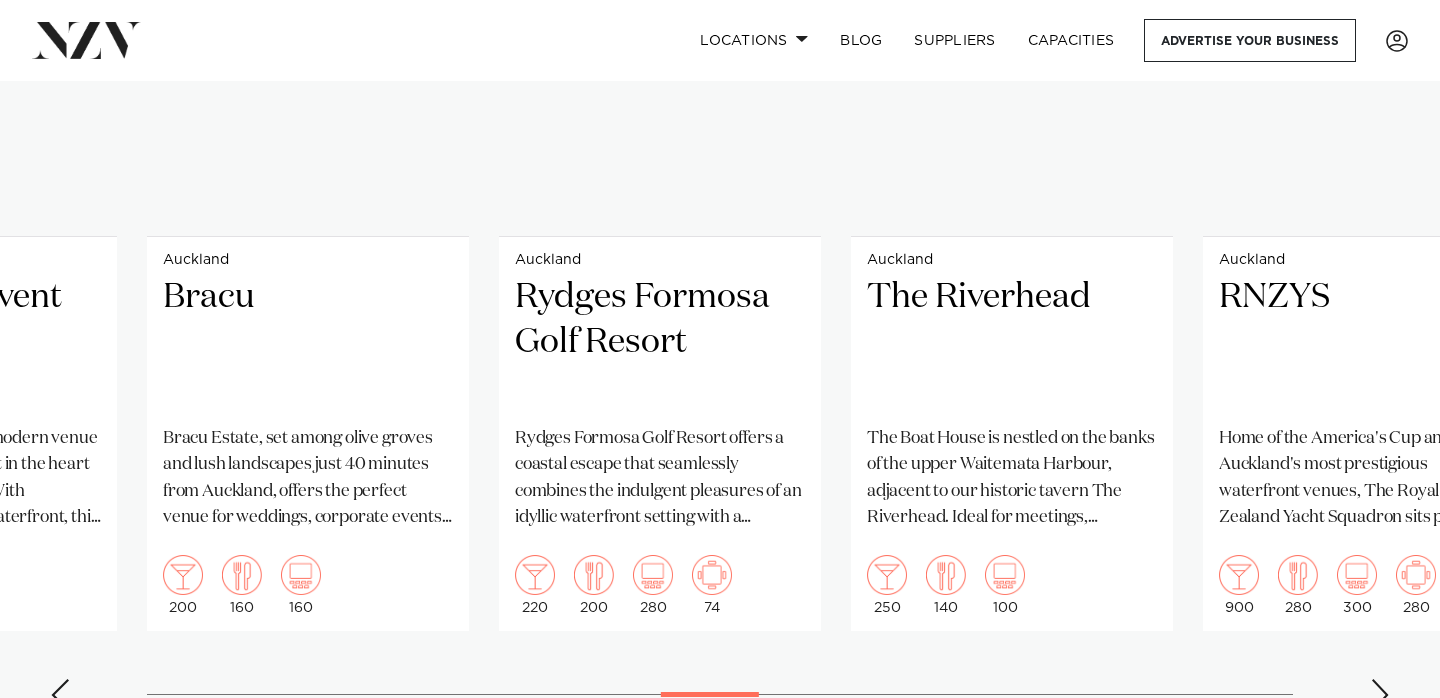 click at bounding box center (1380, 695) 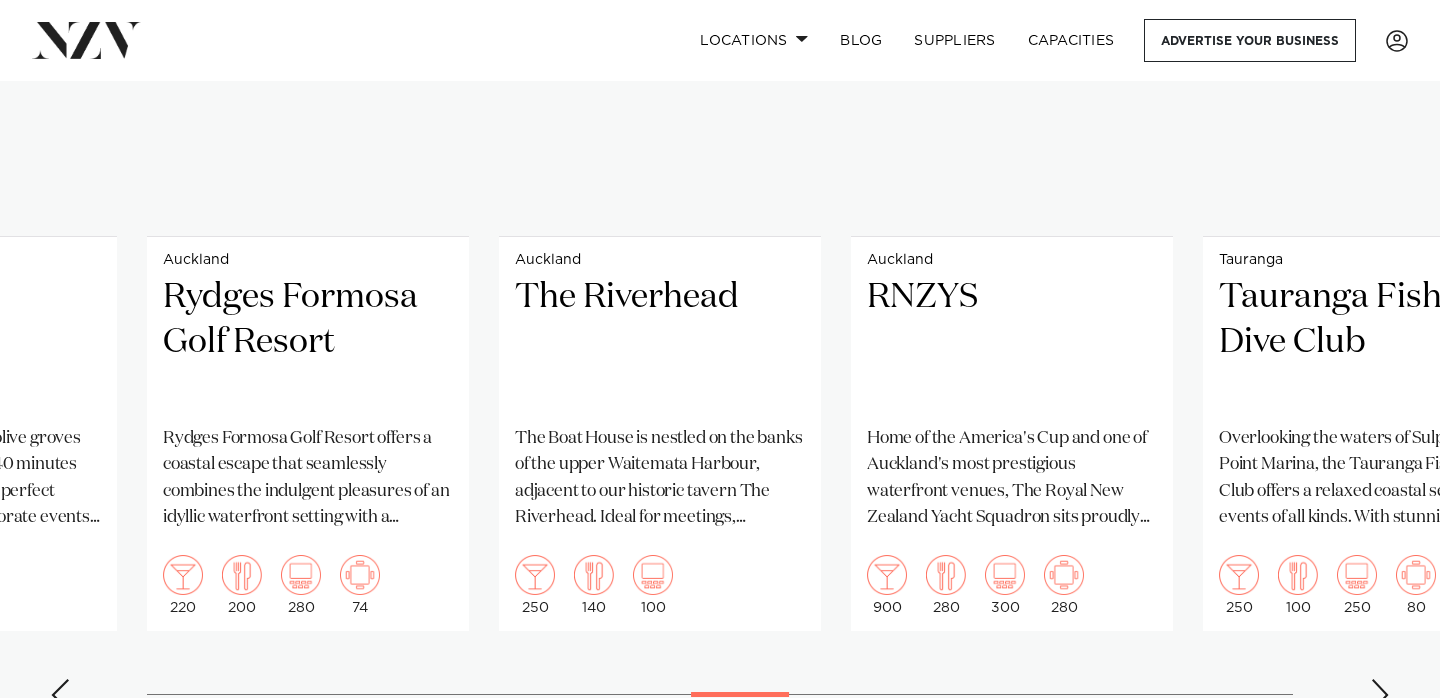 click at bounding box center [1380, 695] 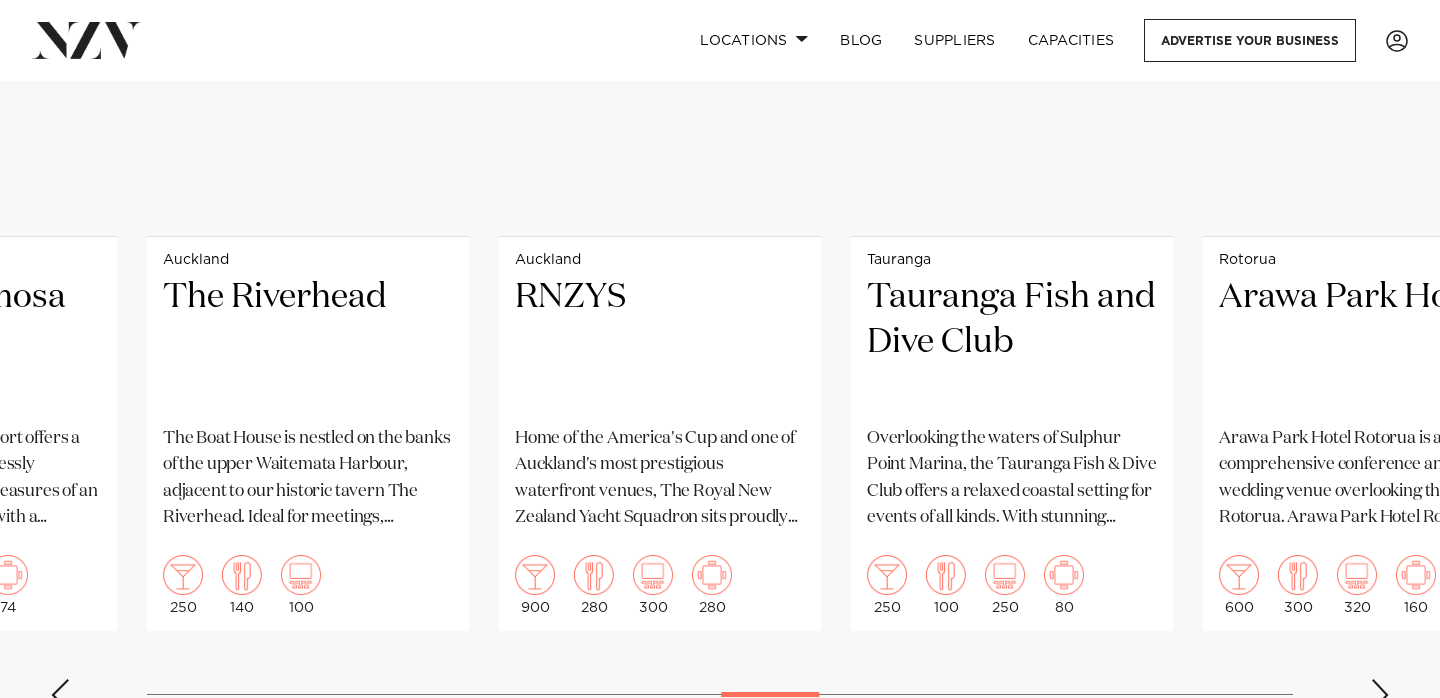 click at bounding box center [1380, 695] 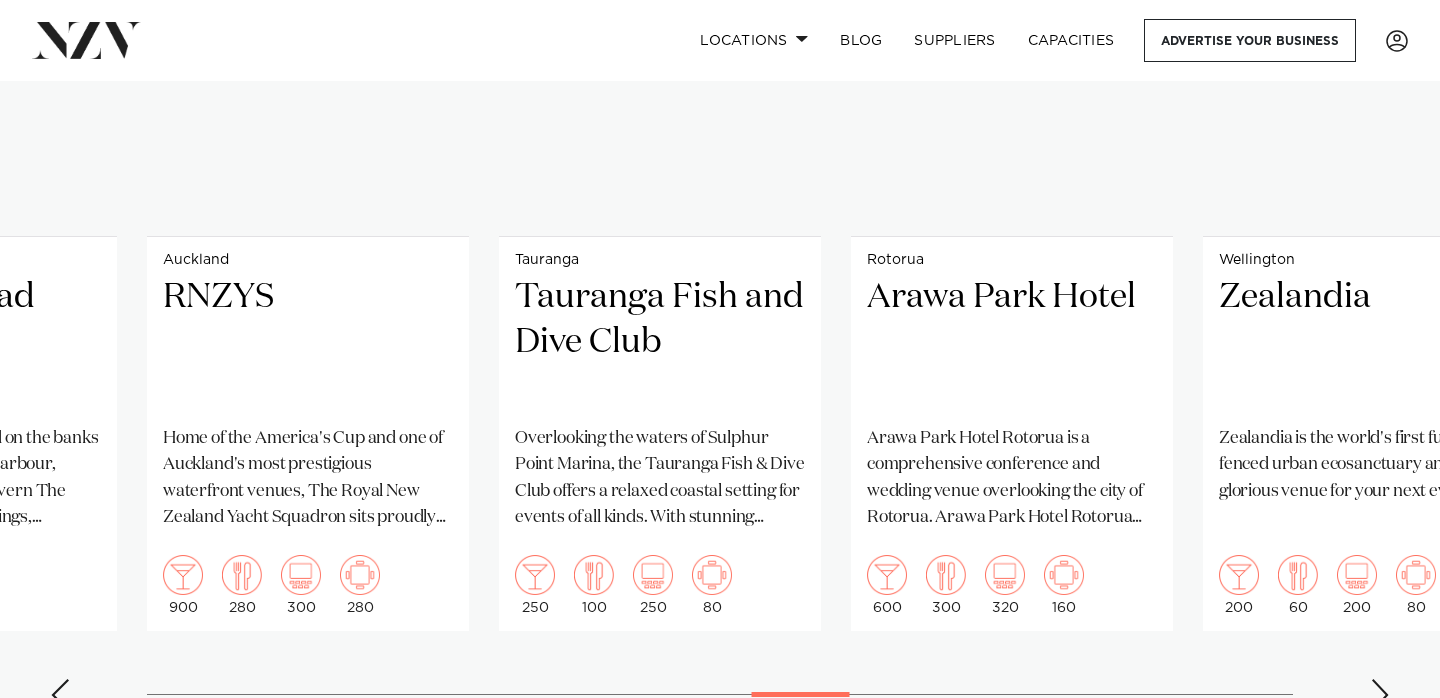 click at bounding box center (1380, 695) 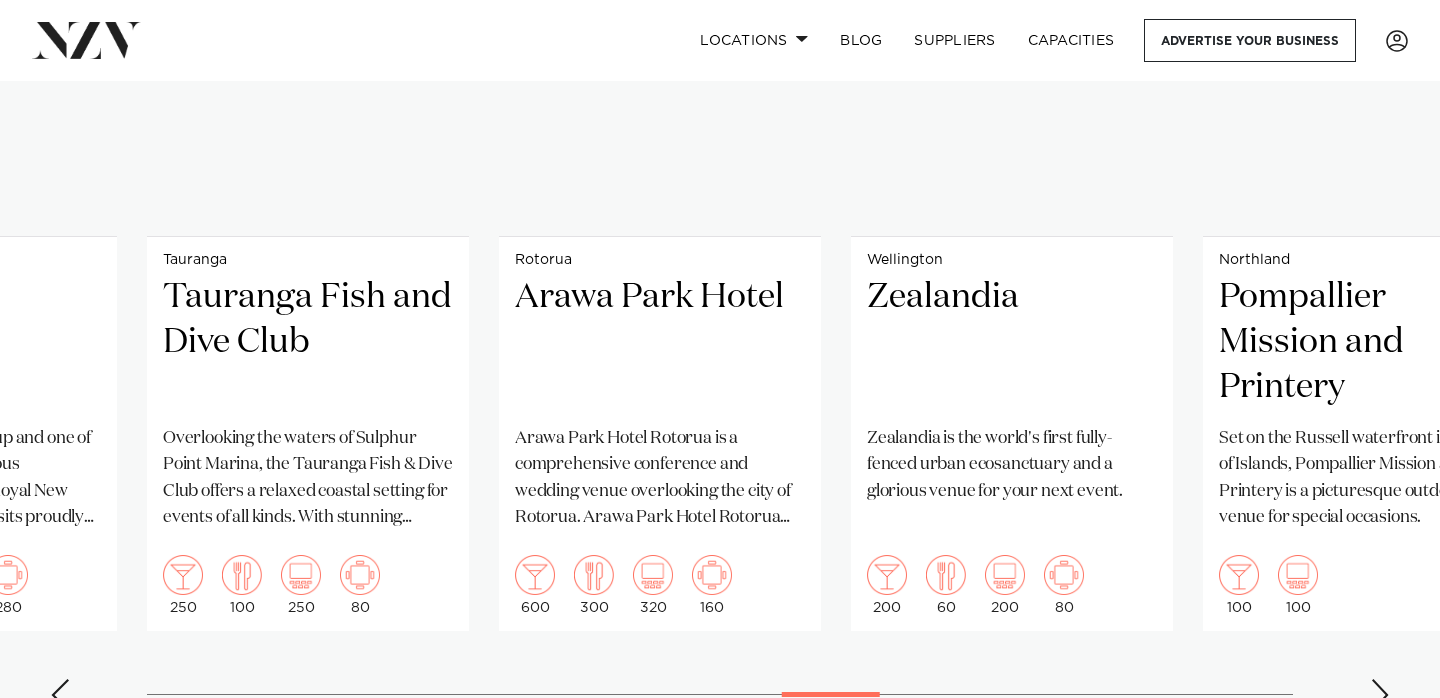 click at bounding box center [1380, 695] 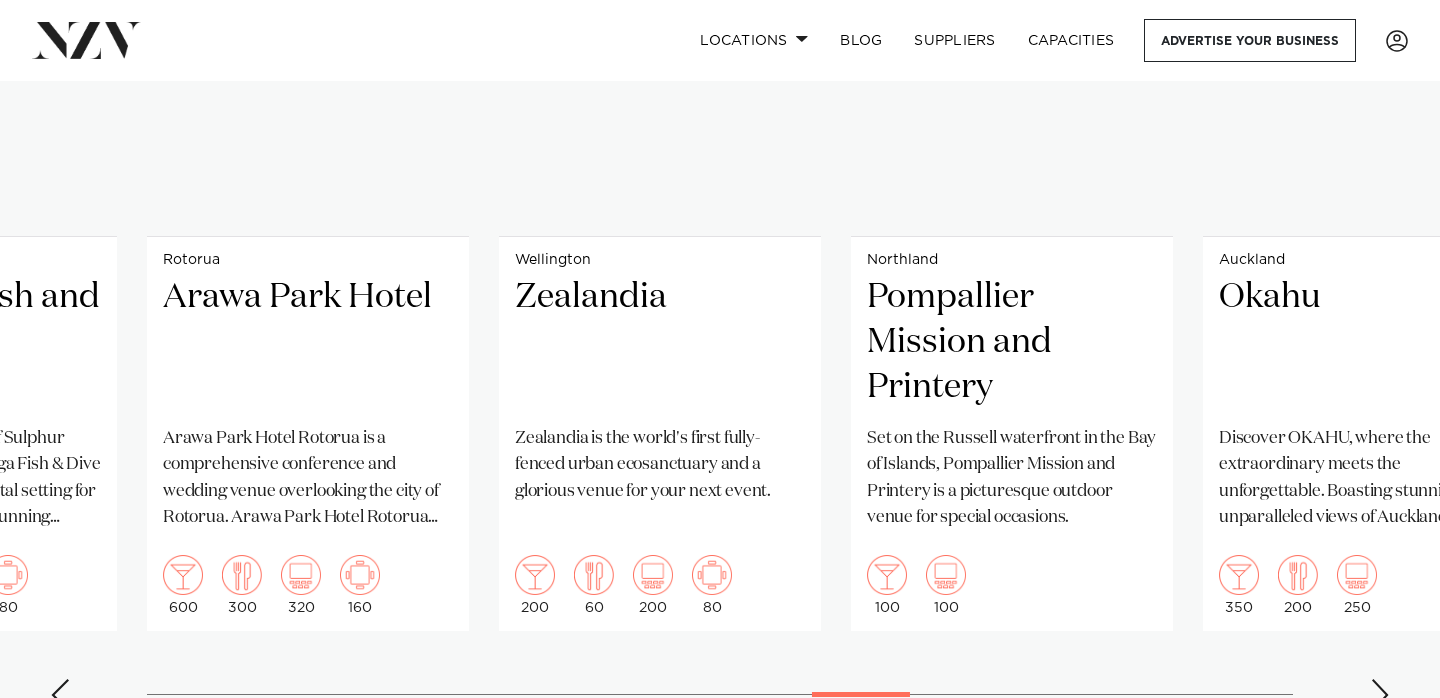 click at bounding box center [1380, 695] 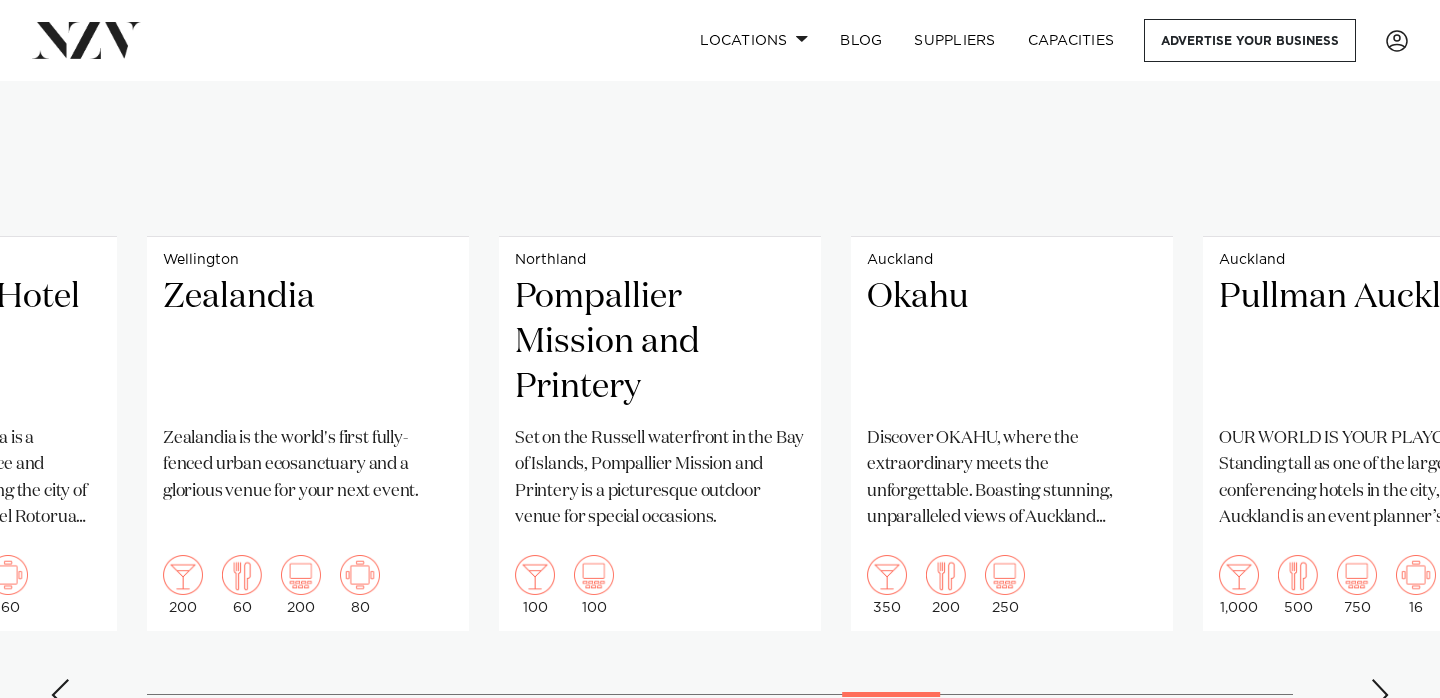 click at bounding box center (1380, 695) 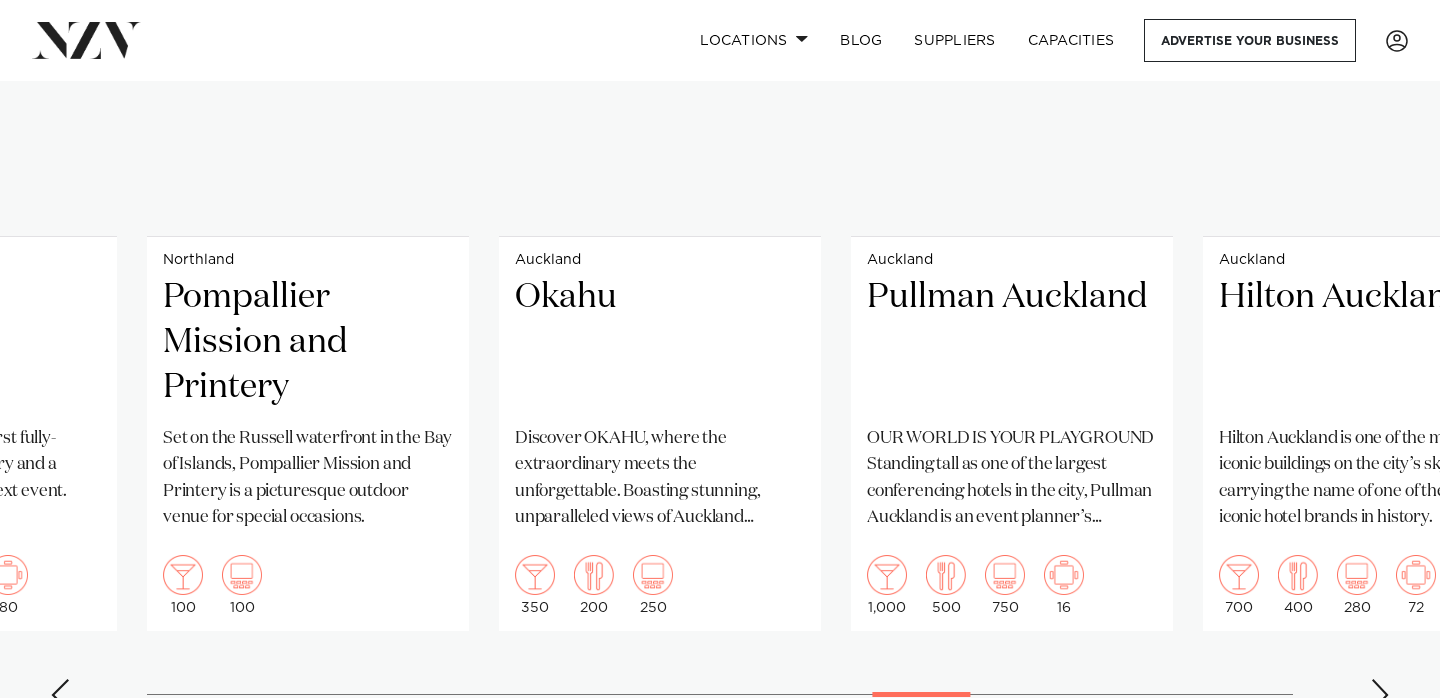 click at bounding box center [1380, 695] 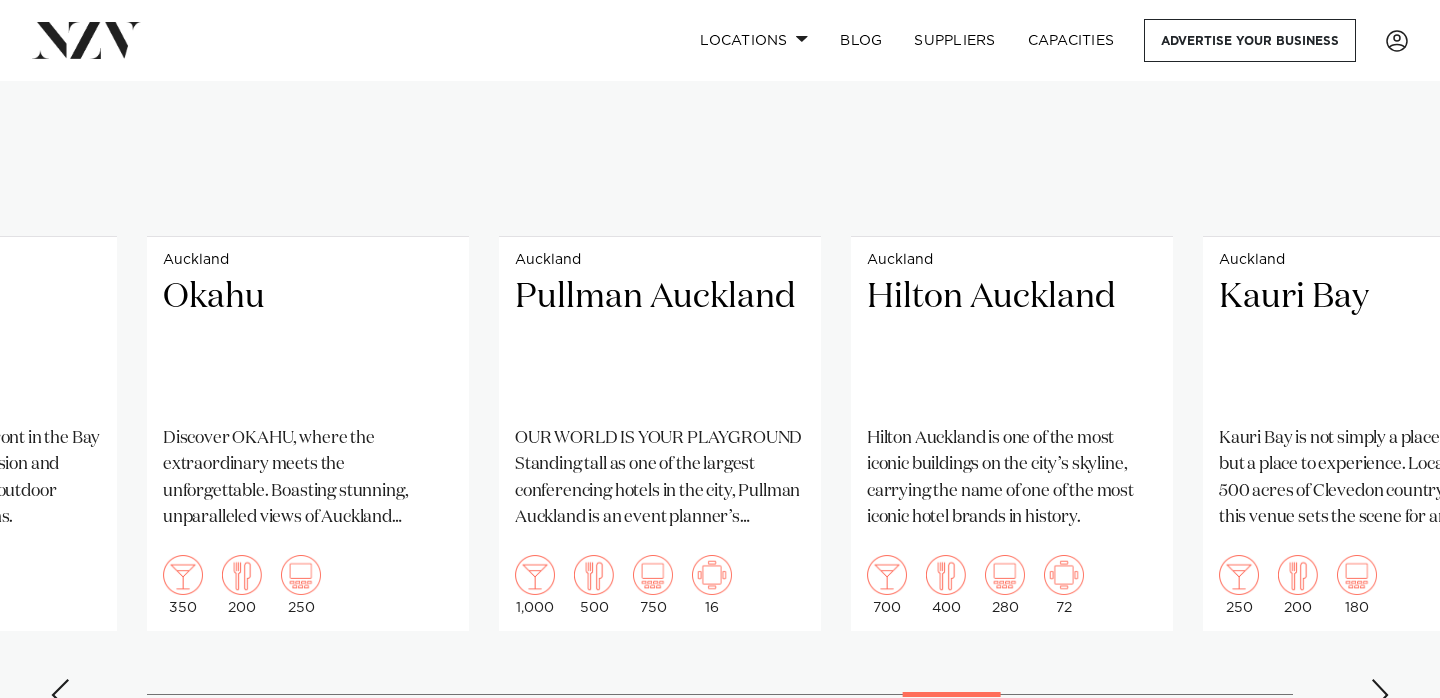 click at bounding box center [1380, 695] 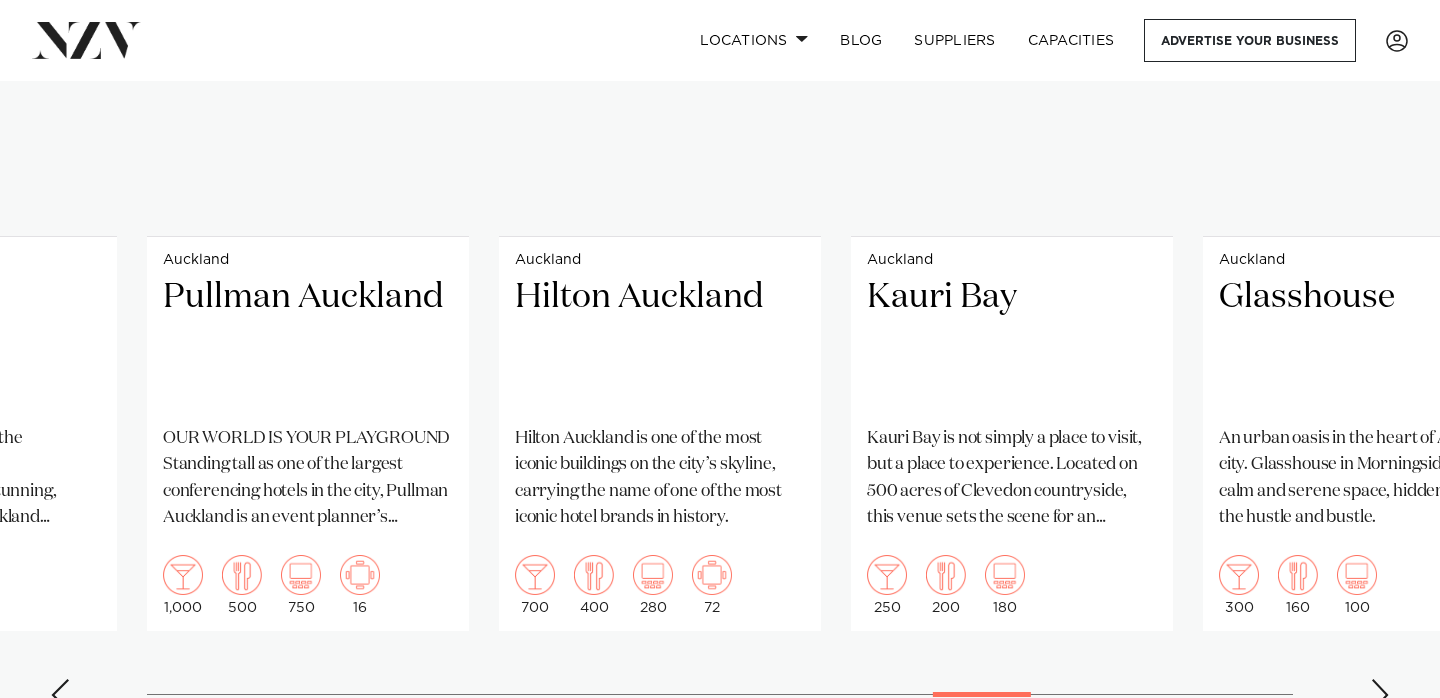 click at bounding box center [1380, 695] 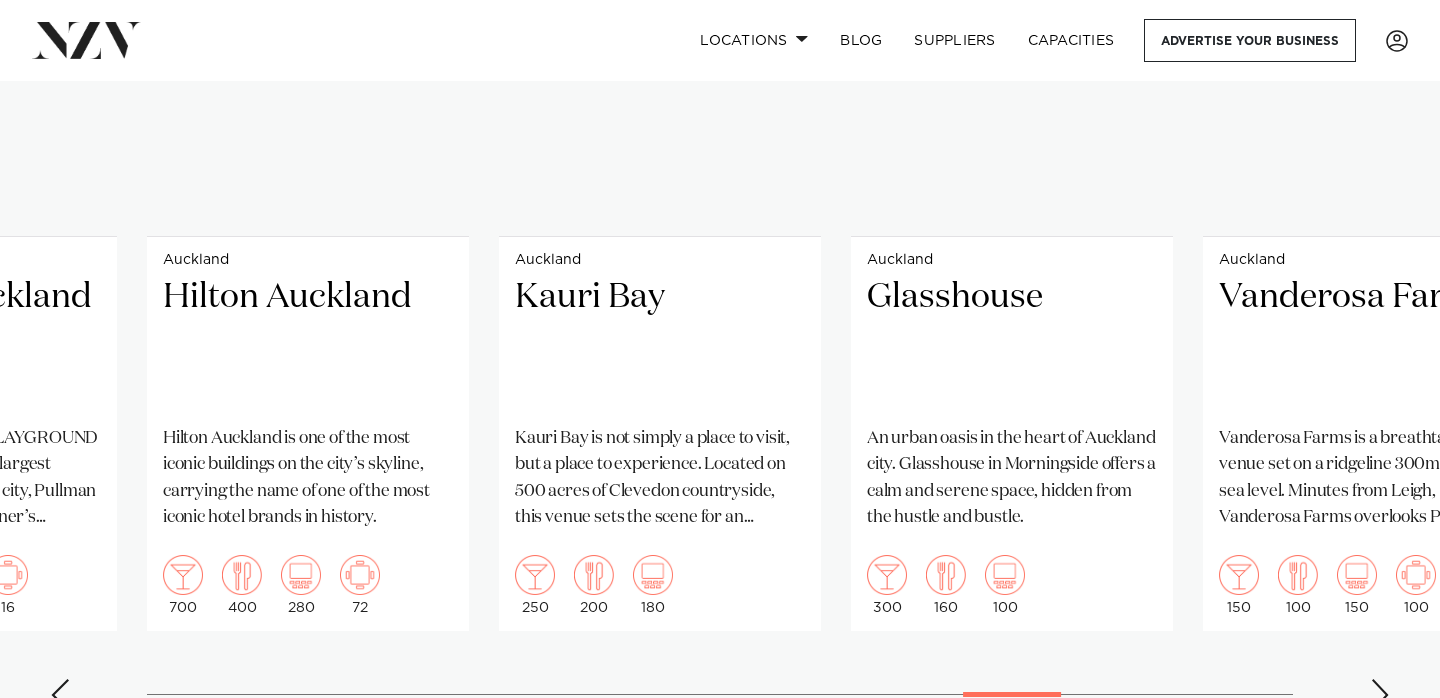click at bounding box center (1380, 695) 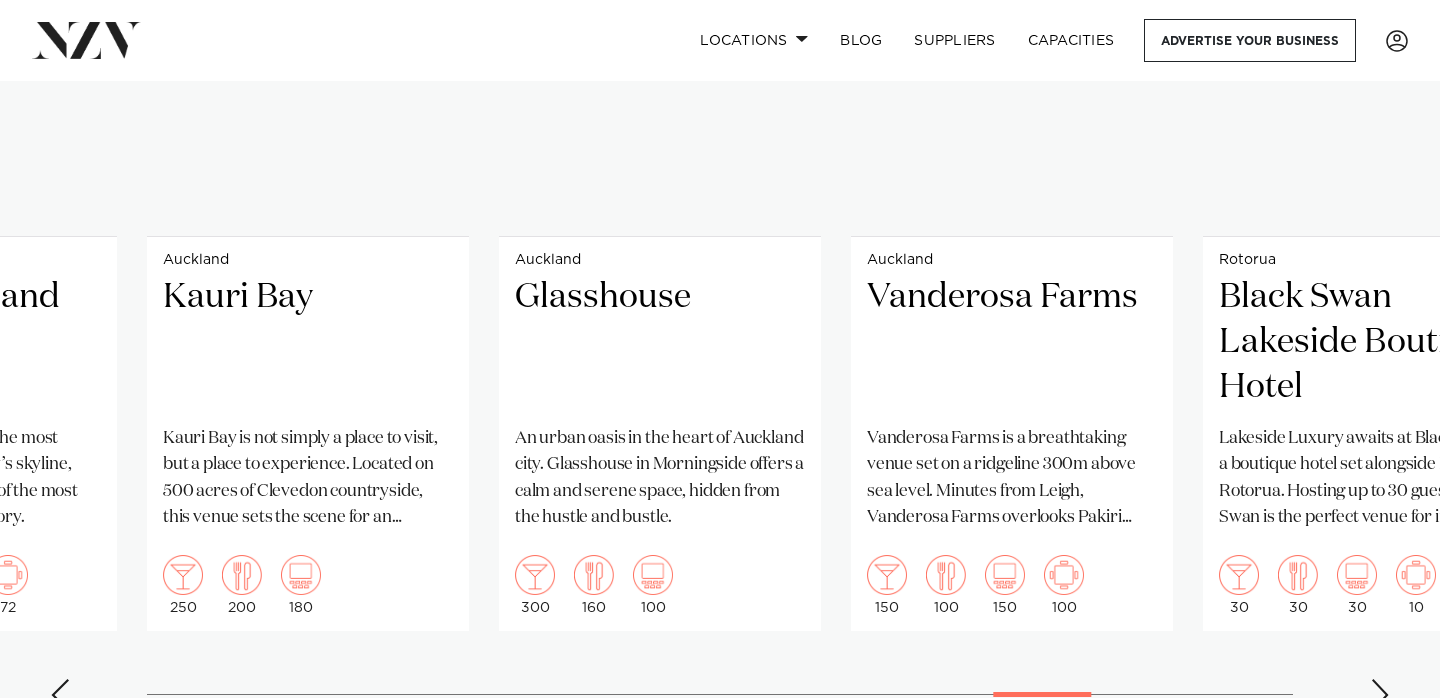 click at bounding box center (1380, 695) 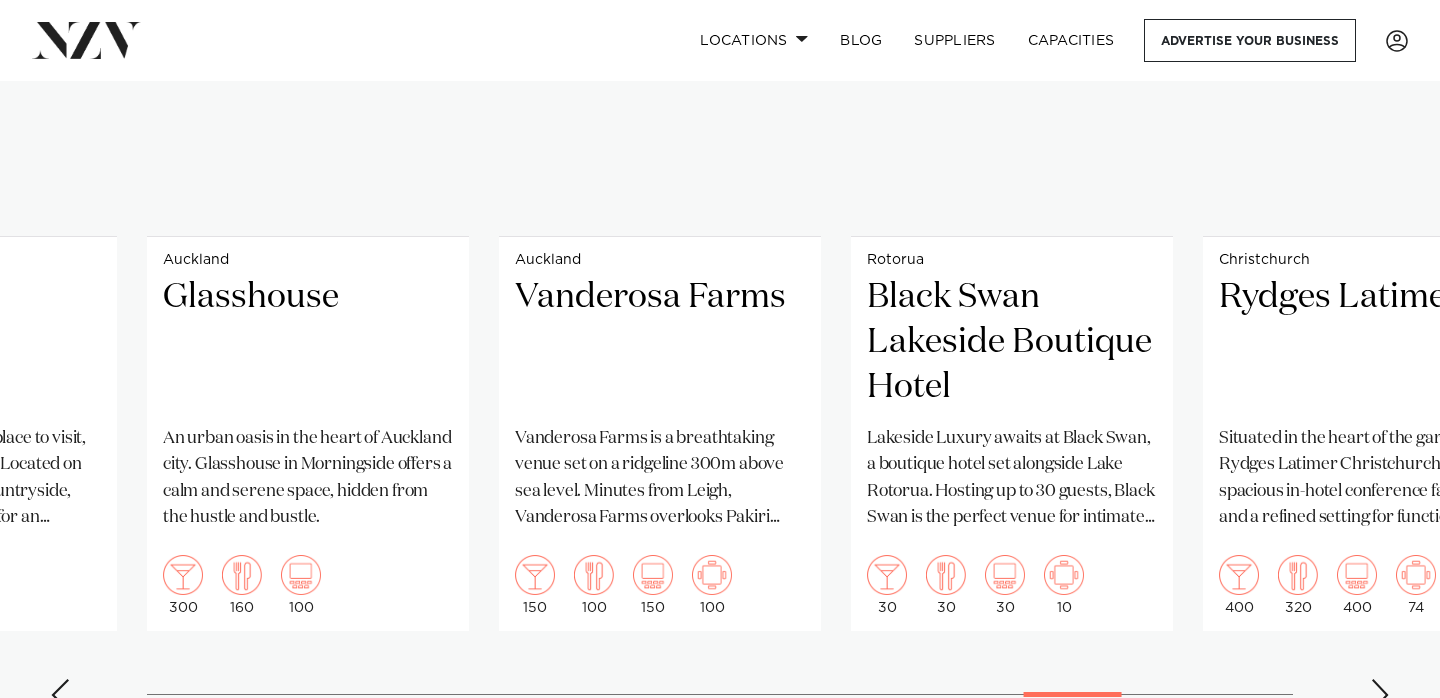 click at bounding box center (1380, 695) 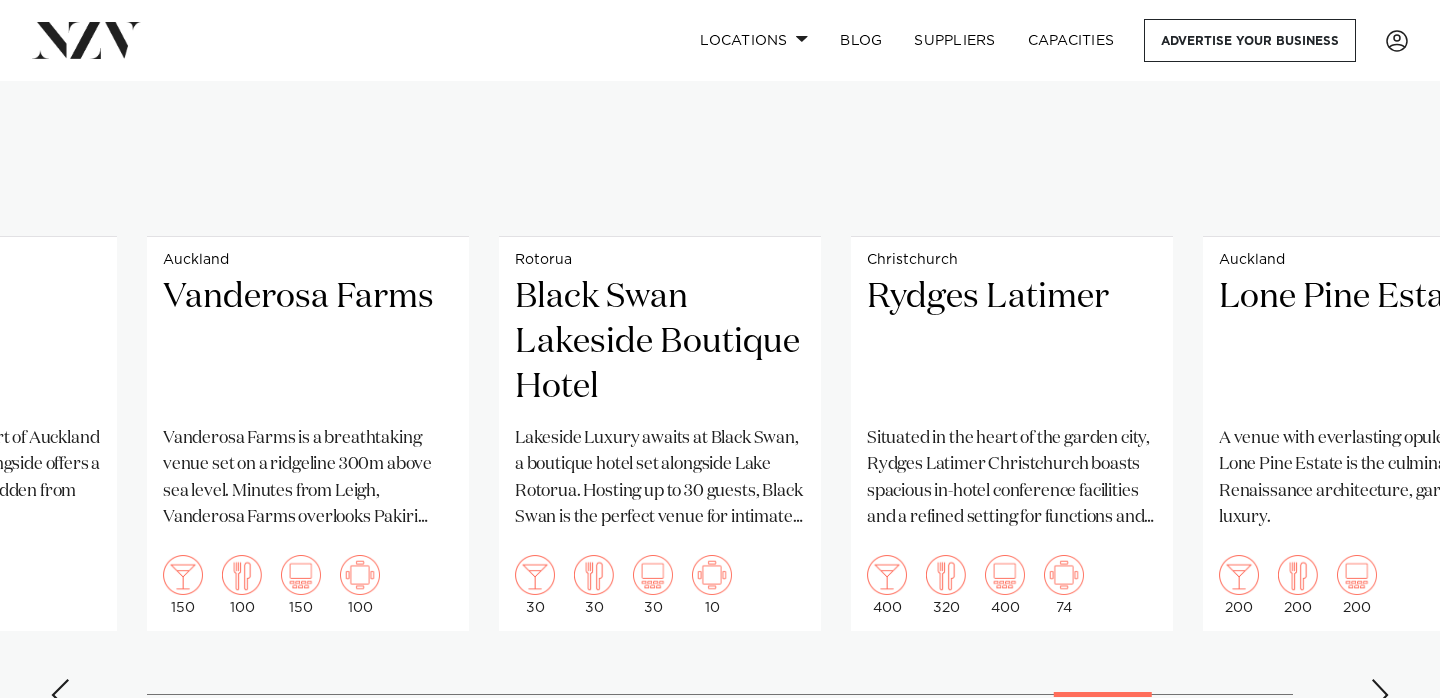 click at bounding box center (1380, 695) 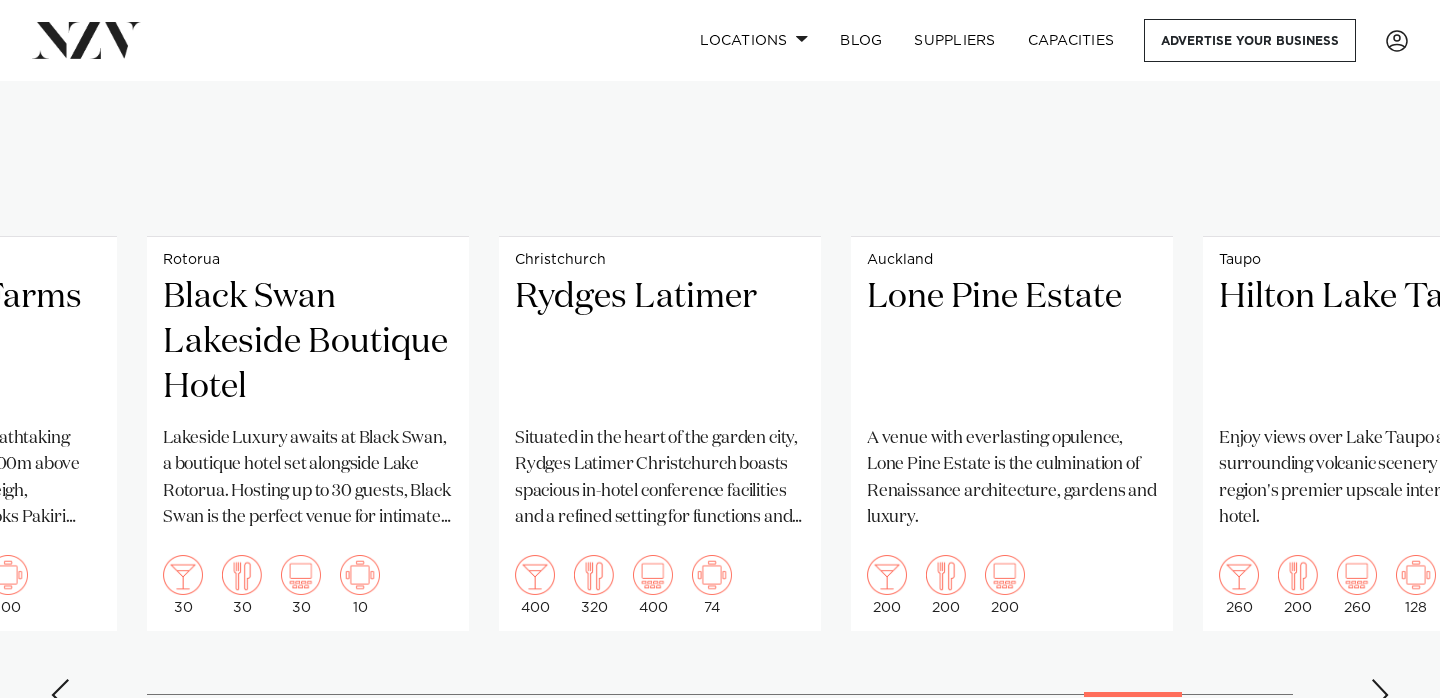 click at bounding box center (1380, 695) 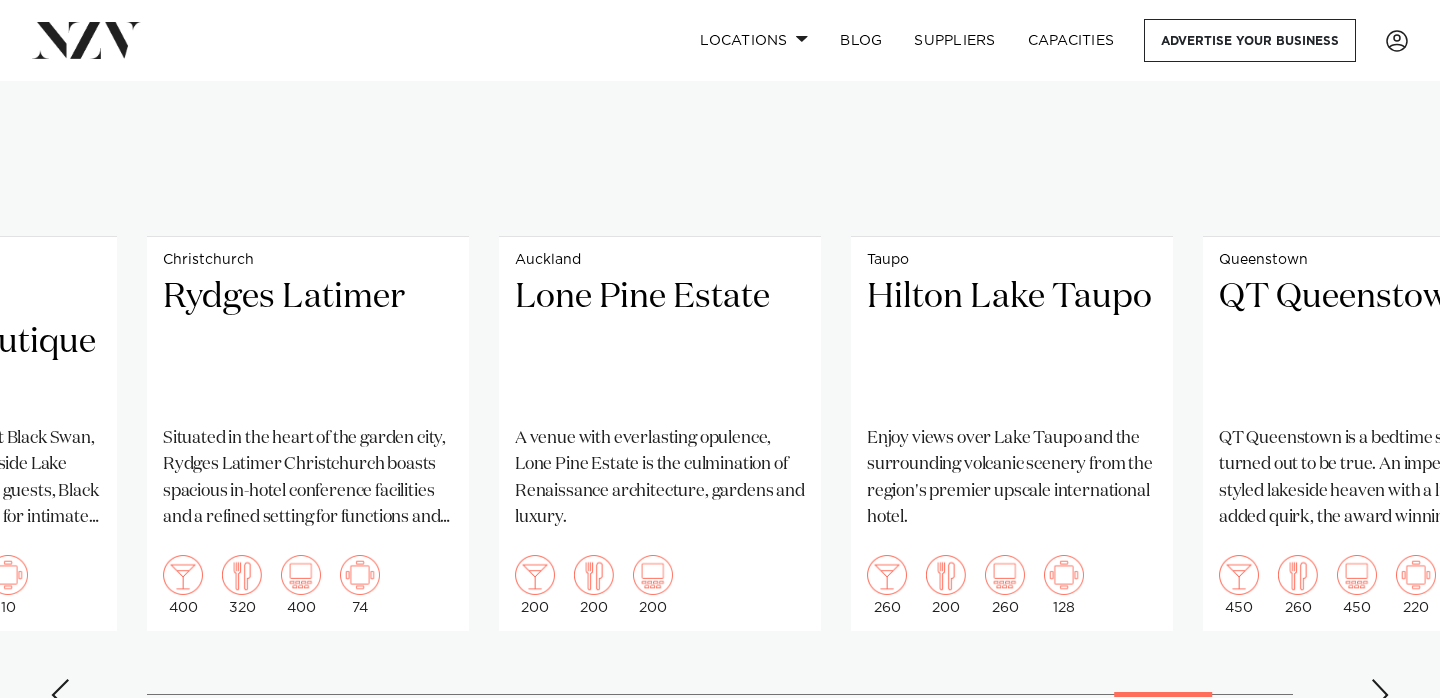 click at bounding box center [1380, 695] 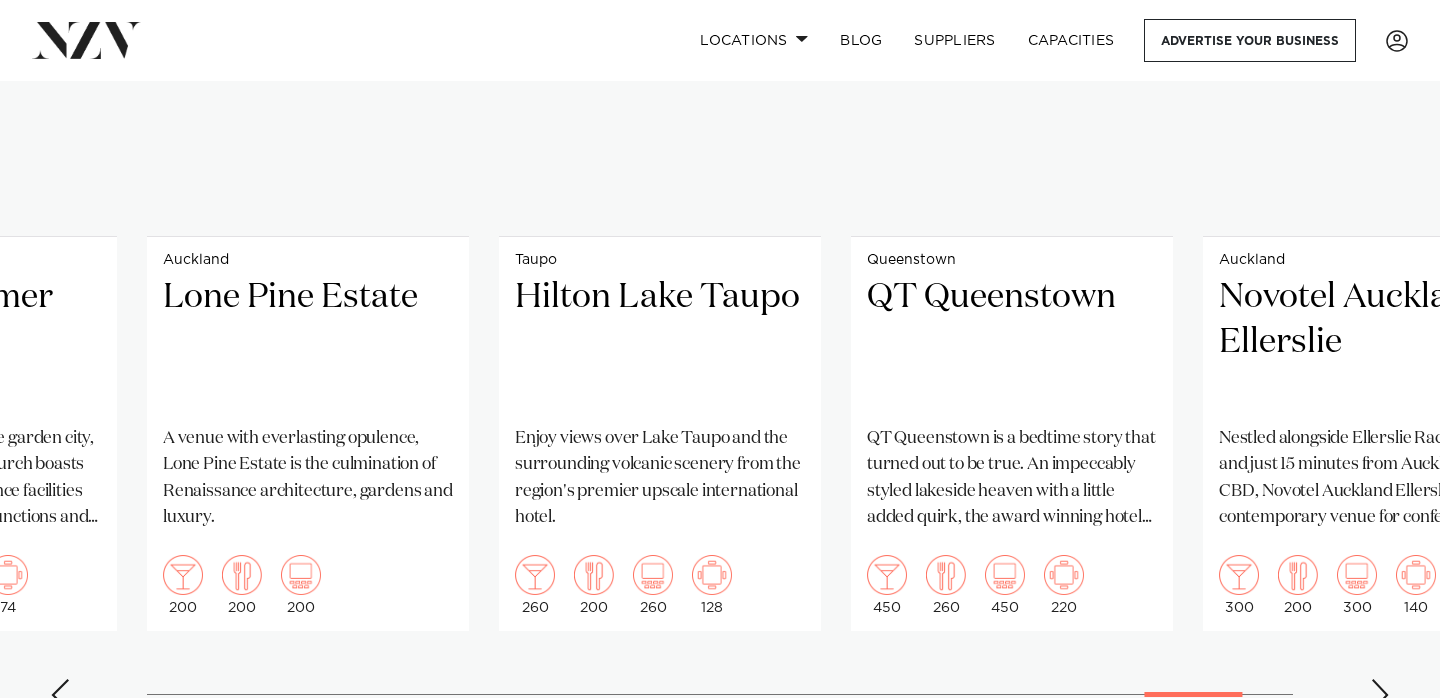 click at bounding box center (1380, 695) 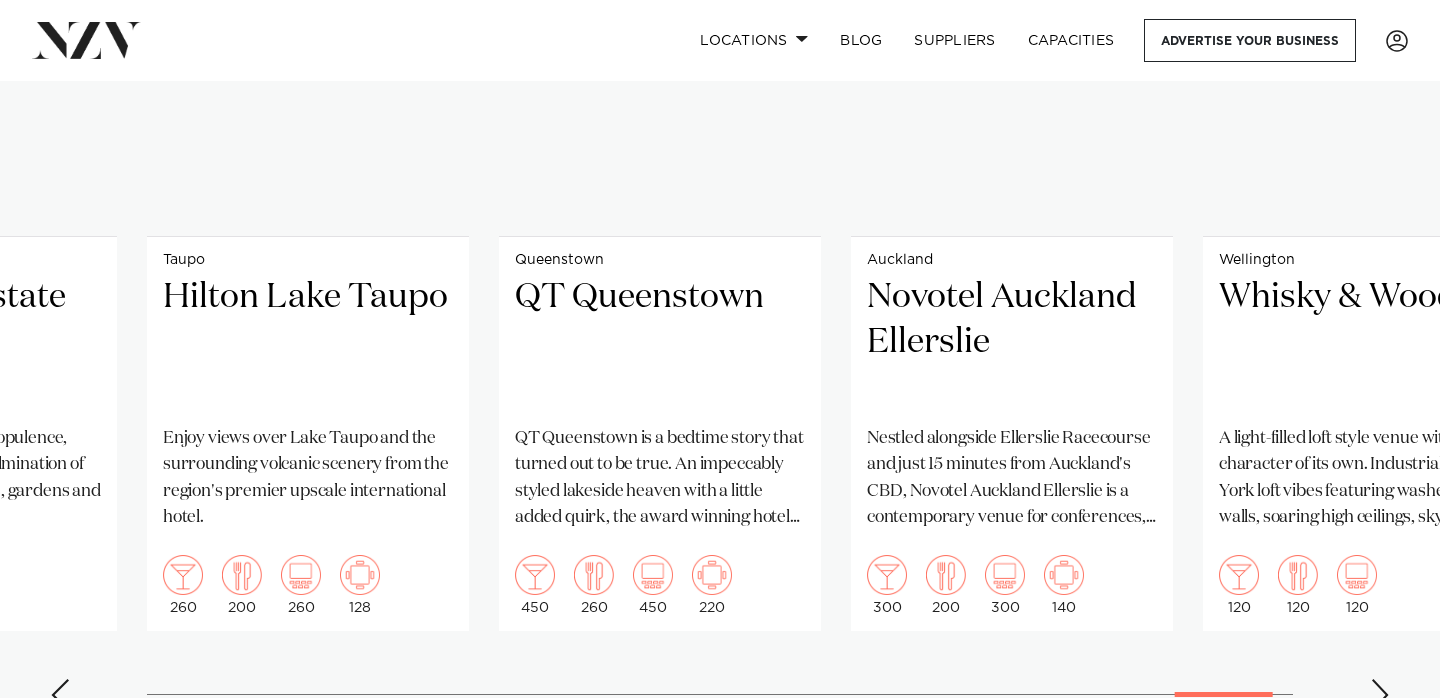 click at bounding box center [1380, 695] 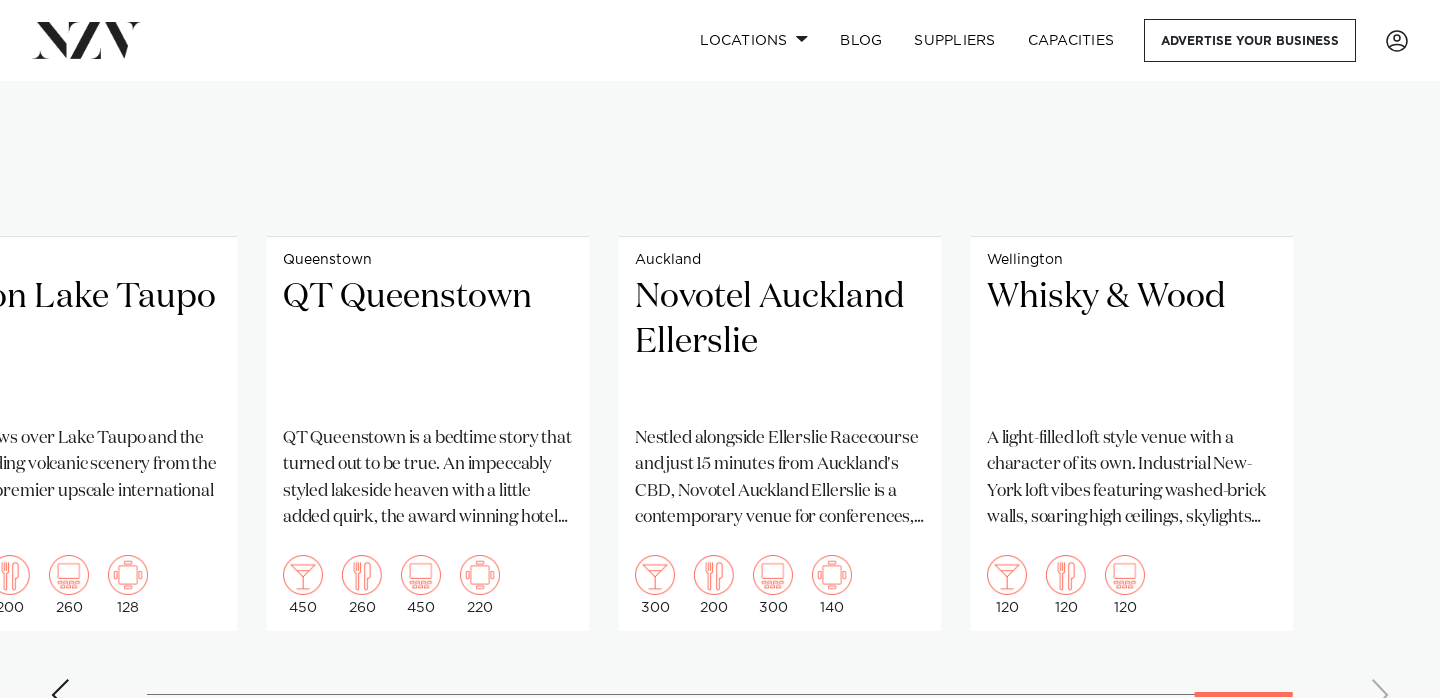 click on "Auckland
QT Auckland
QT Auckland is an eclectic, harbourside hotel venue with a glint in the eye, serving shoreline shimmer.   Whether hosting a vibrant birthday gathering or a more exclusive affair, they'll dress all types of events in a warm QT glow and guarantee a touch of Auckland city wonder.
200
120
70
34" at bounding box center (720, 265) 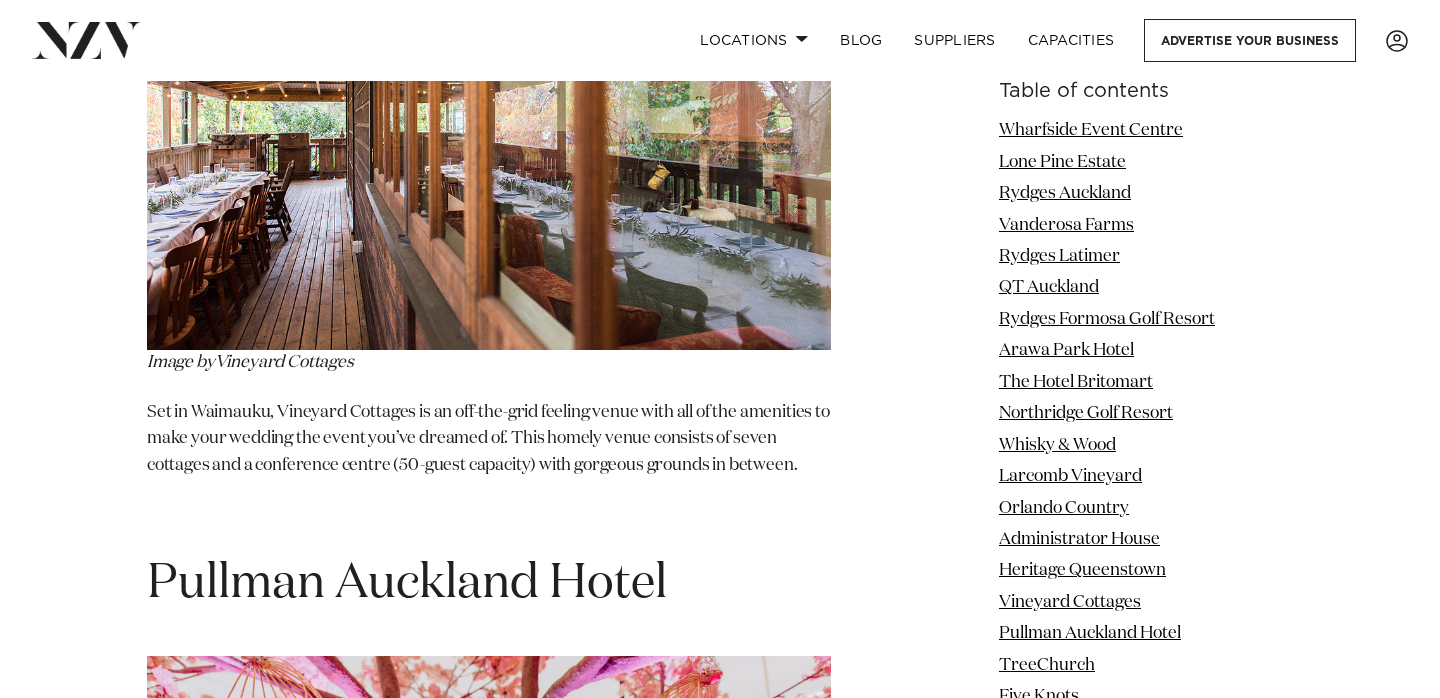 scroll, scrollTop: 14263, scrollLeft: 0, axis: vertical 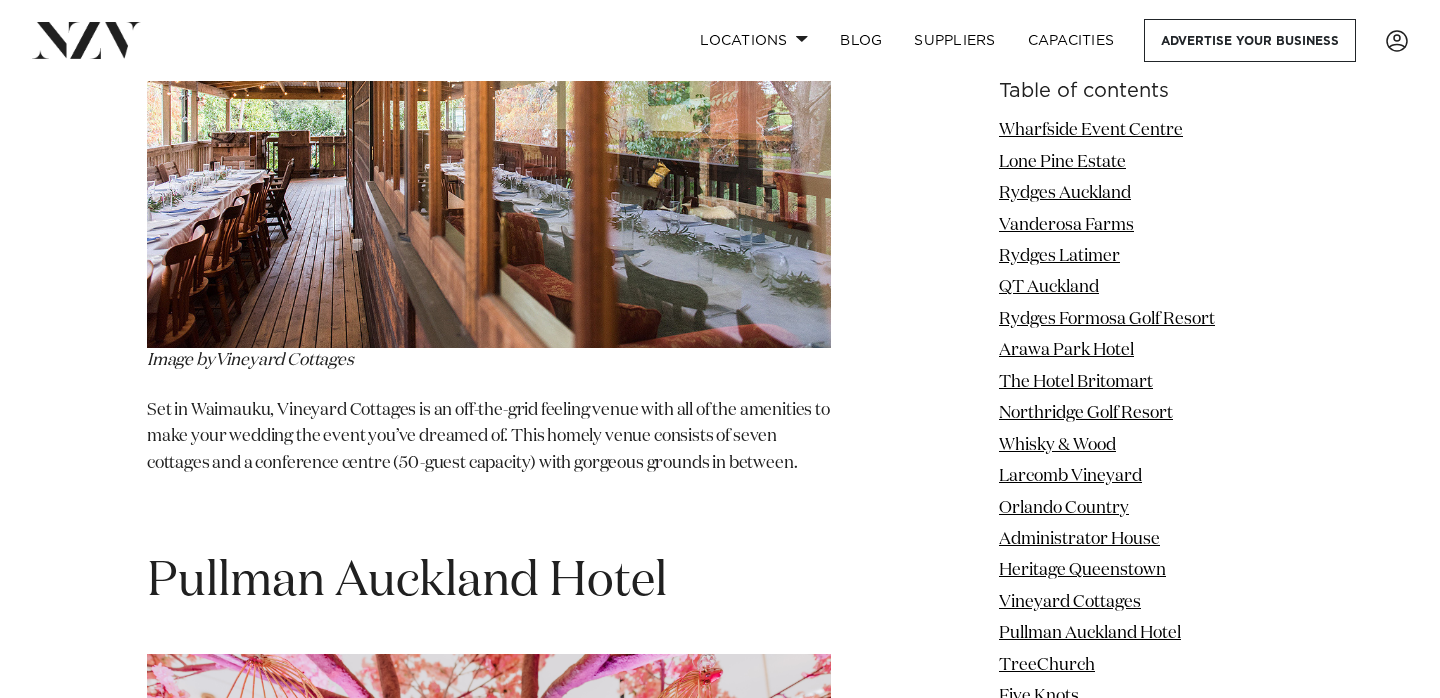 click on "Table of contents
Wharfside Event Centre Lone Pine Estate Rydges Auckland Vanderosa Farms Rydges Latimer QT Auckland Rydges Formosa Golf Resort Arawa Park Hotel The Hotel Britomart Northridge Golf Resort Whisky & Wood Larcomb Vineyard Orlando Country Administrator House Heritage Queenstown Vineyard Cottages Pullman Auckland Hotel TreeChurch Five Knots Mona Vale Cocoon House Chateau on the Park Luxerose Secret Garden The Officers Mess Viaduct Yacht Club Hilton, Auckland Space On Crummer The Grounds at Whoa! Studios Orakei Bay Smiths & Stables Okahu Tabula Rasa Glasshouse Abel Estate Markovina Estate Edgewater Hotel Cordis Stoneridge Estate The Red Barn Tu Ngutu Villa Omarino Estate Tui Hills The Winehouse Zane Grey’s Kauri Bay The Venue Wanaka Mudbrick Waipuna Estate Bracu The Headwaters Eco Lodge Delamore Lodge Hilton Taupo The Riverhead Longfords Estate Zenders Howick Historical Village Turanga Creek Vineyard Pilkingtons Riccarton House Rippon" at bounding box center (720, 51552) 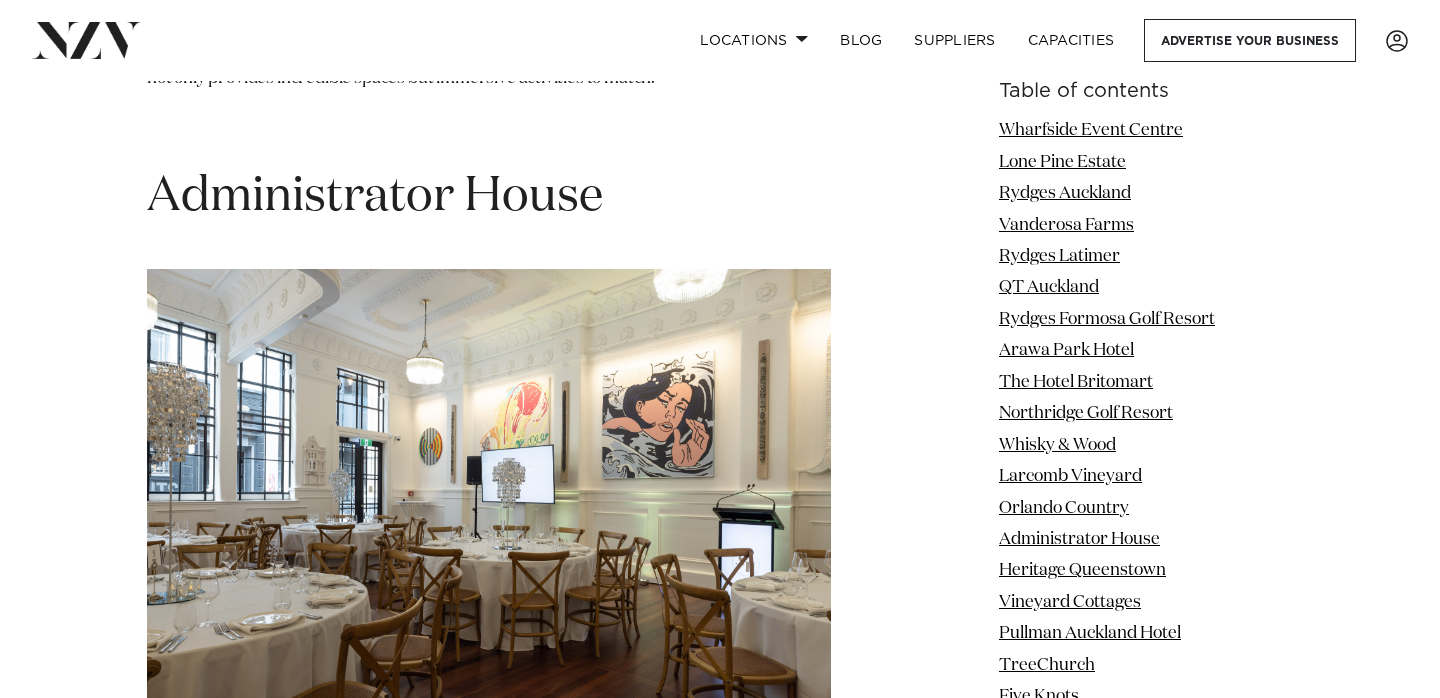 scroll, scrollTop: 12135, scrollLeft: 0, axis: vertical 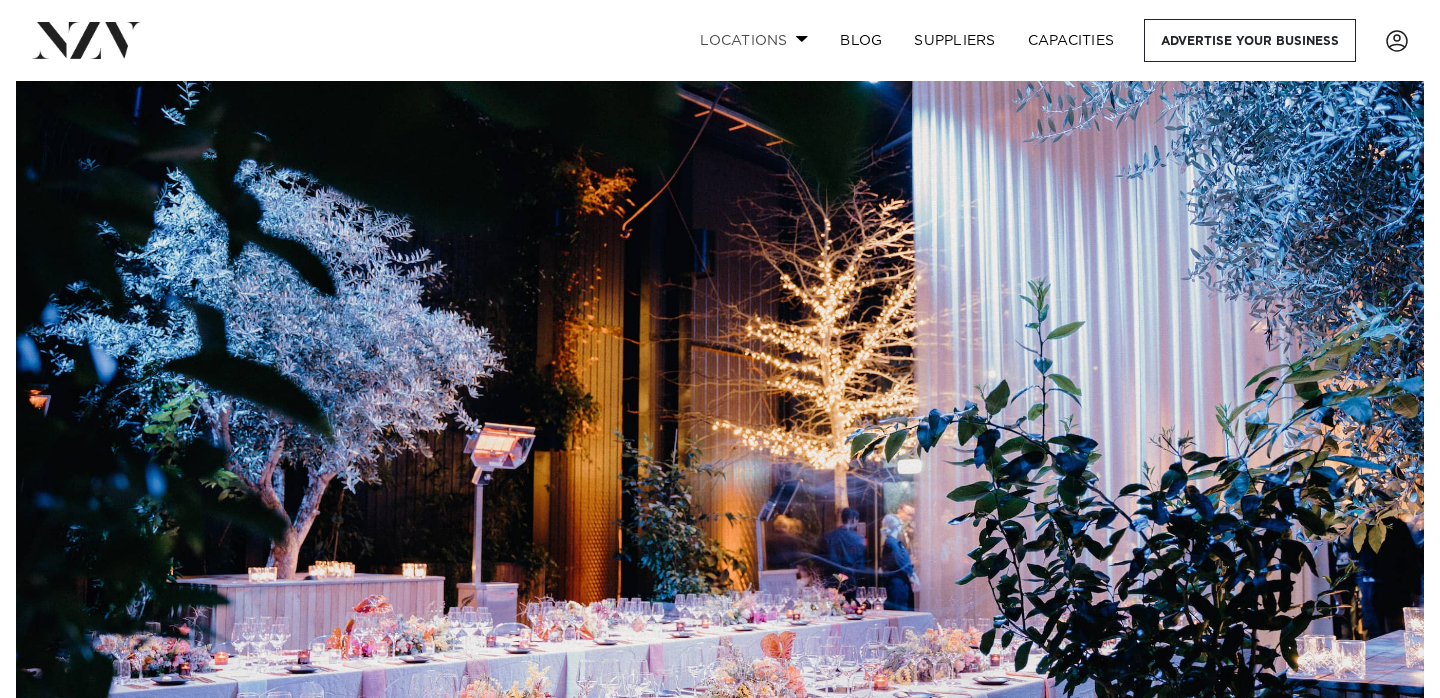 click on "Locations" at bounding box center (754, 40) 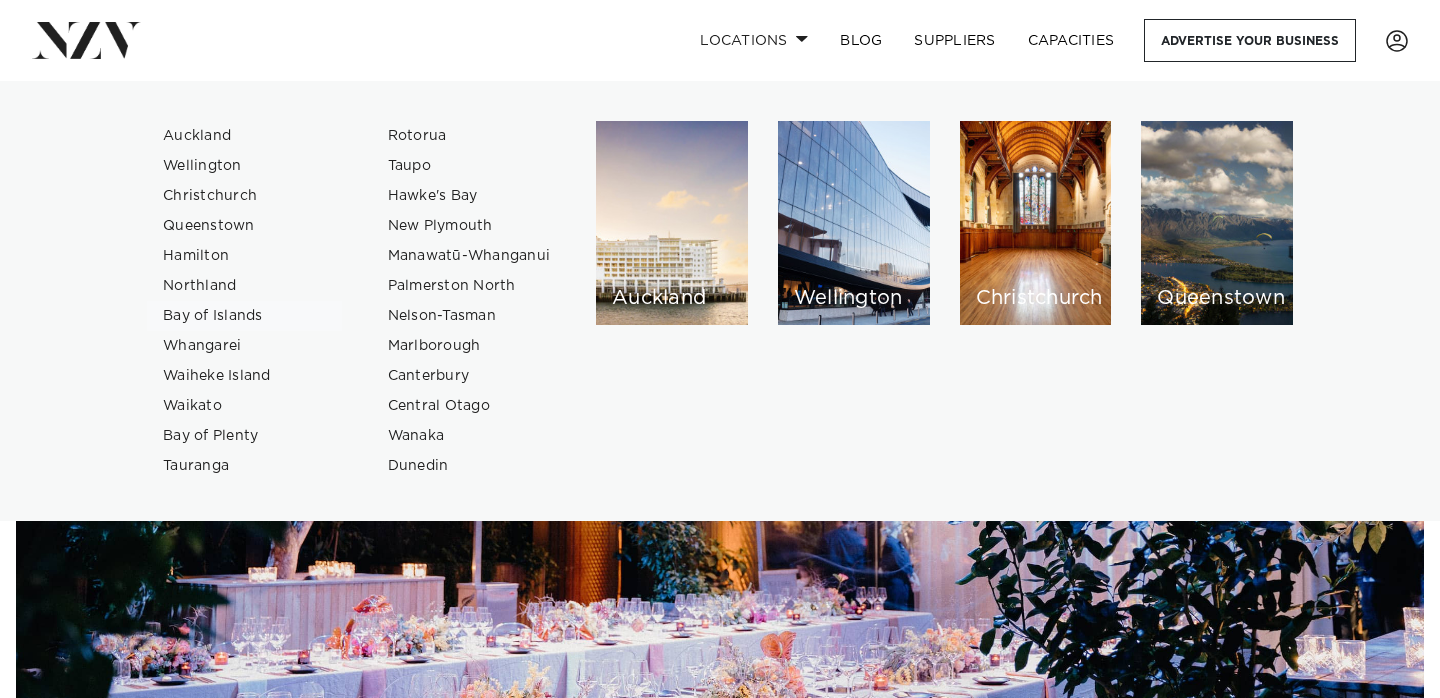 click on "Bay of Islands" at bounding box center (244, 316) 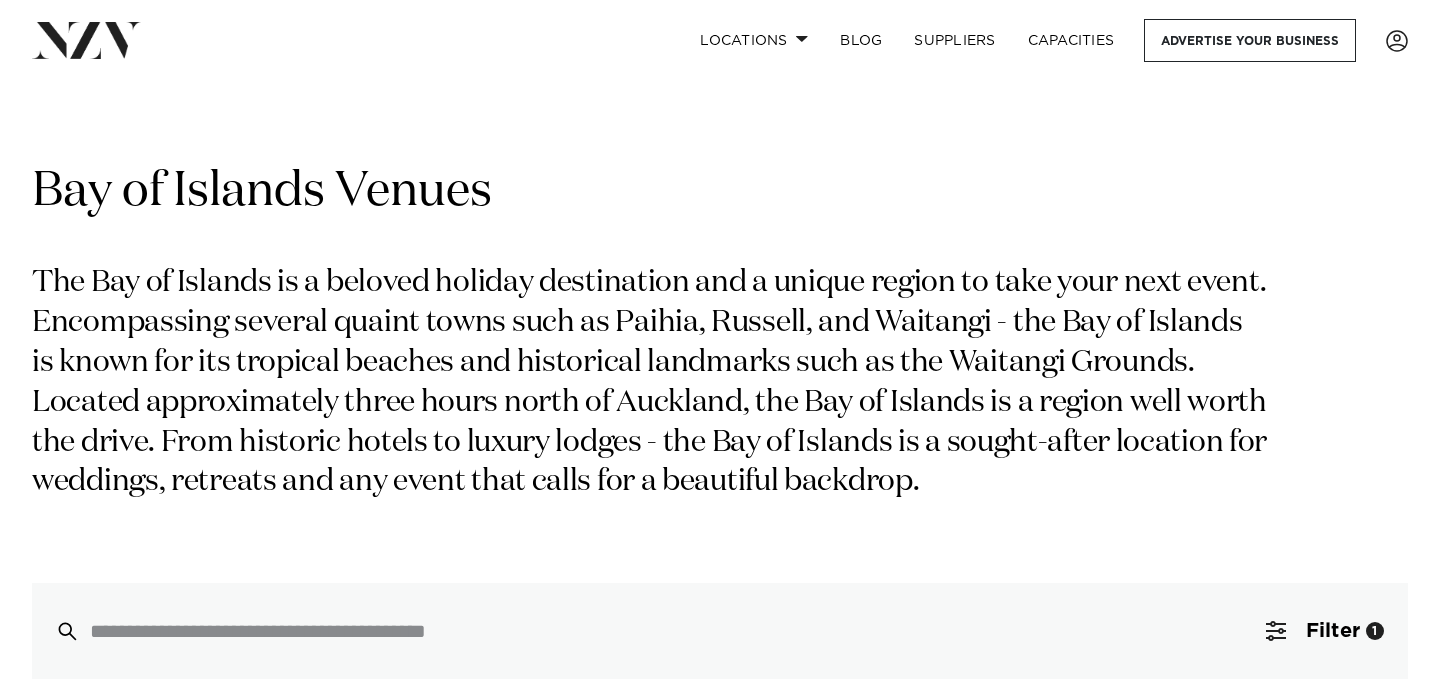 scroll, scrollTop: 36, scrollLeft: 0, axis: vertical 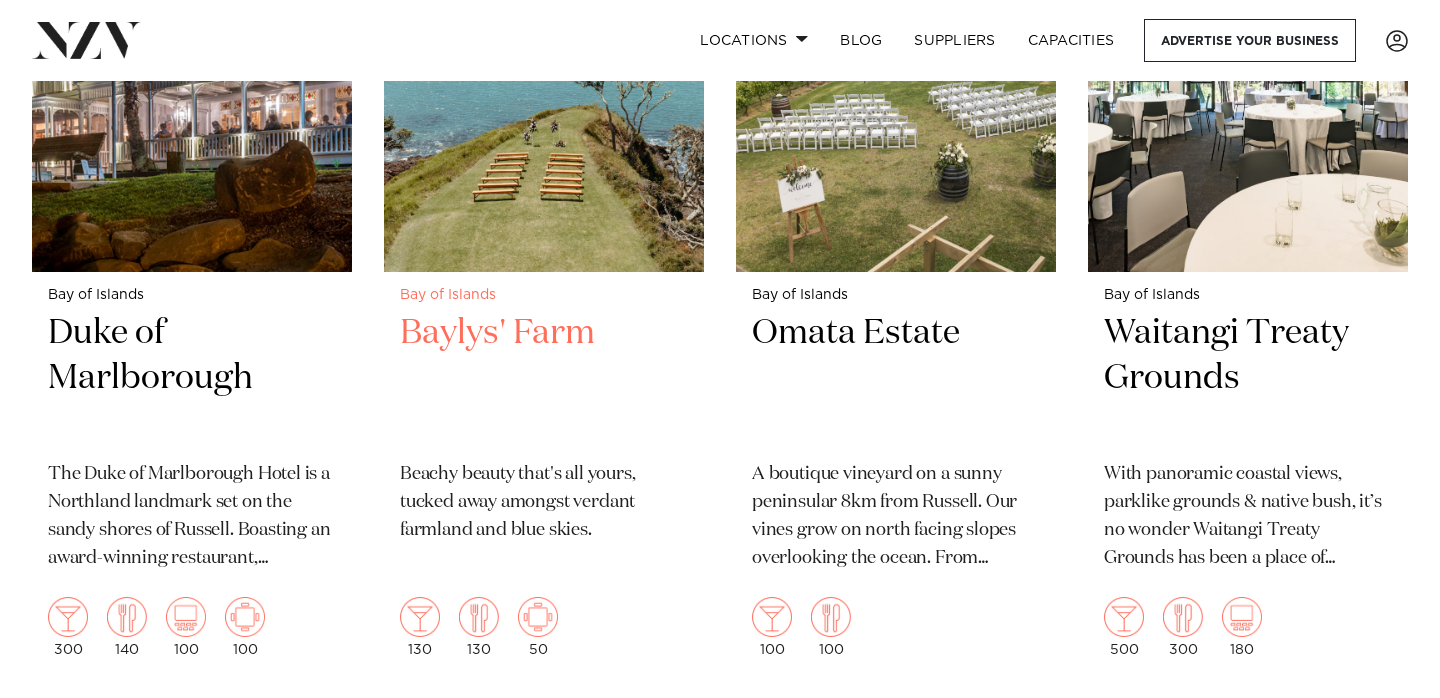 click at bounding box center (544, 56) 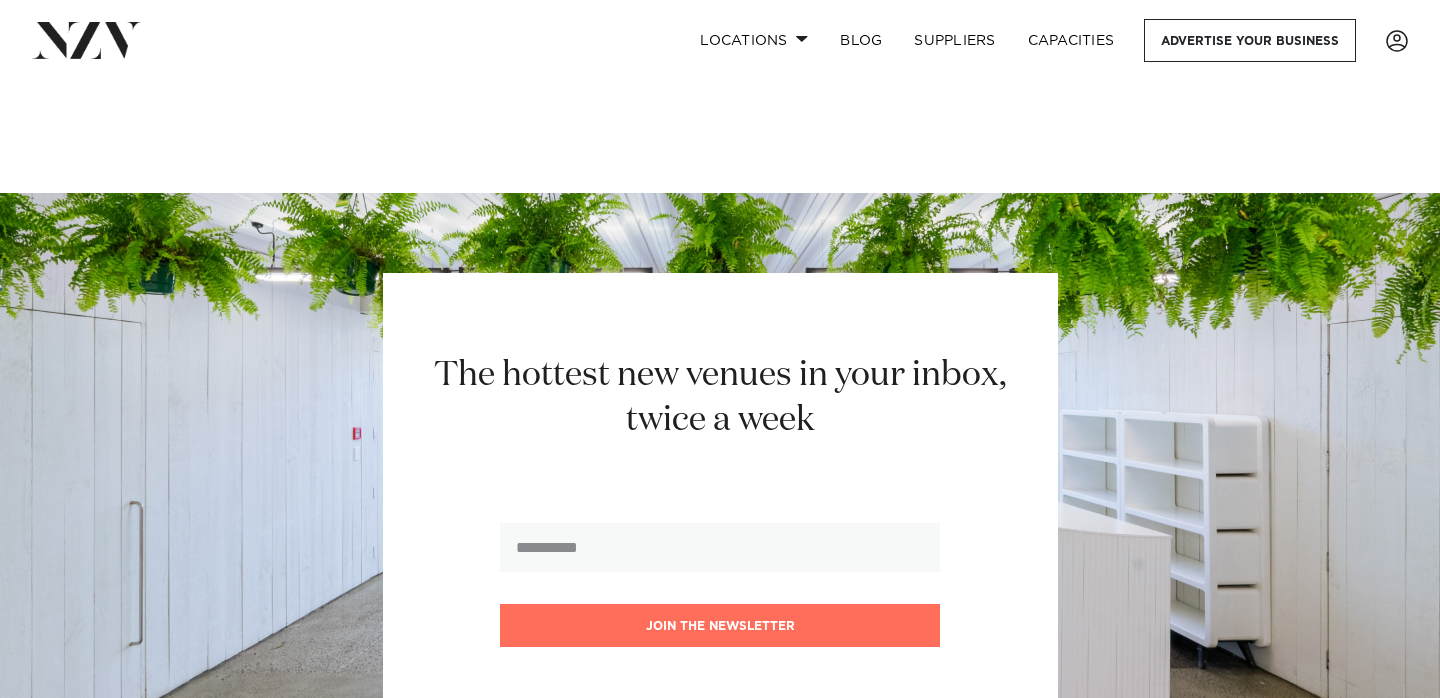 scroll, scrollTop: 2368, scrollLeft: 0, axis: vertical 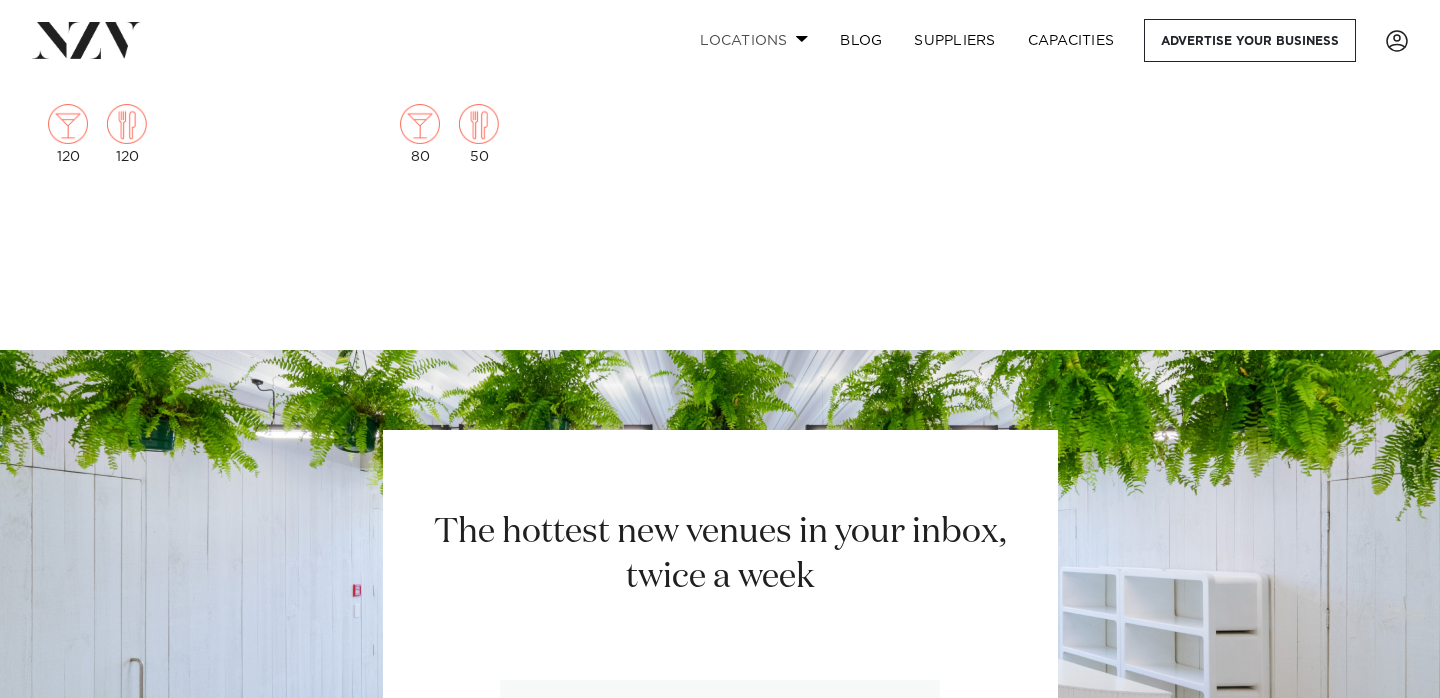 click on "Locations" at bounding box center [754, 40] 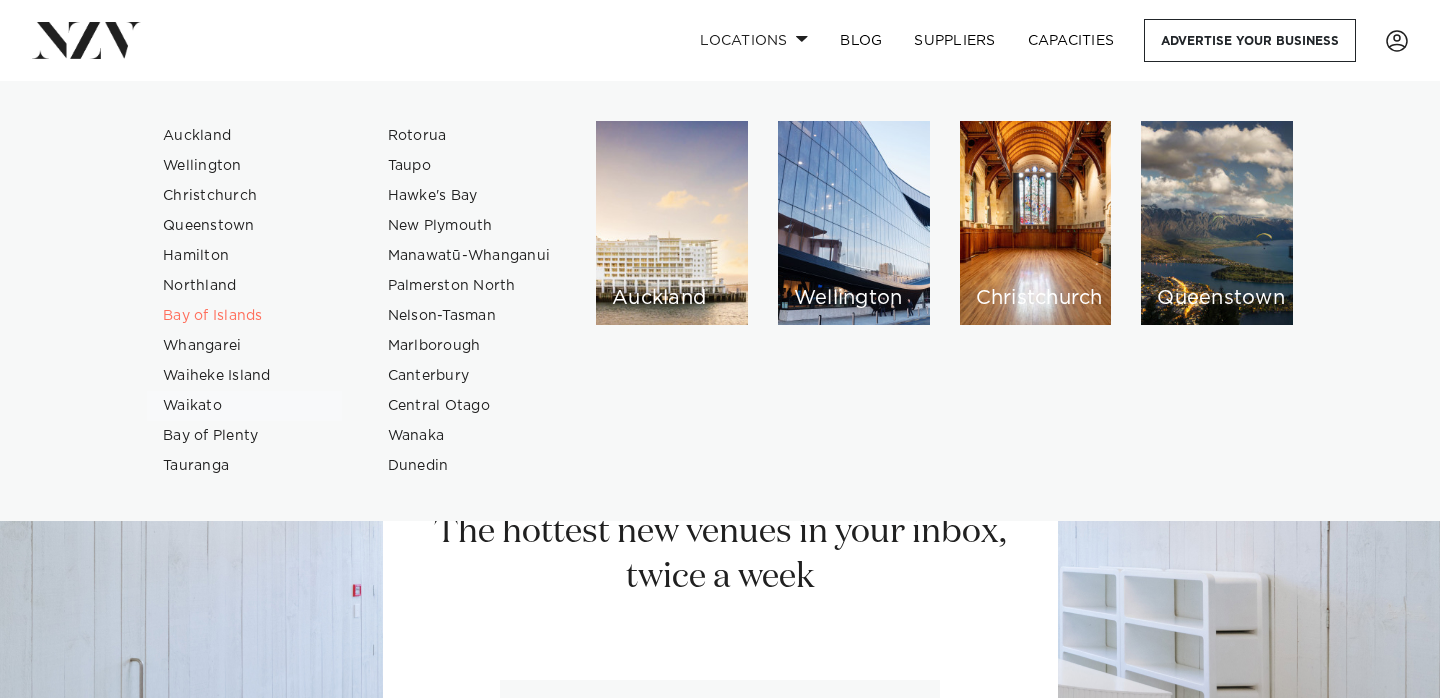 click on "Waikato" at bounding box center (244, 406) 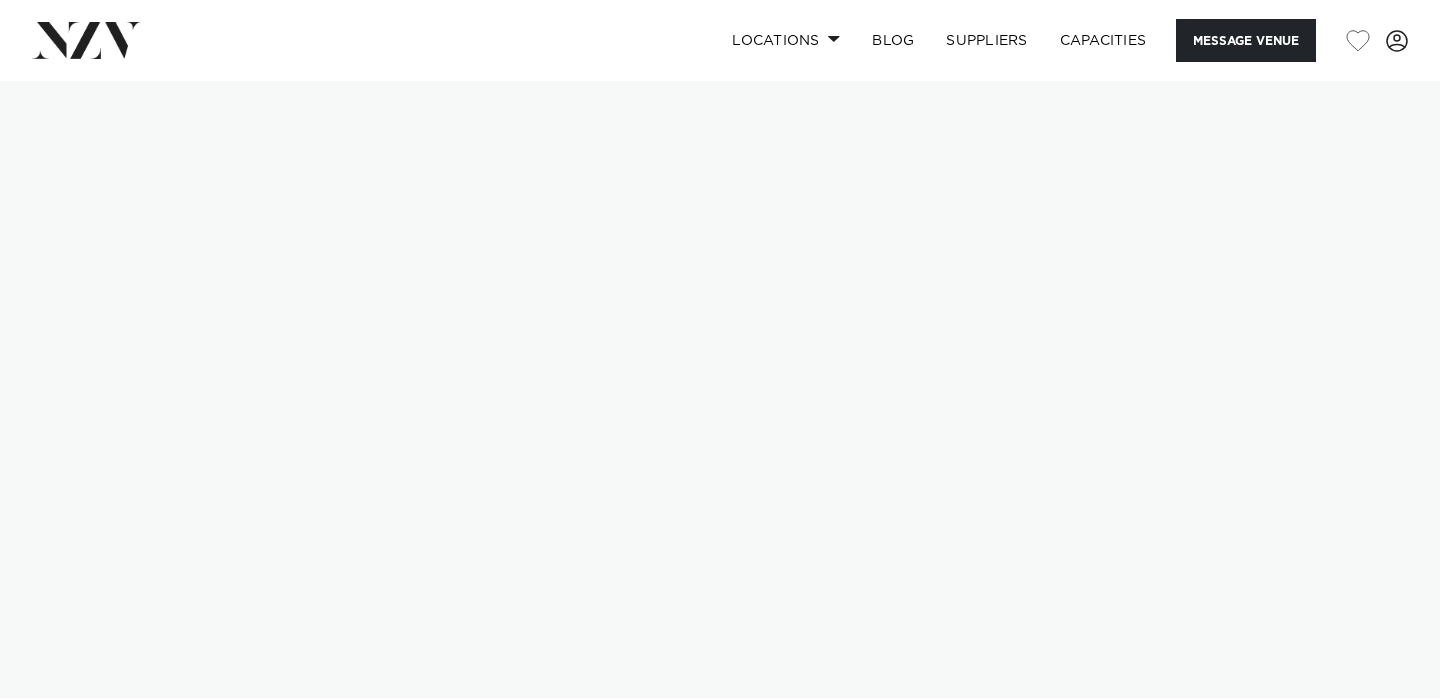 scroll, scrollTop: 0, scrollLeft: 0, axis: both 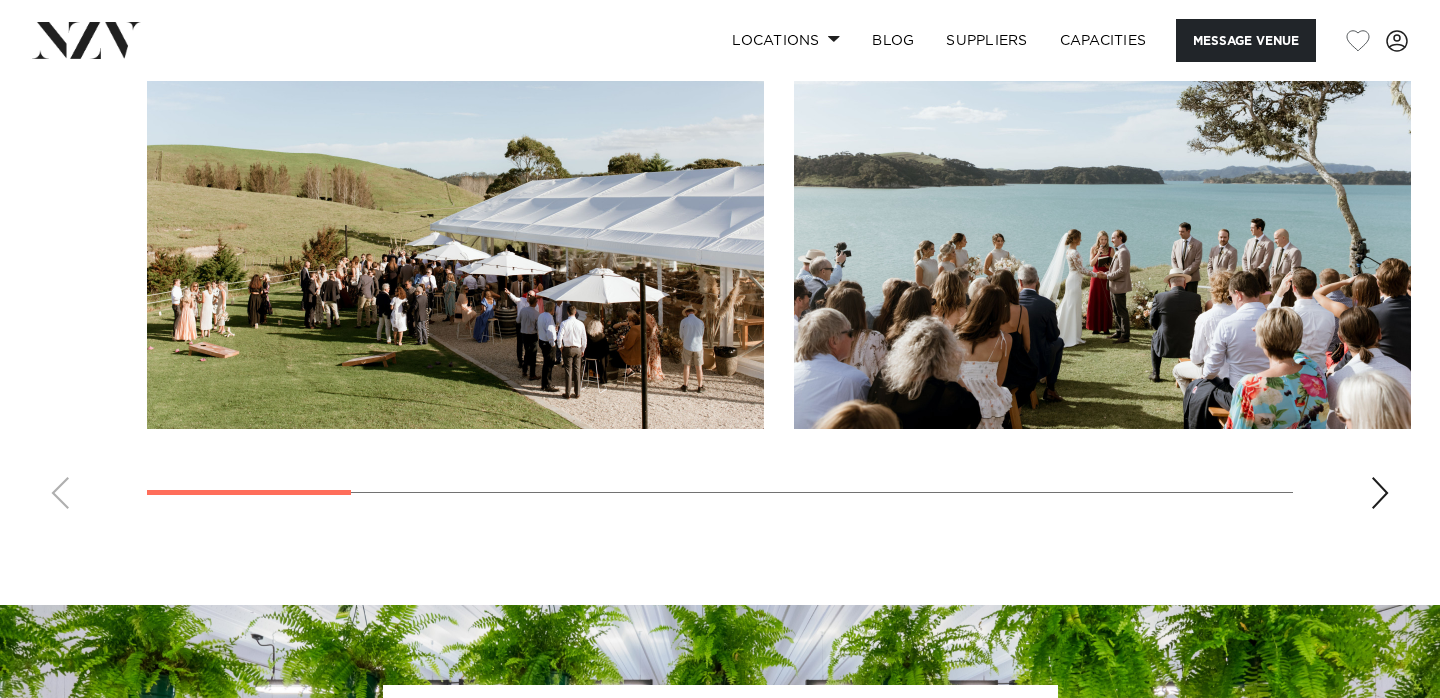 click at bounding box center [1380, 493] 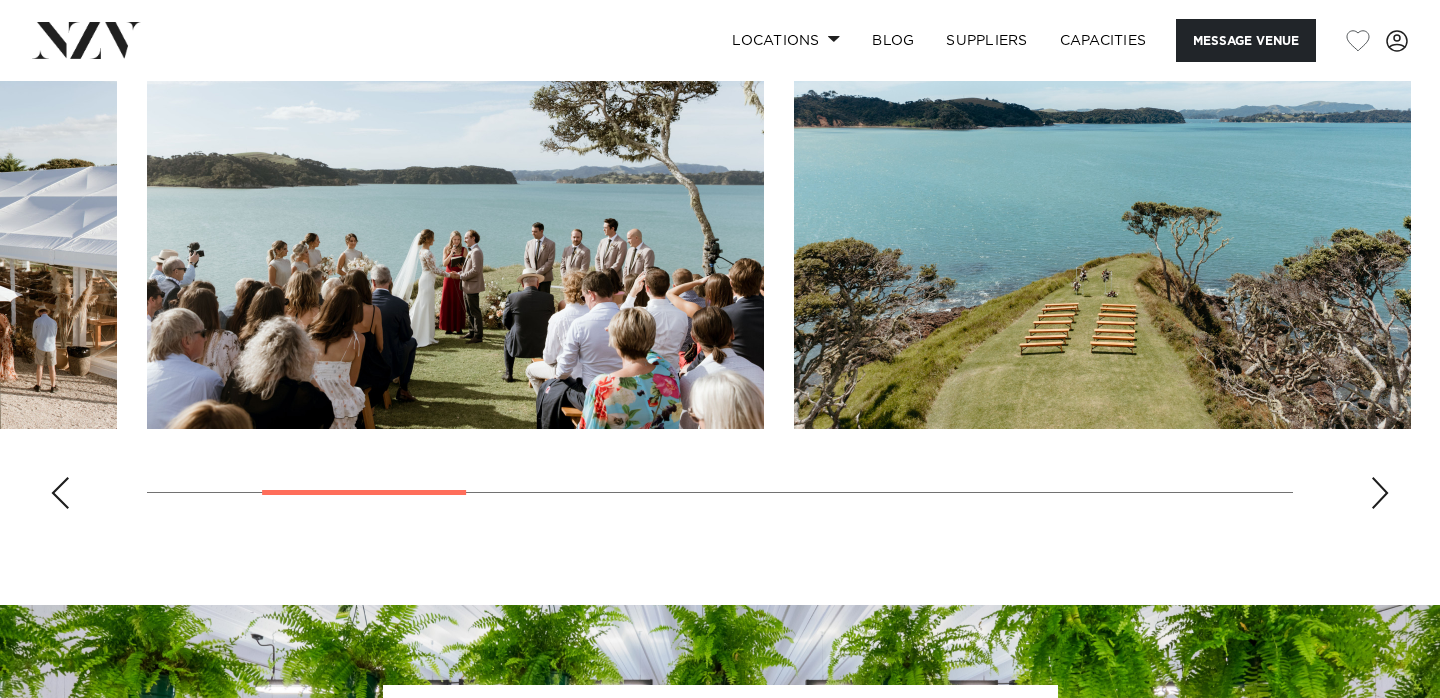 click at bounding box center (1380, 493) 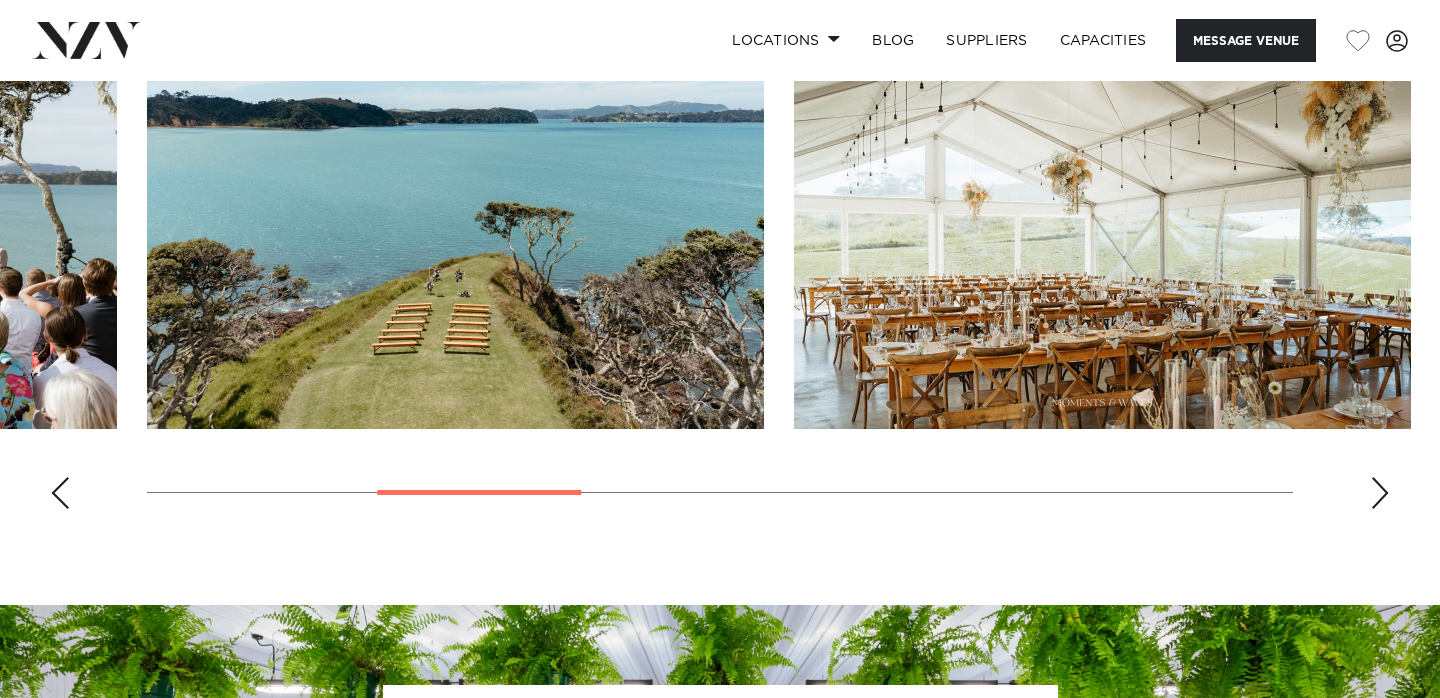 click at bounding box center (1380, 493) 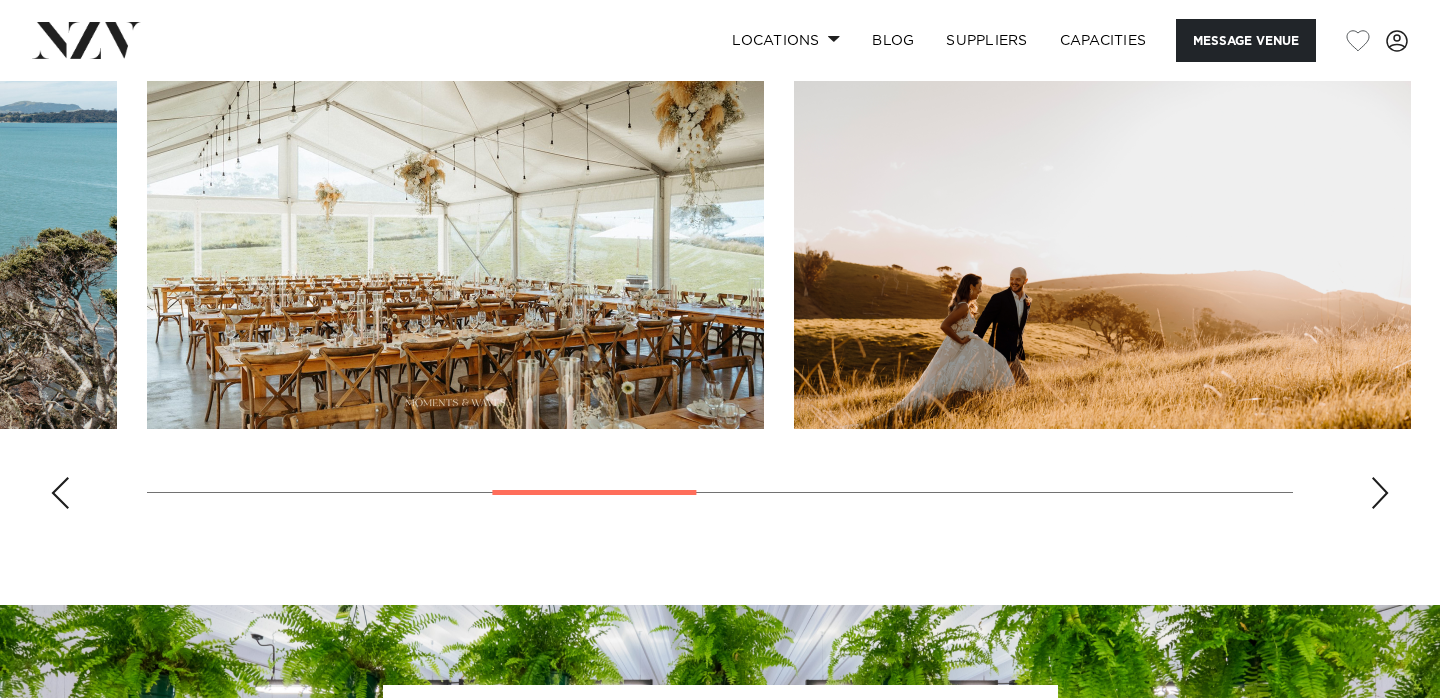 click at bounding box center [1380, 493] 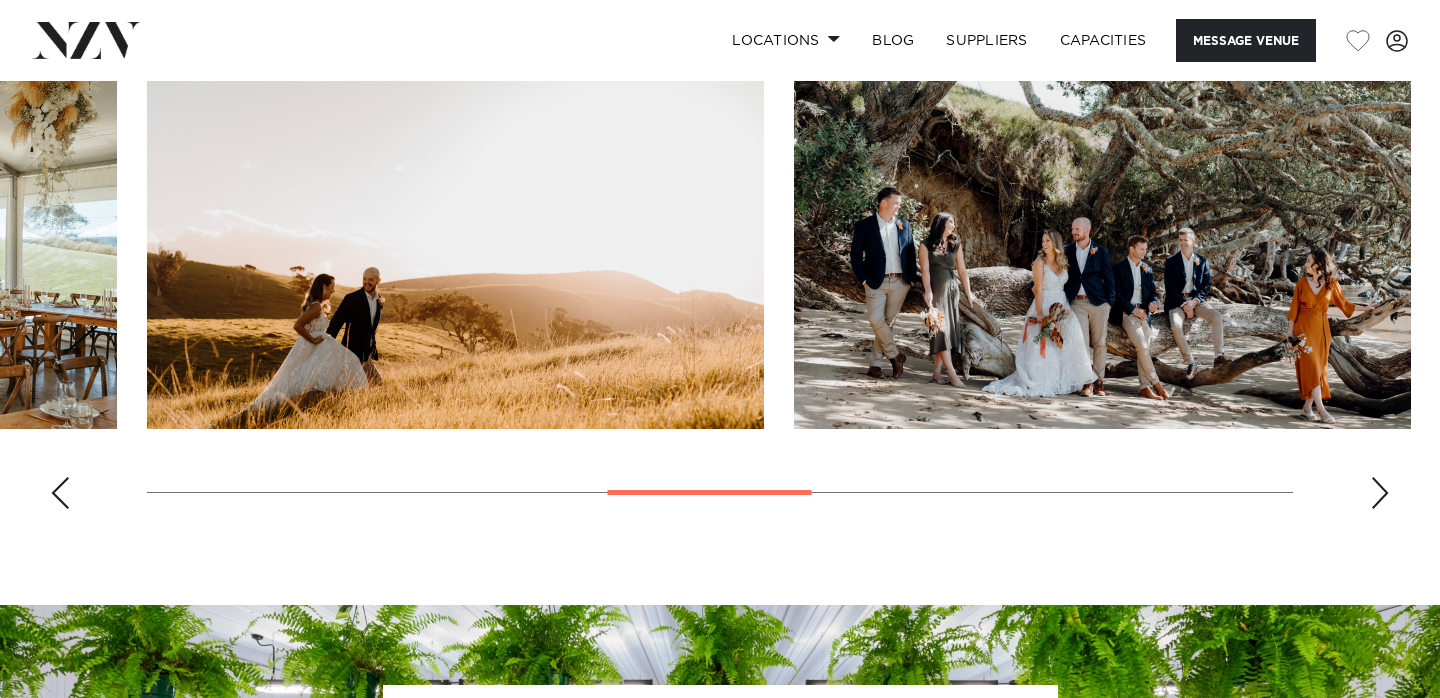 click at bounding box center (1380, 493) 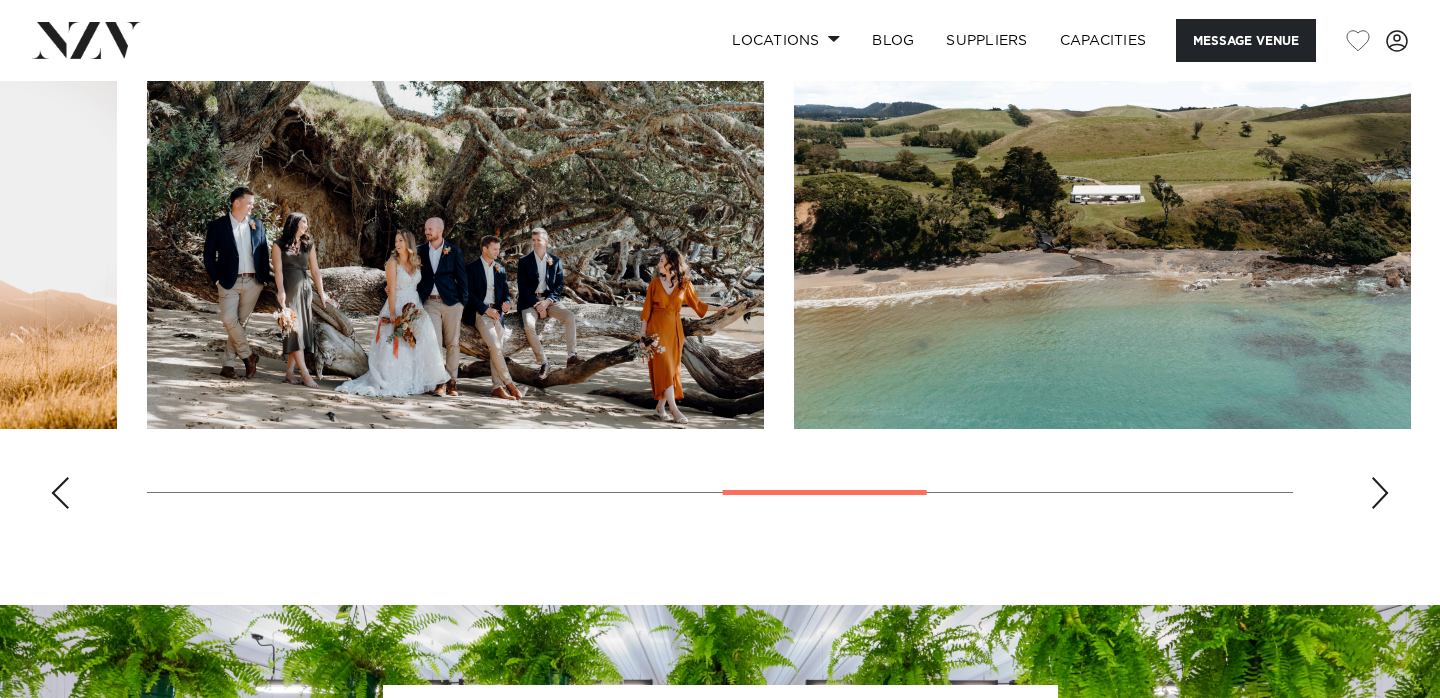 click at bounding box center [1380, 493] 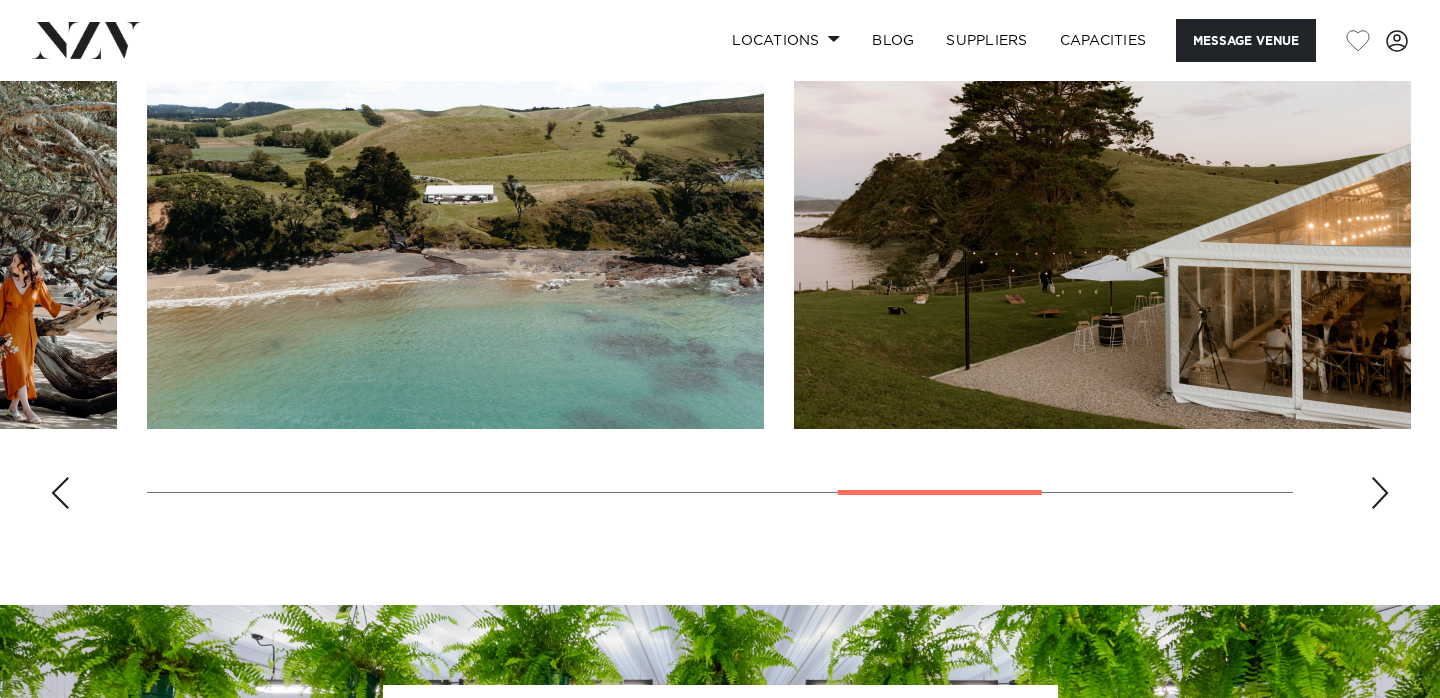 click at bounding box center (1380, 493) 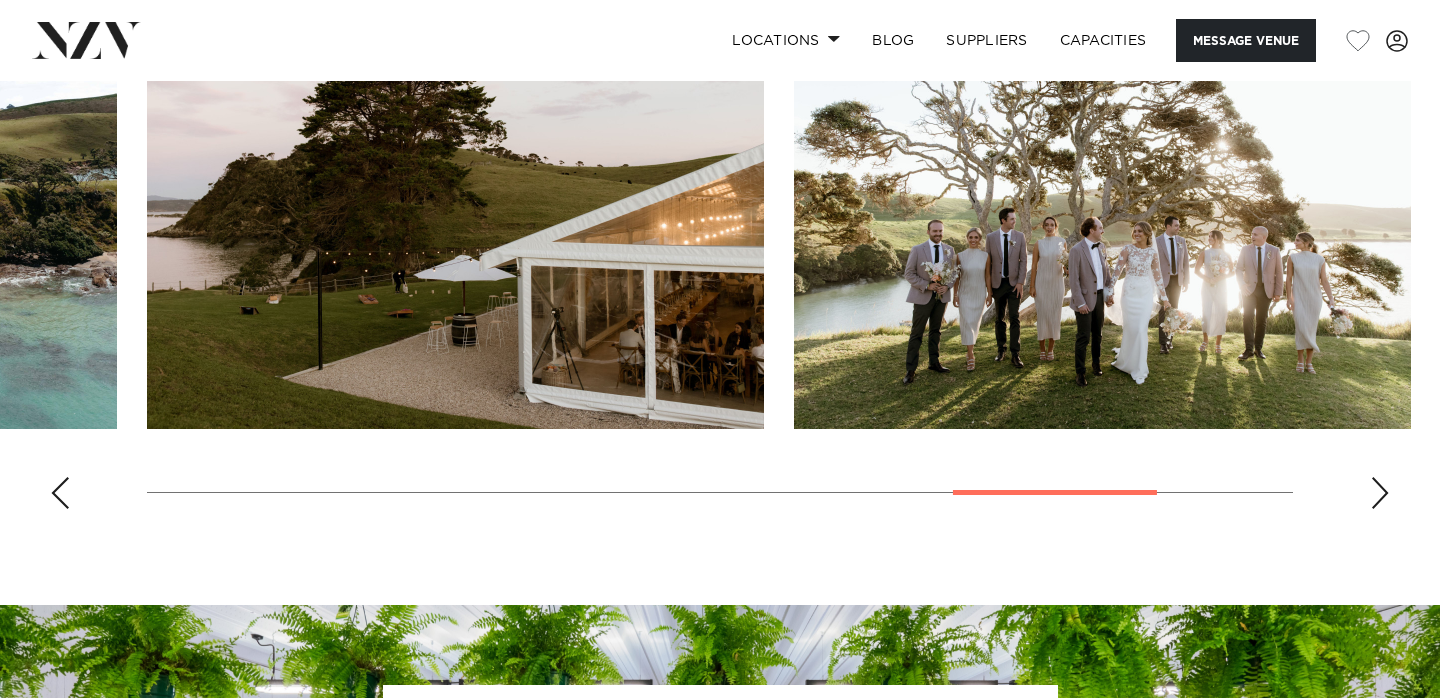 click at bounding box center (1380, 493) 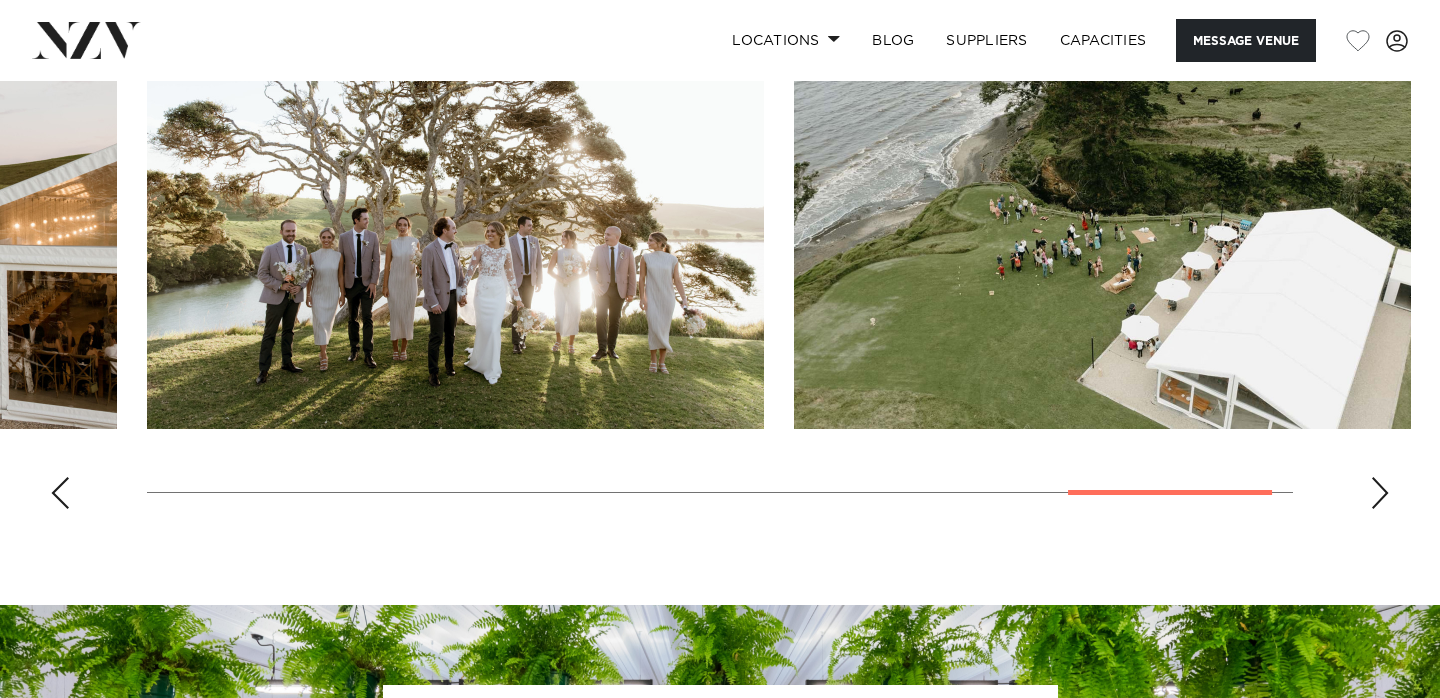 click at bounding box center [60, 493] 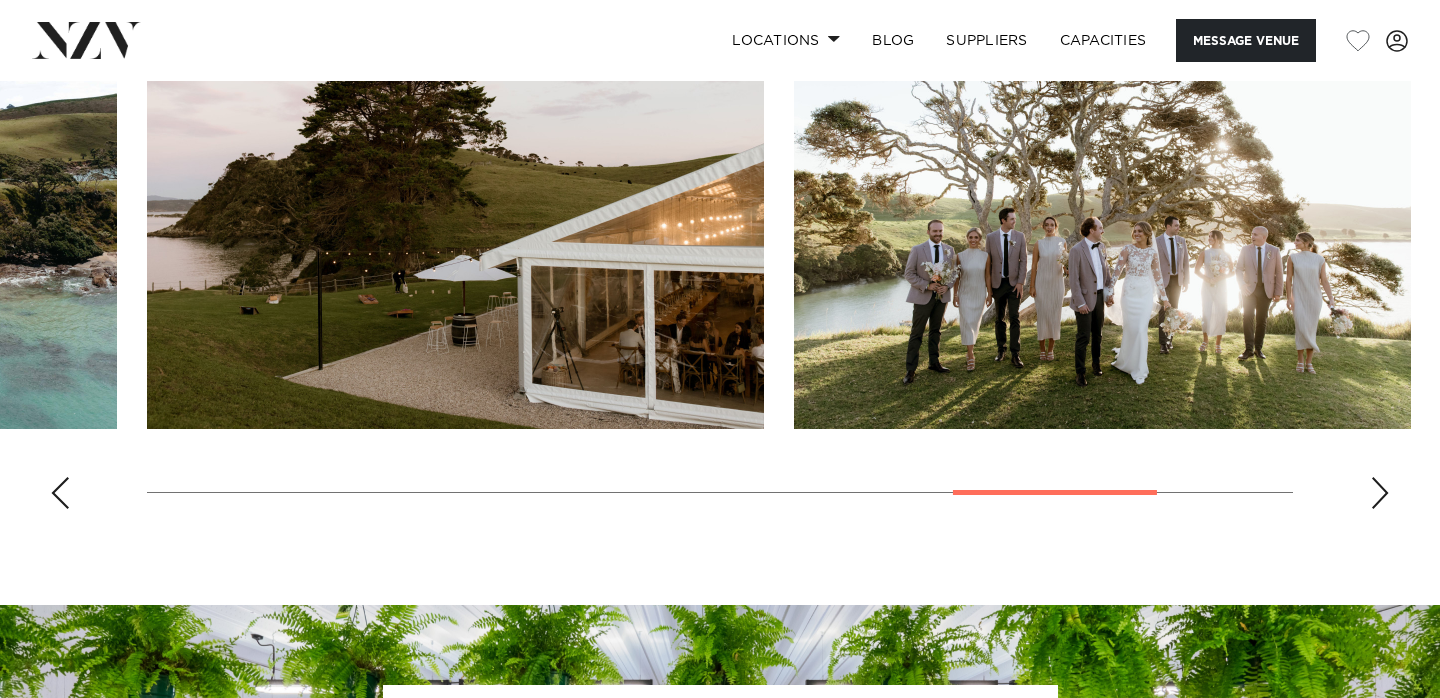 click at bounding box center [60, 493] 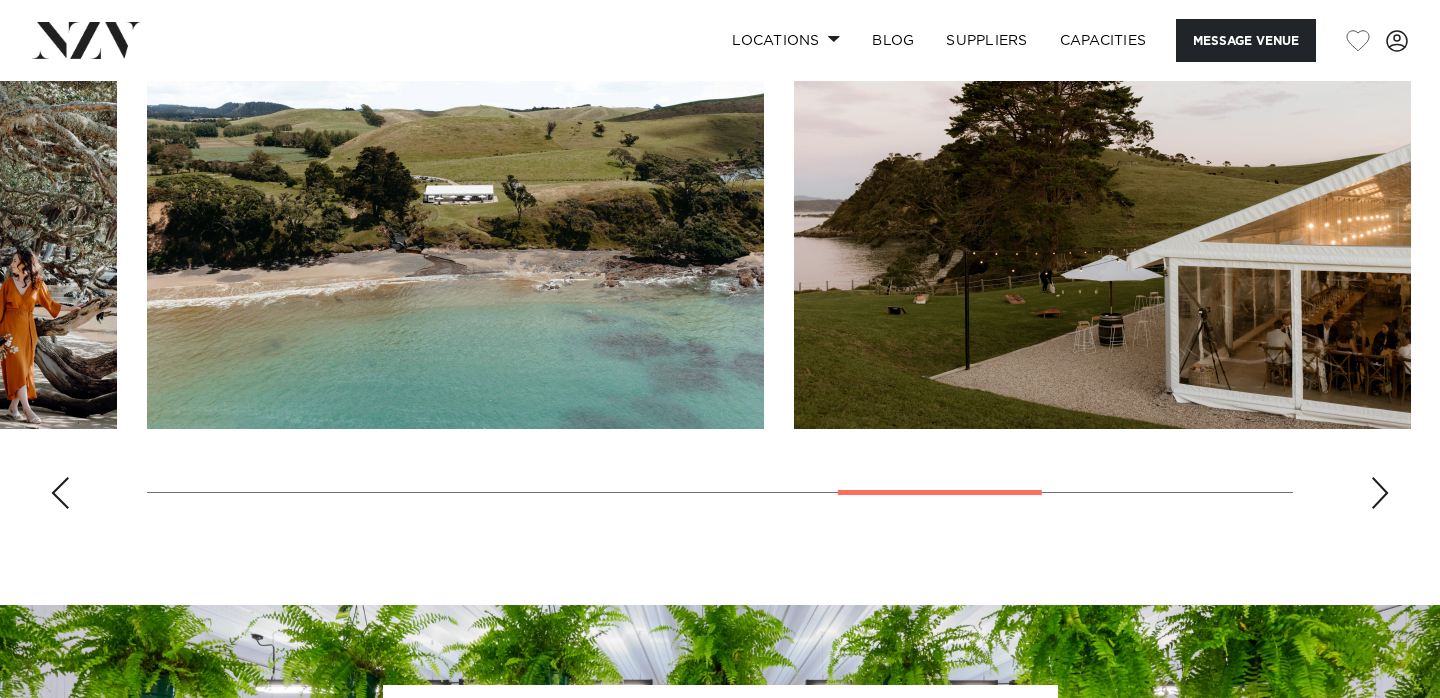 click at bounding box center [60, 493] 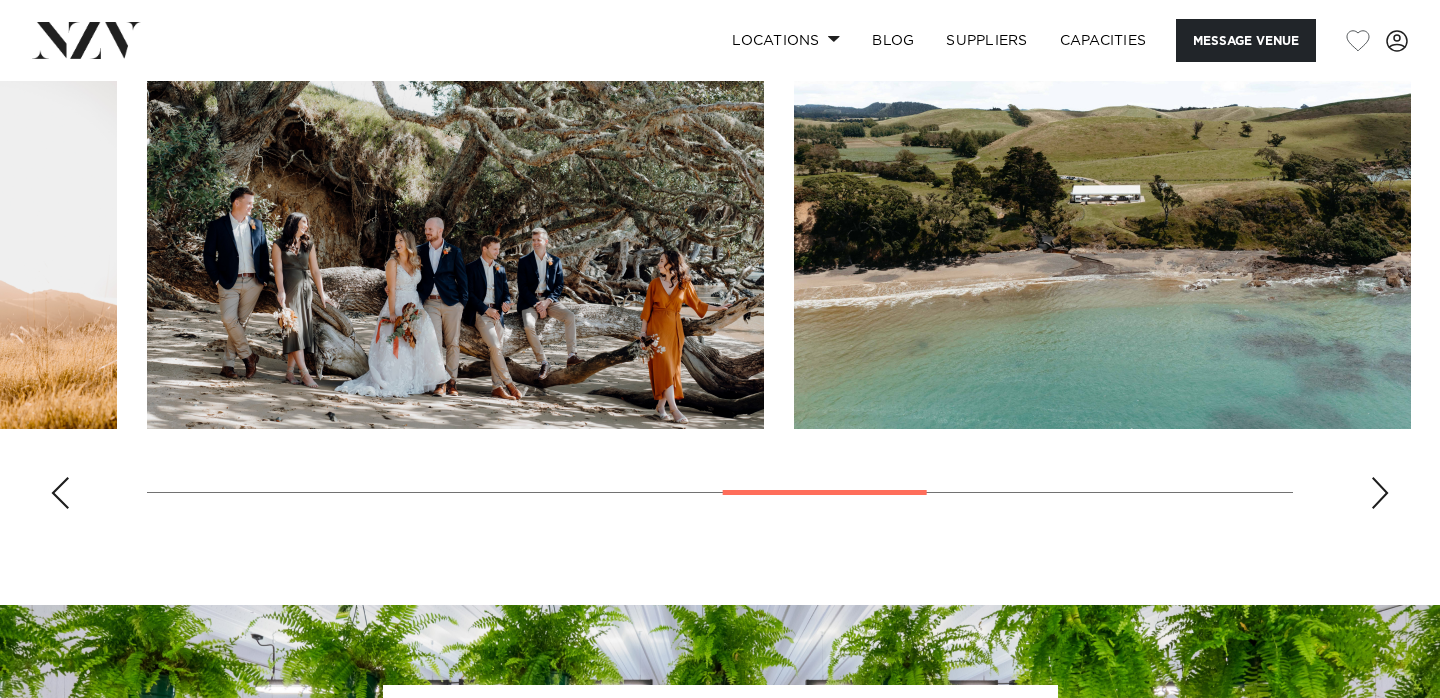click at bounding box center (60, 493) 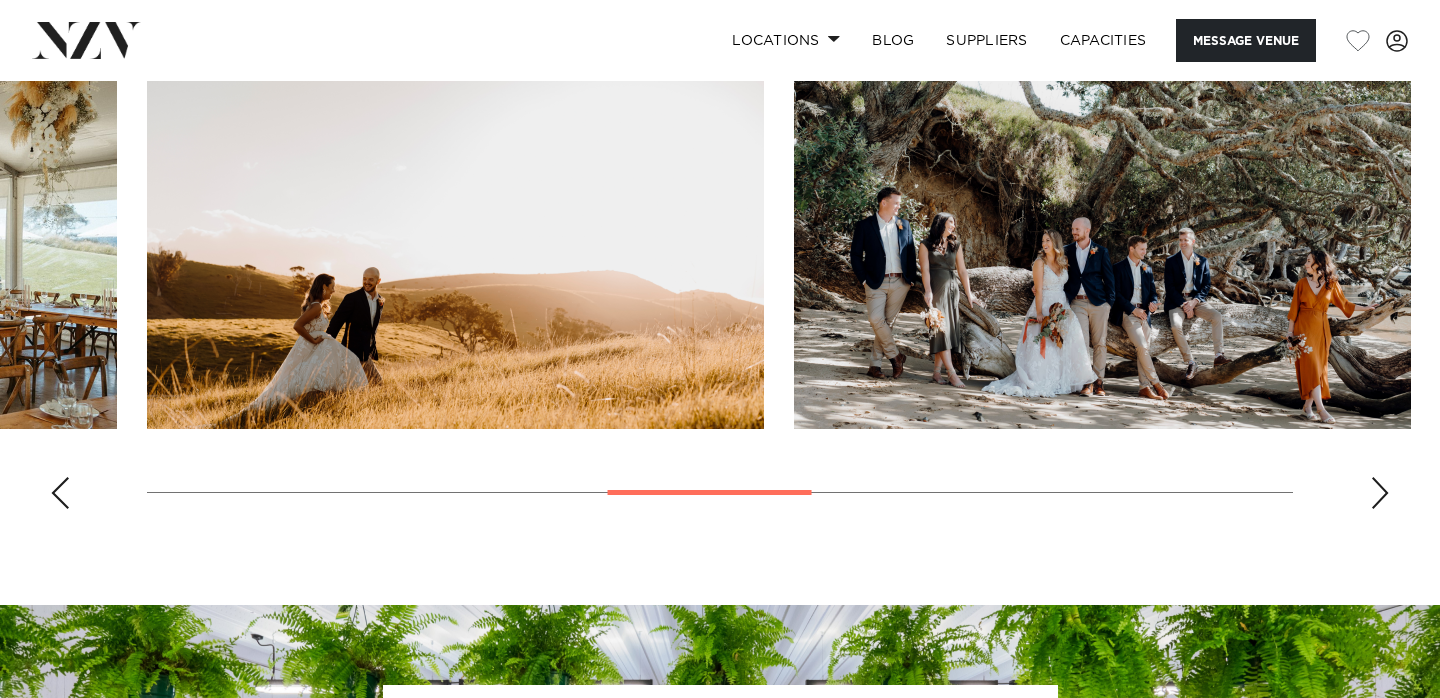 click at bounding box center [60, 493] 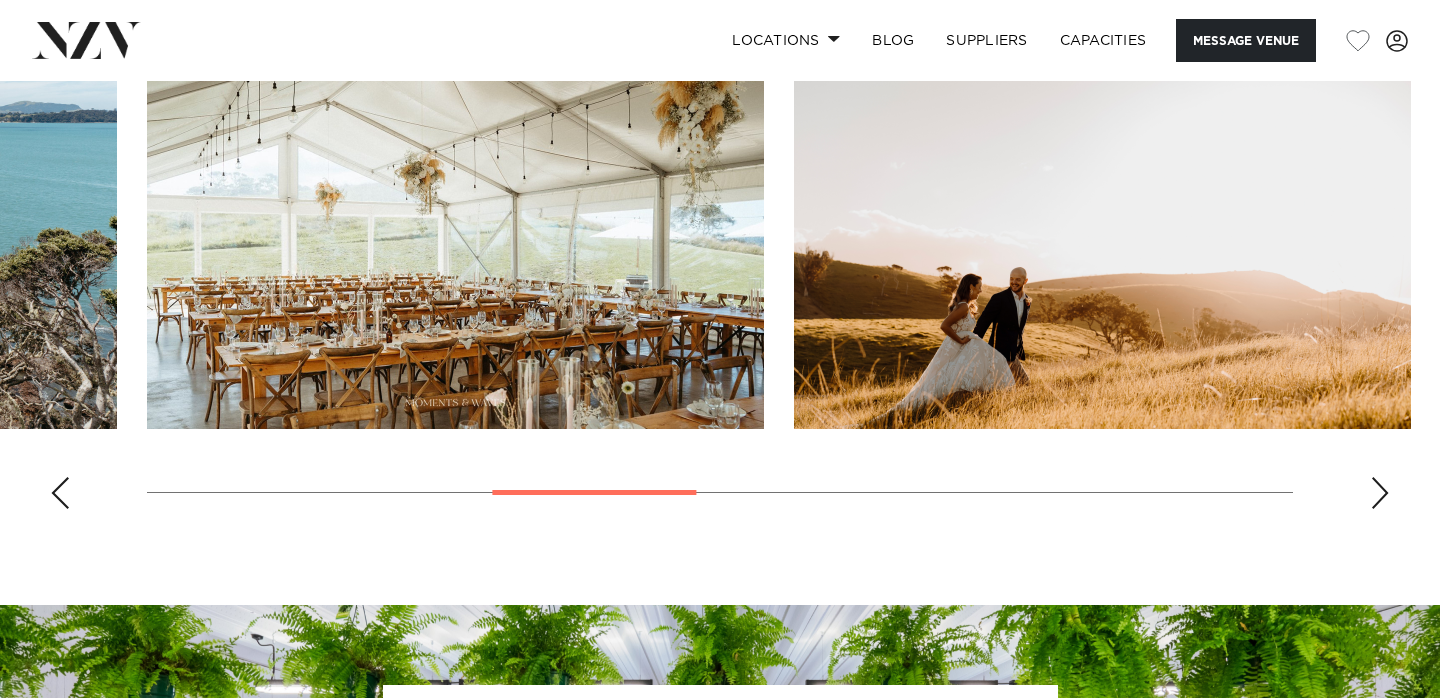 click at bounding box center [60, 493] 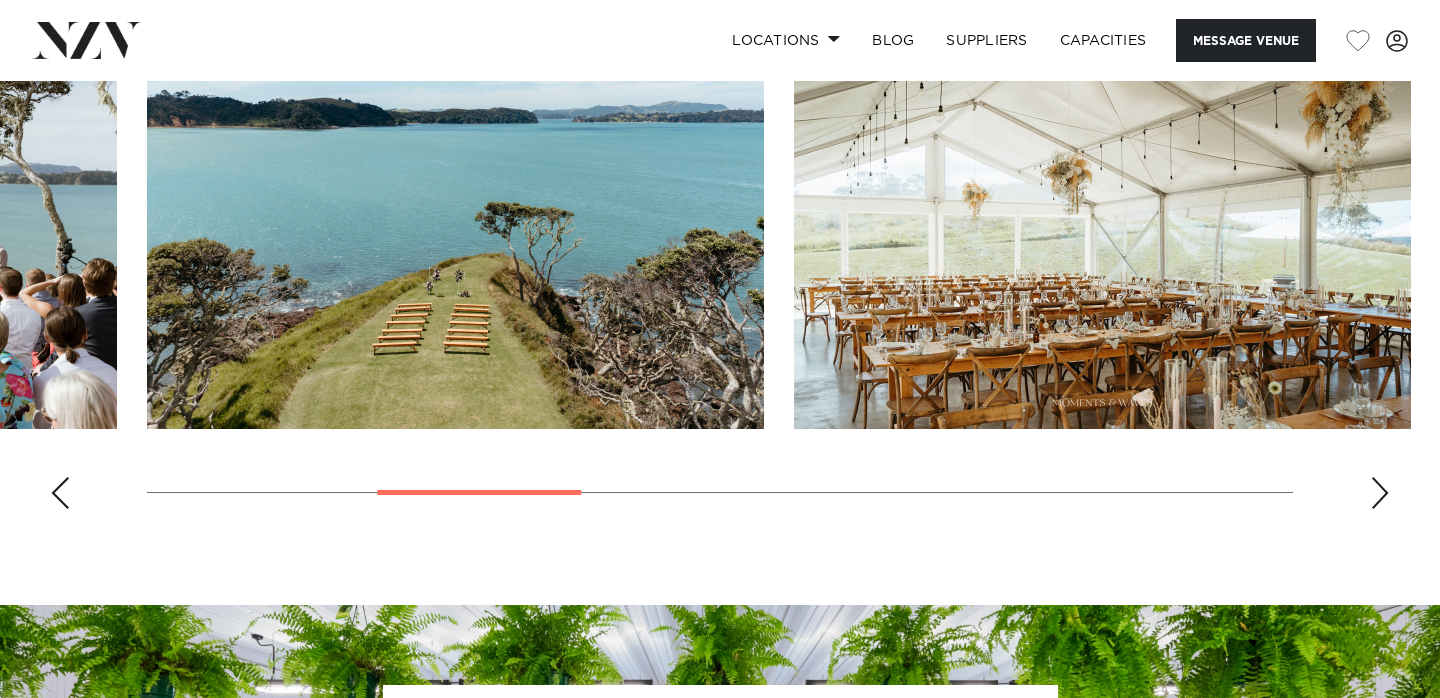 click at bounding box center (60, 493) 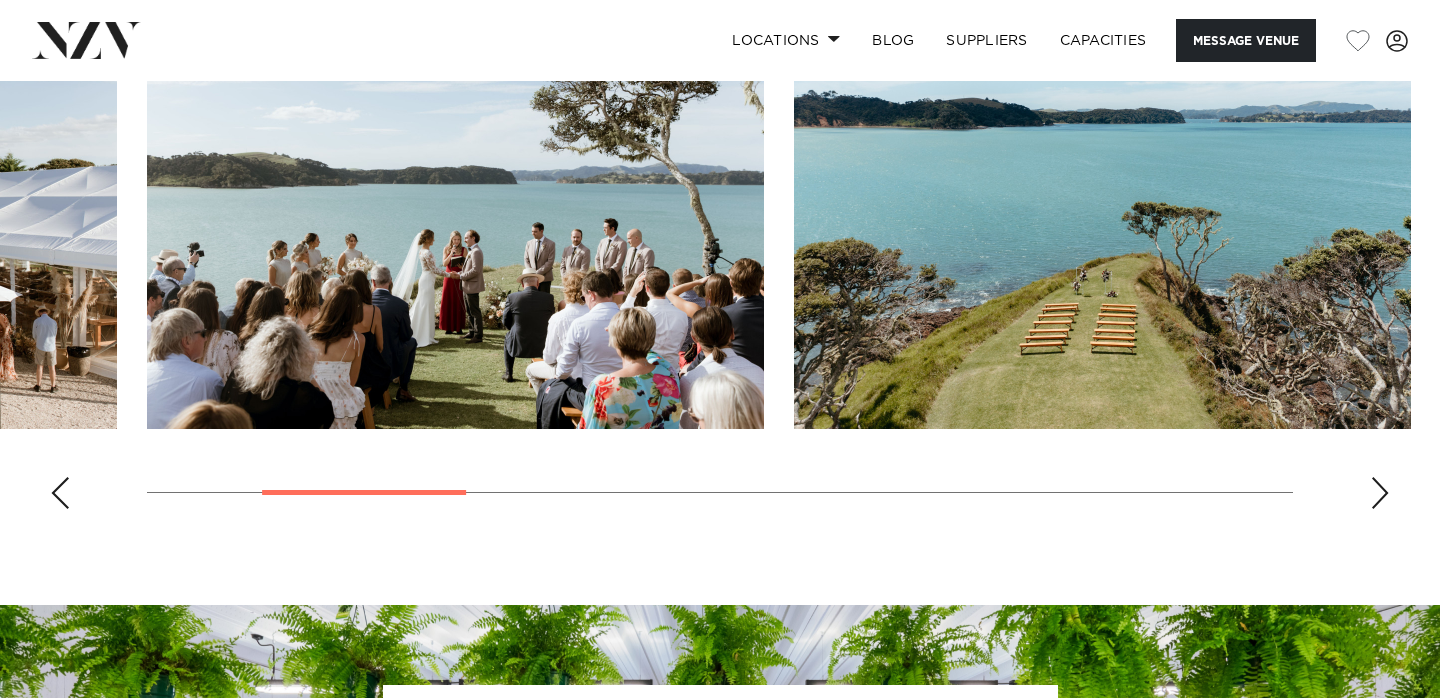 click at bounding box center (60, 493) 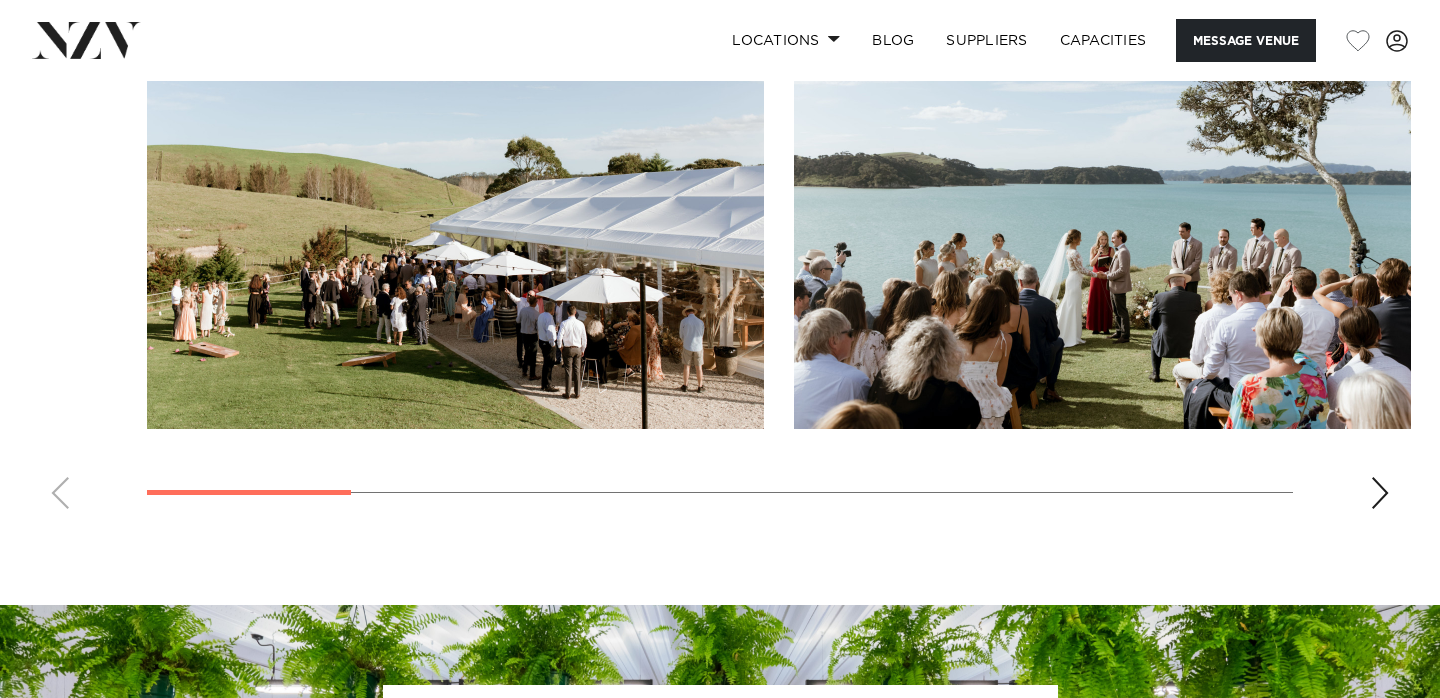 click at bounding box center [1380, 493] 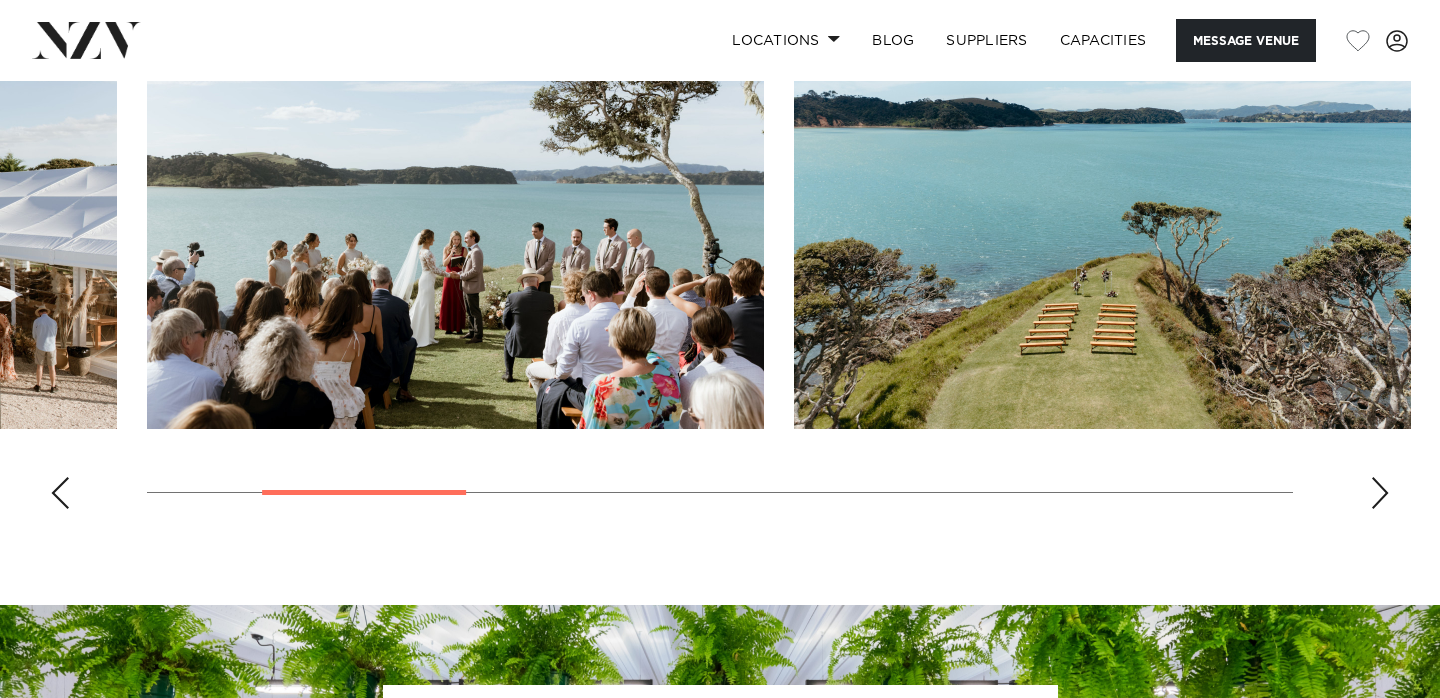 click at bounding box center [1380, 493] 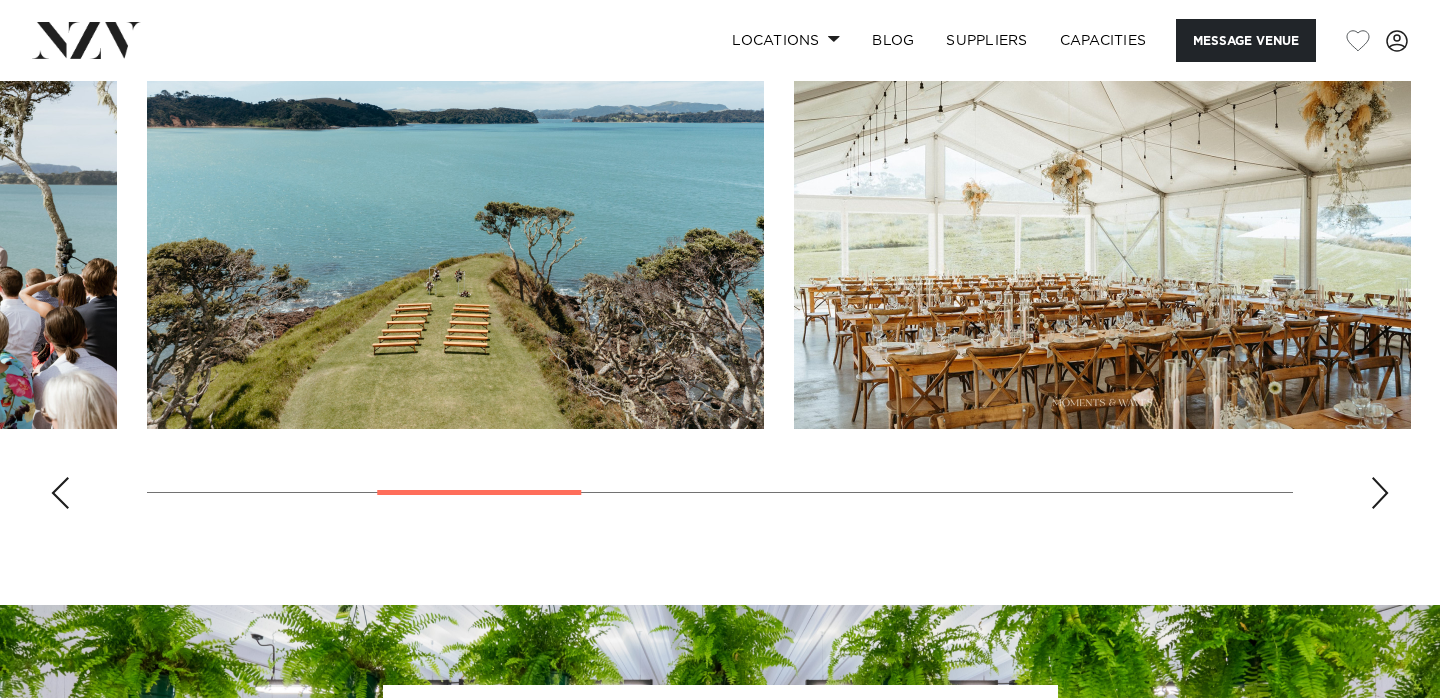 click at bounding box center [1380, 493] 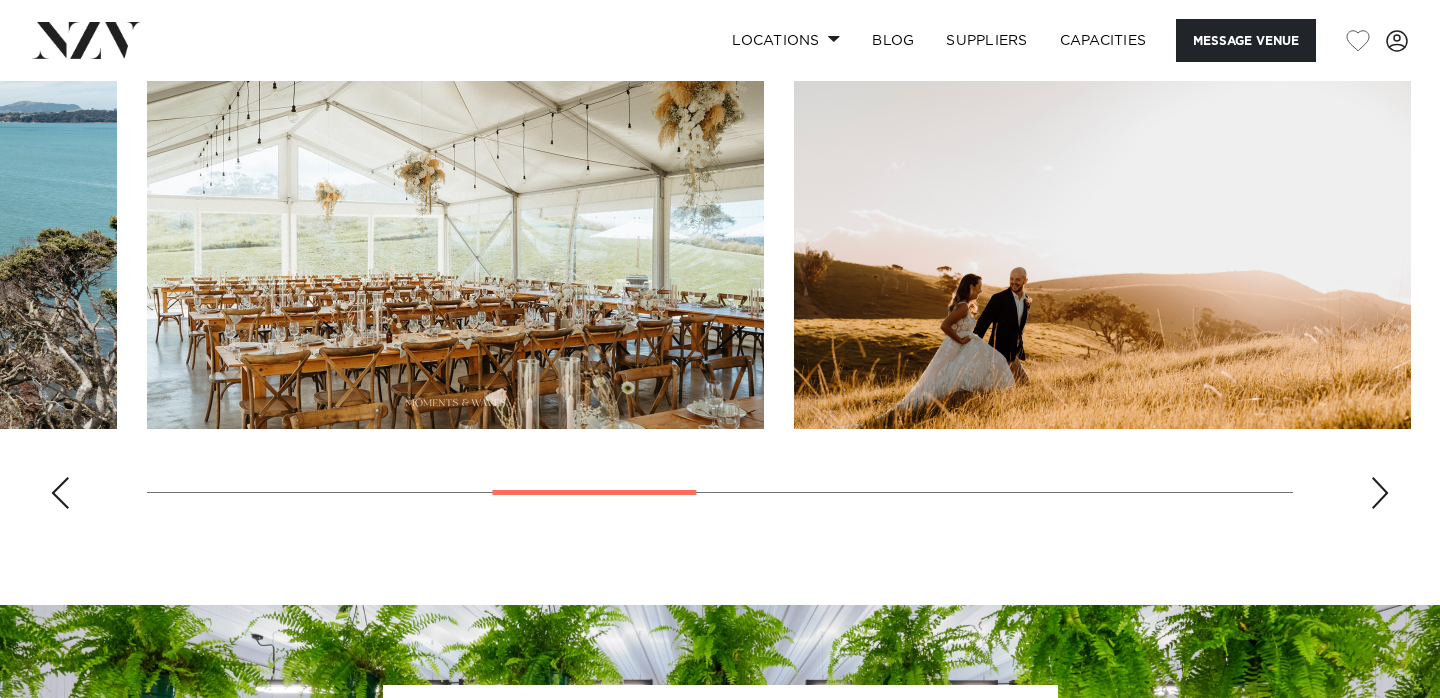 click at bounding box center [1380, 493] 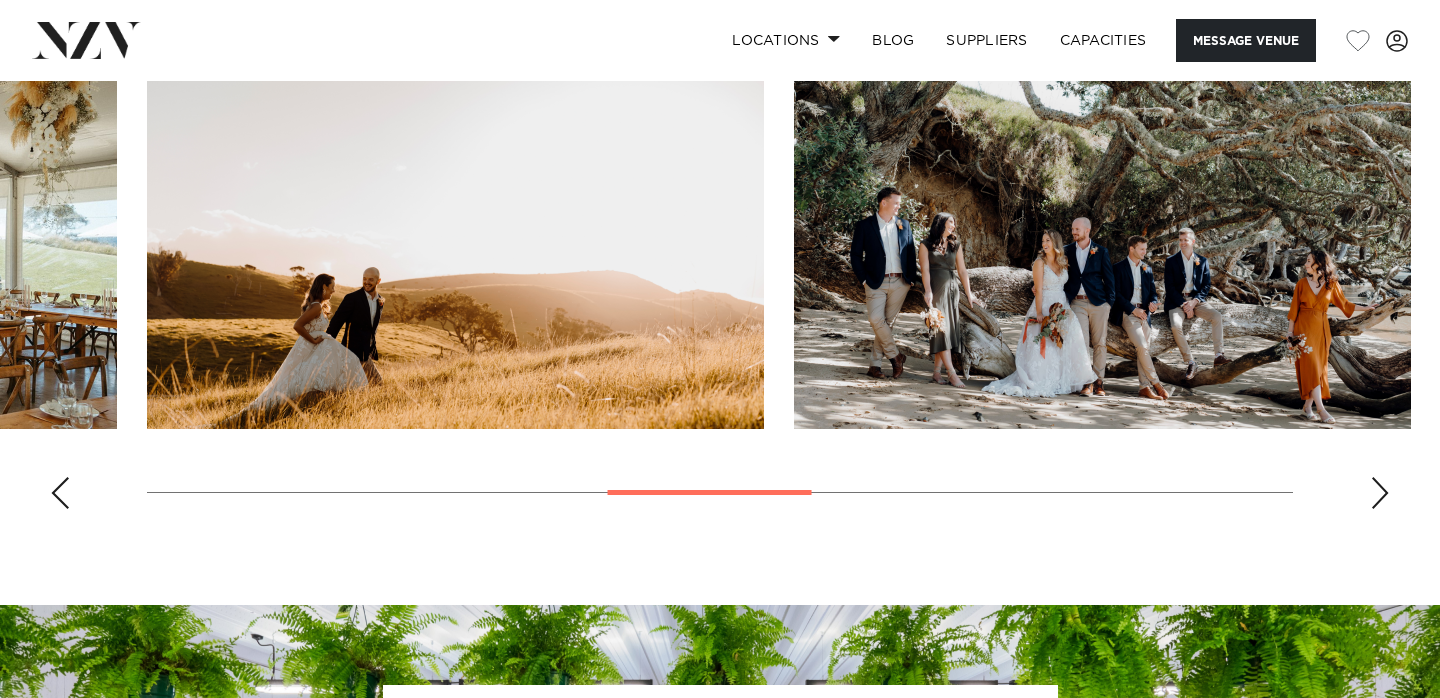 click at bounding box center [1380, 493] 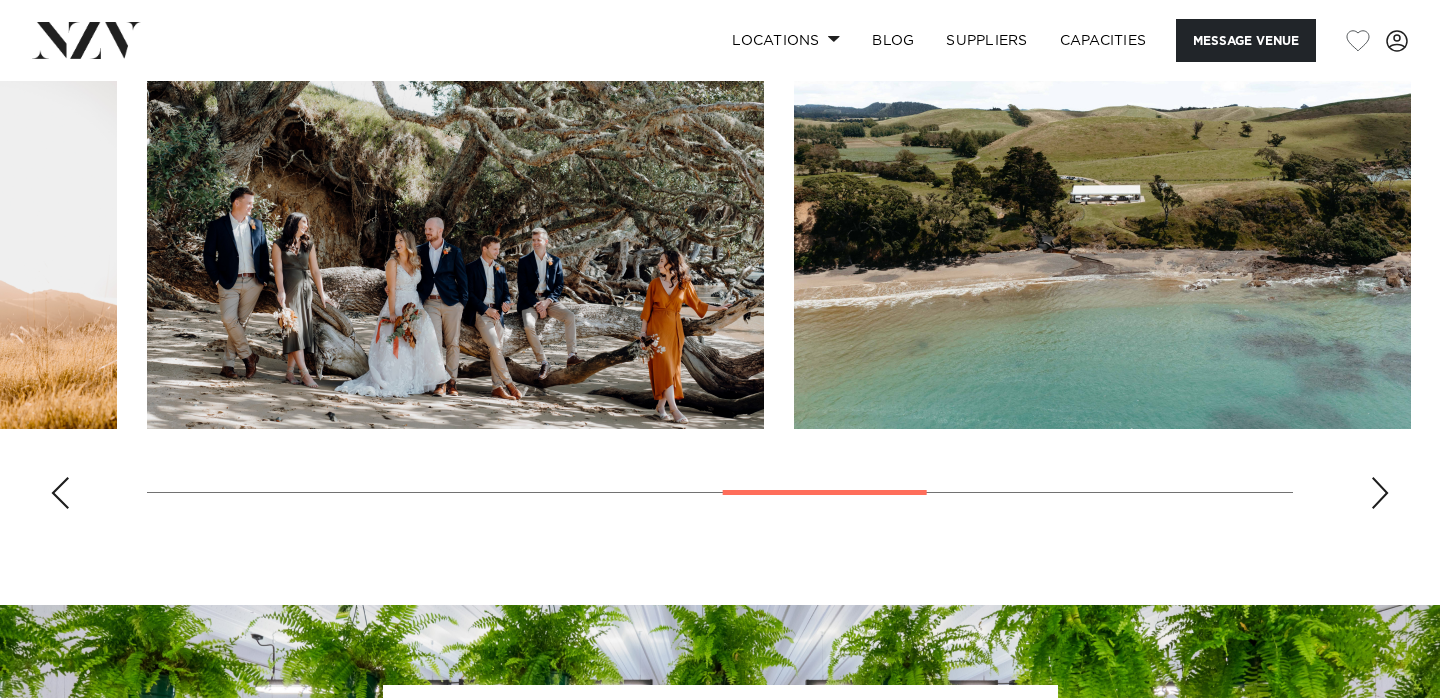 click at bounding box center [1380, 493] 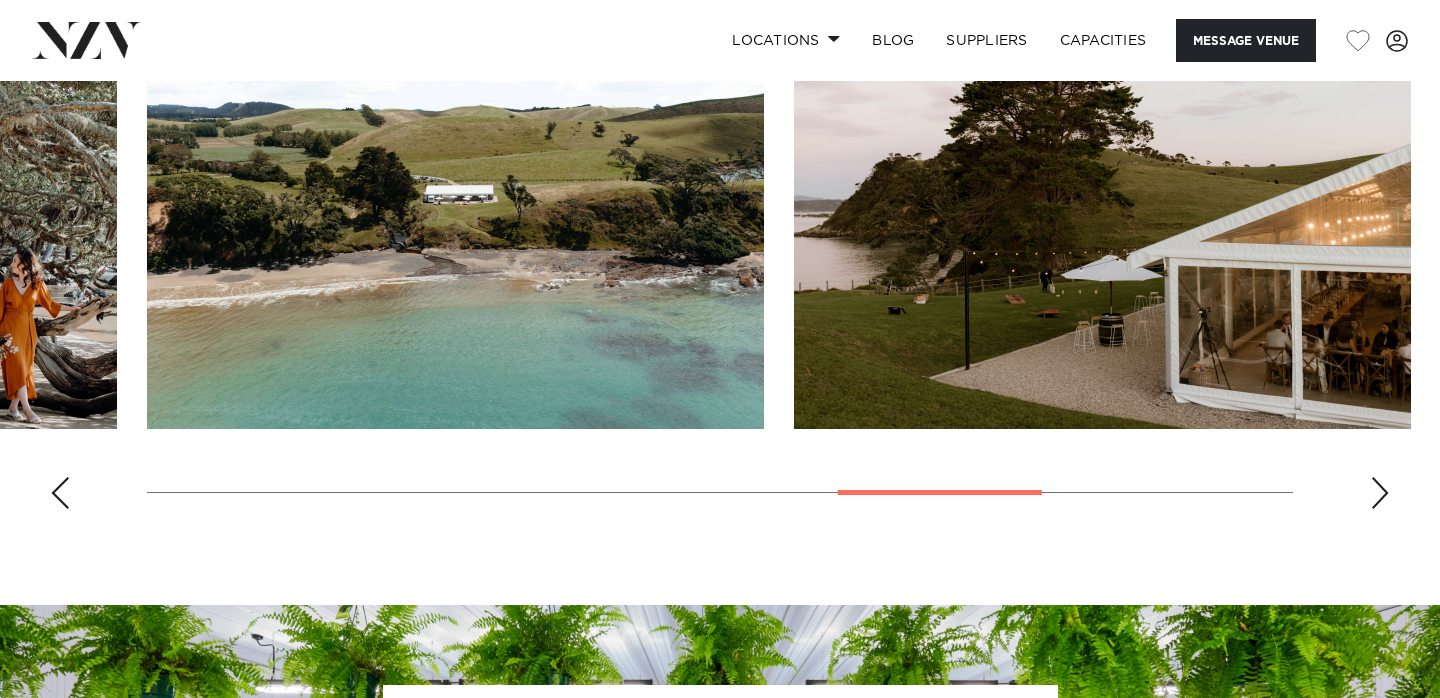 click at bounding box center (1380, 493) 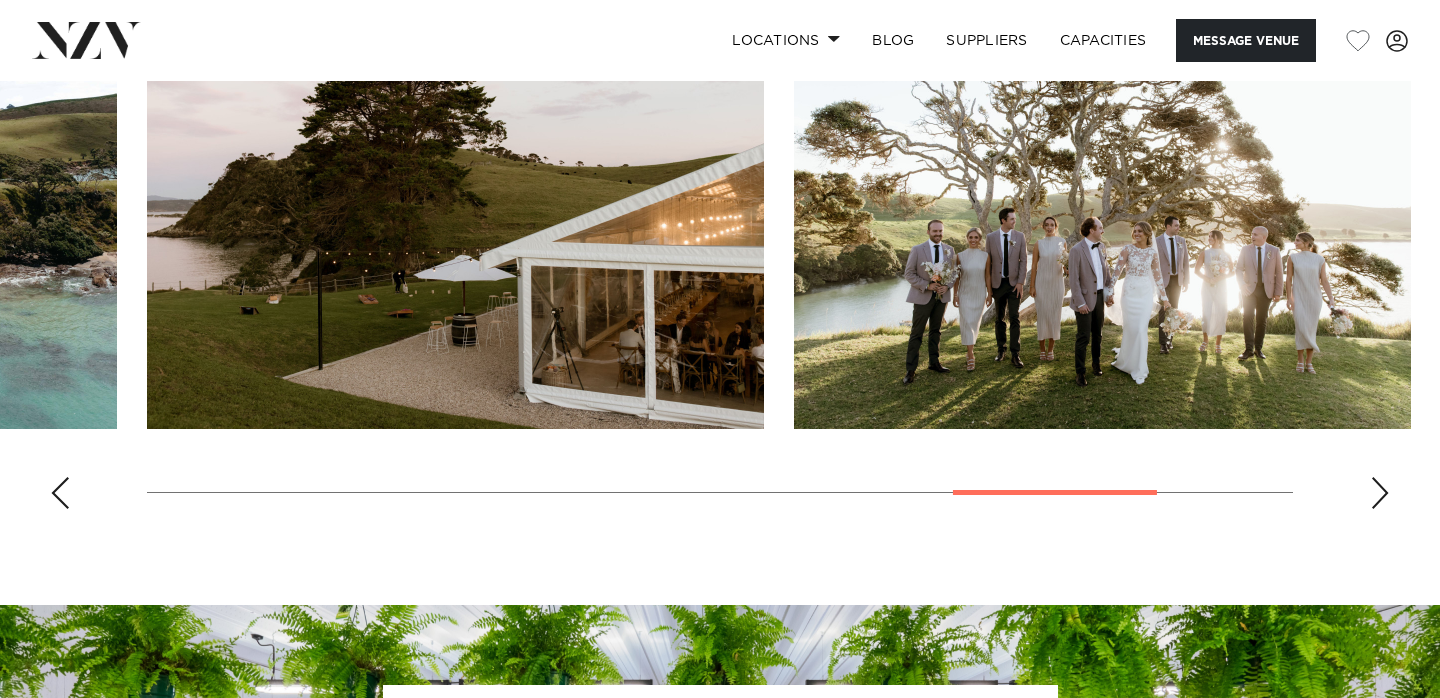 click at bounding box center [1380, 493] 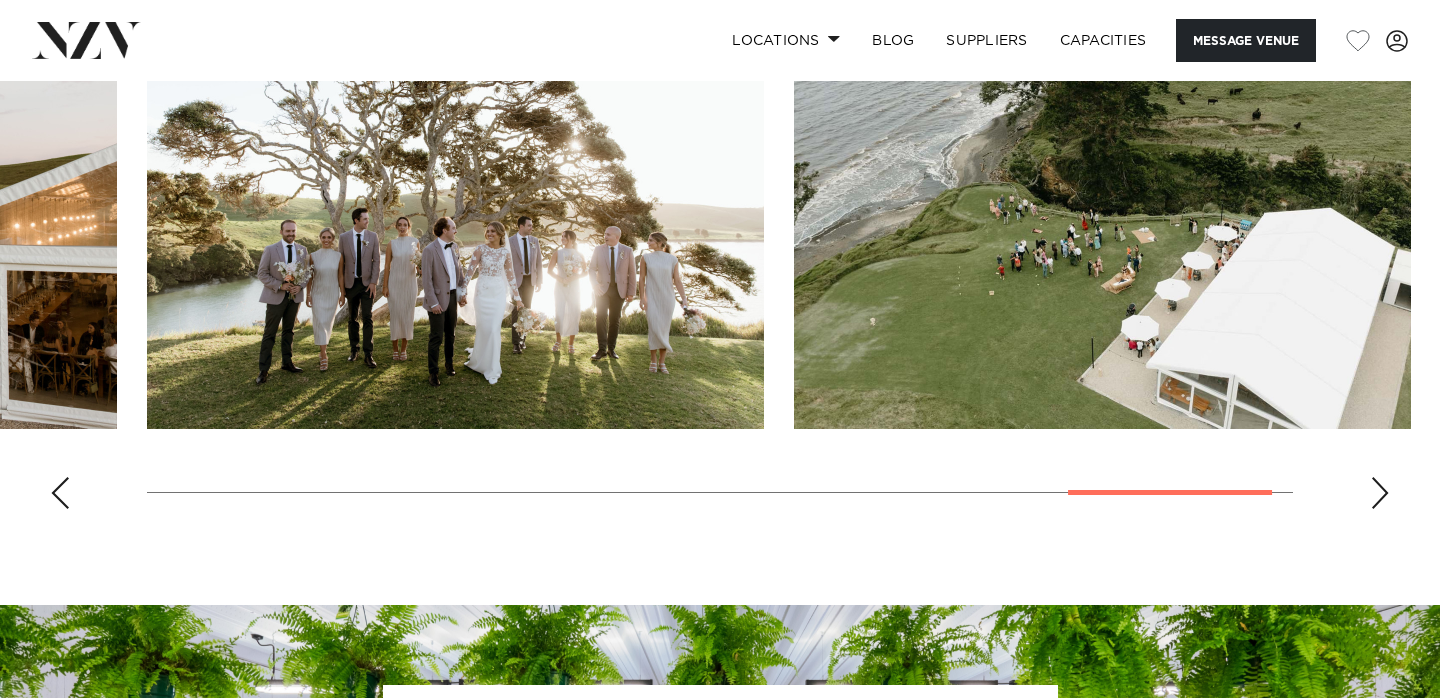 click at bounding box center [1380, 493] 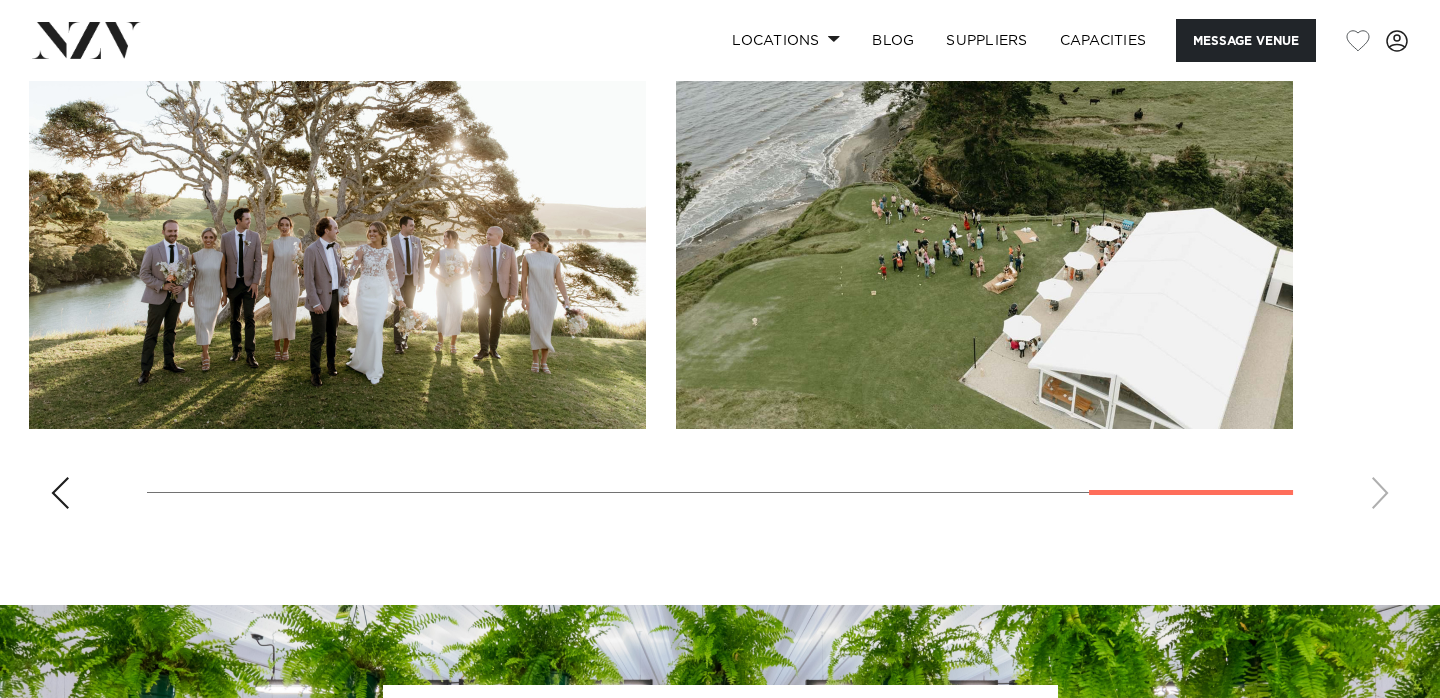 click at bounding box center [720, 250] 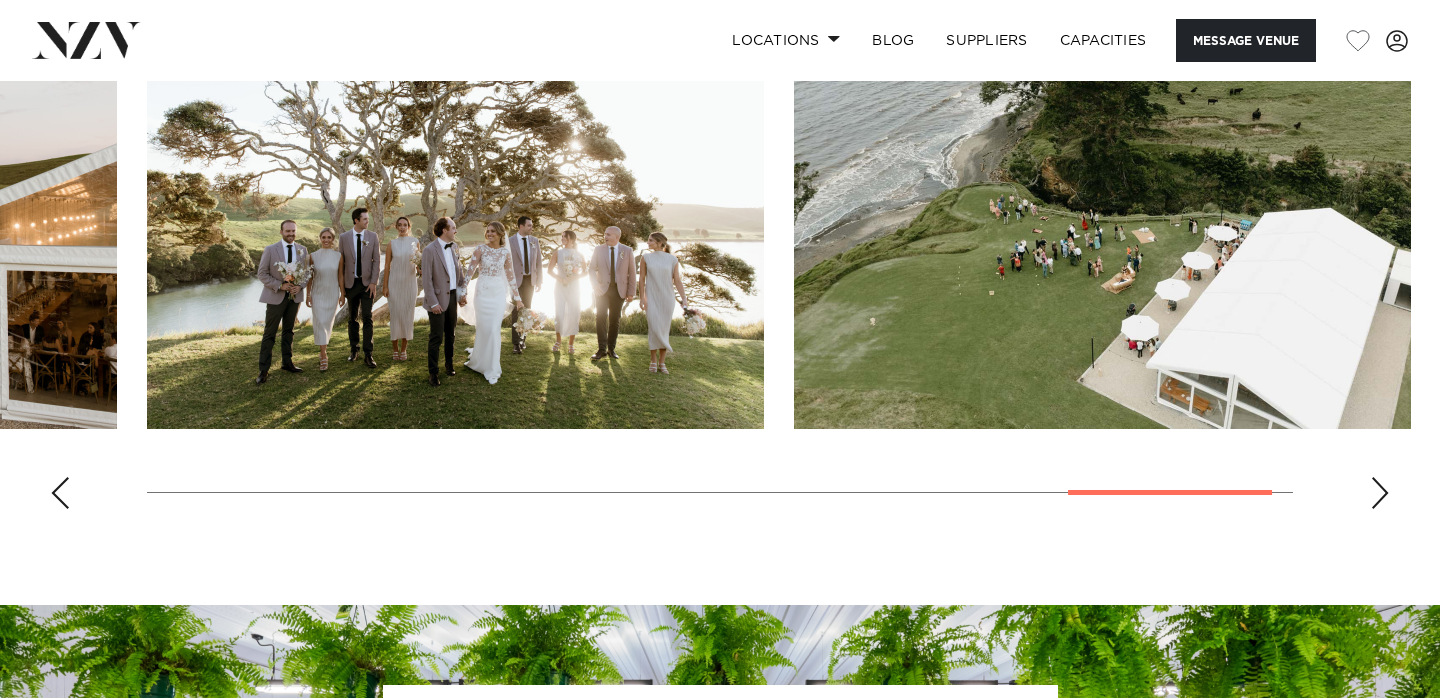 click at bounding box center [60, 493] 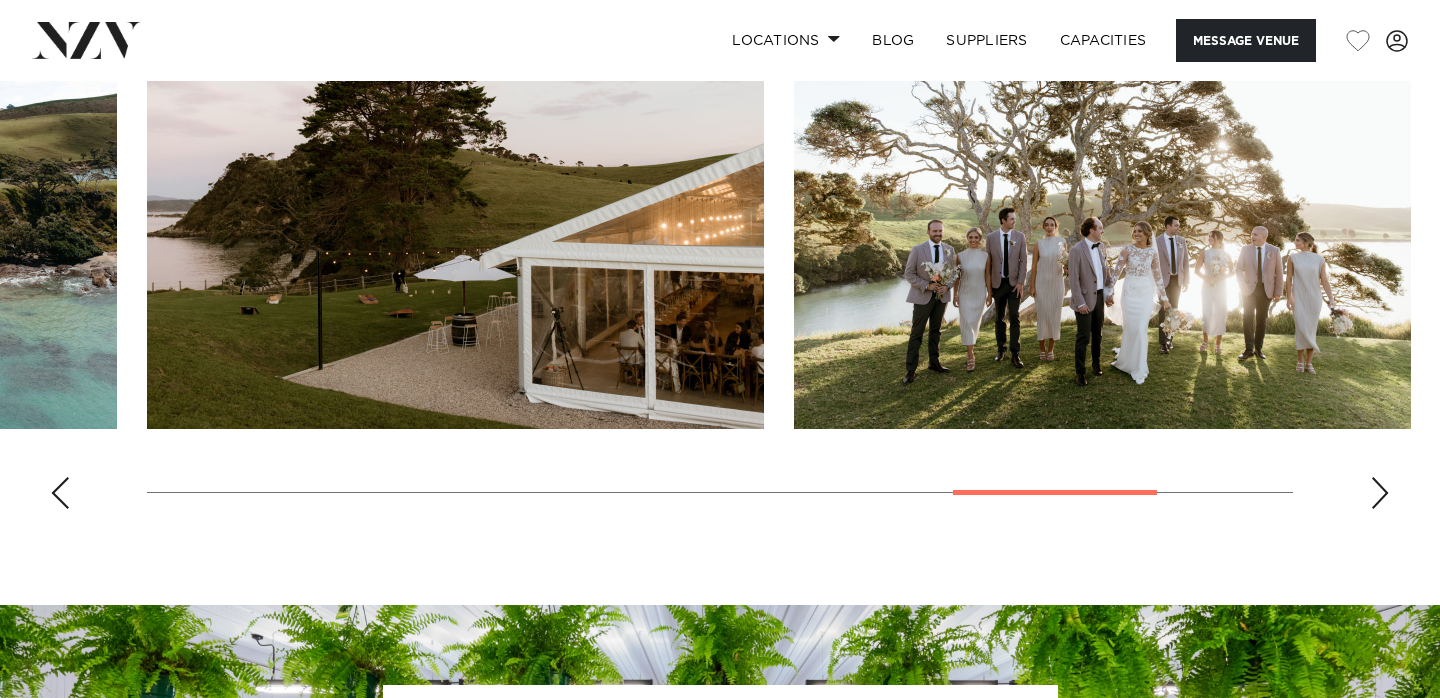 click at bounding box center (60, 493) 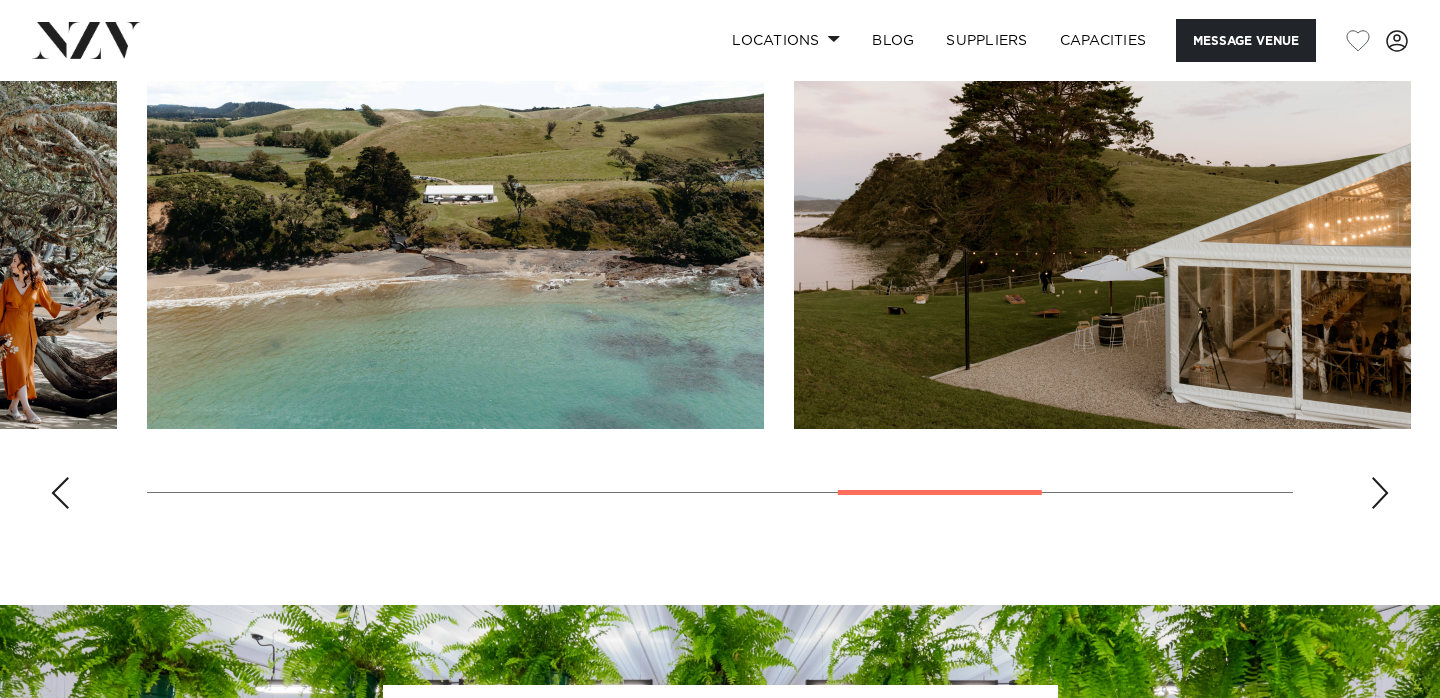 click at bounding box center [60, 493] 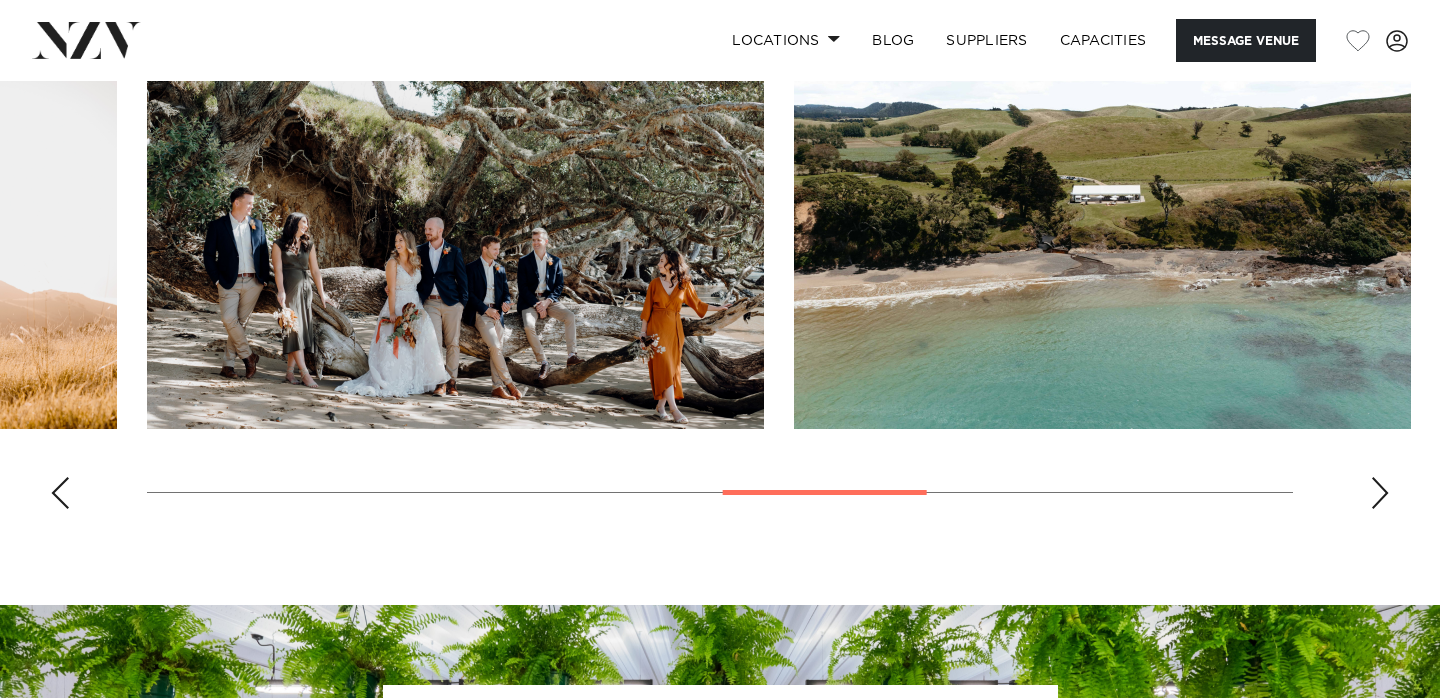 click at bounding box center (60, 493) 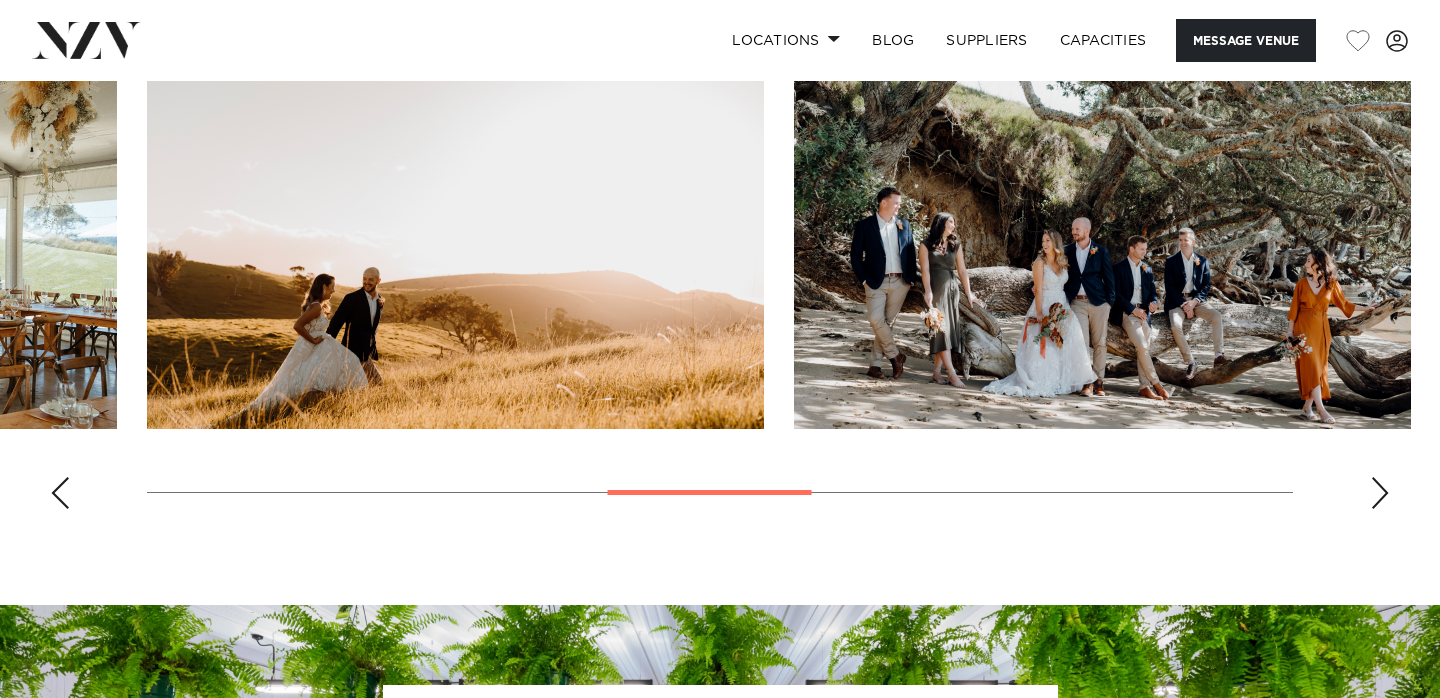 click at bounding box center (60, 493) 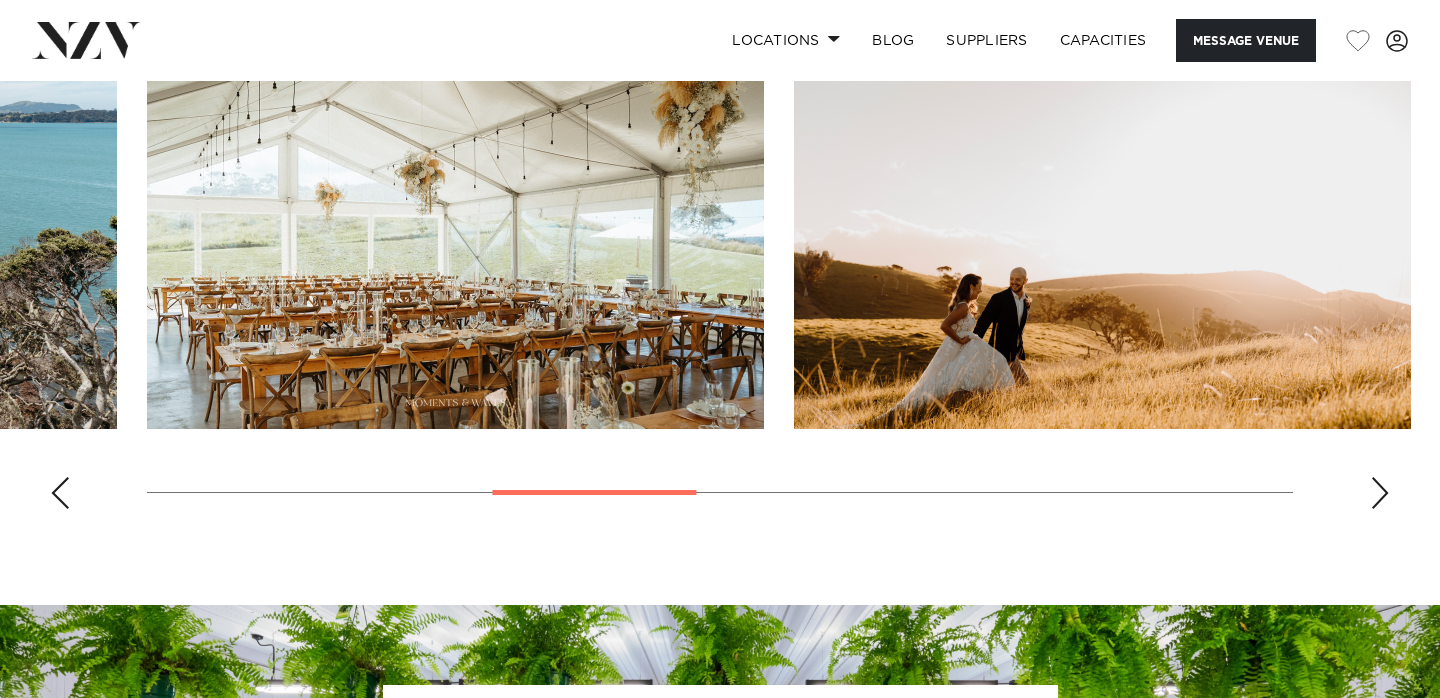 click at bounding box center (60, 493) 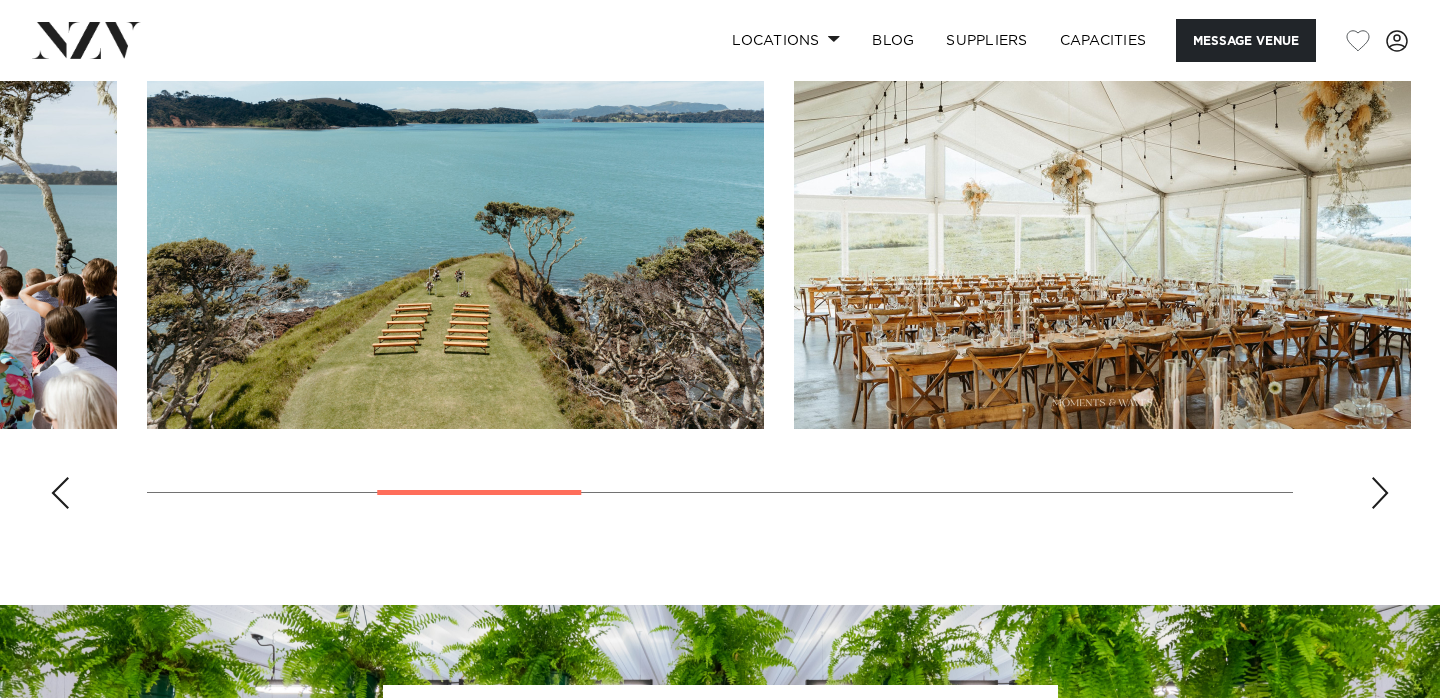 click at bounding box center [60, 493] 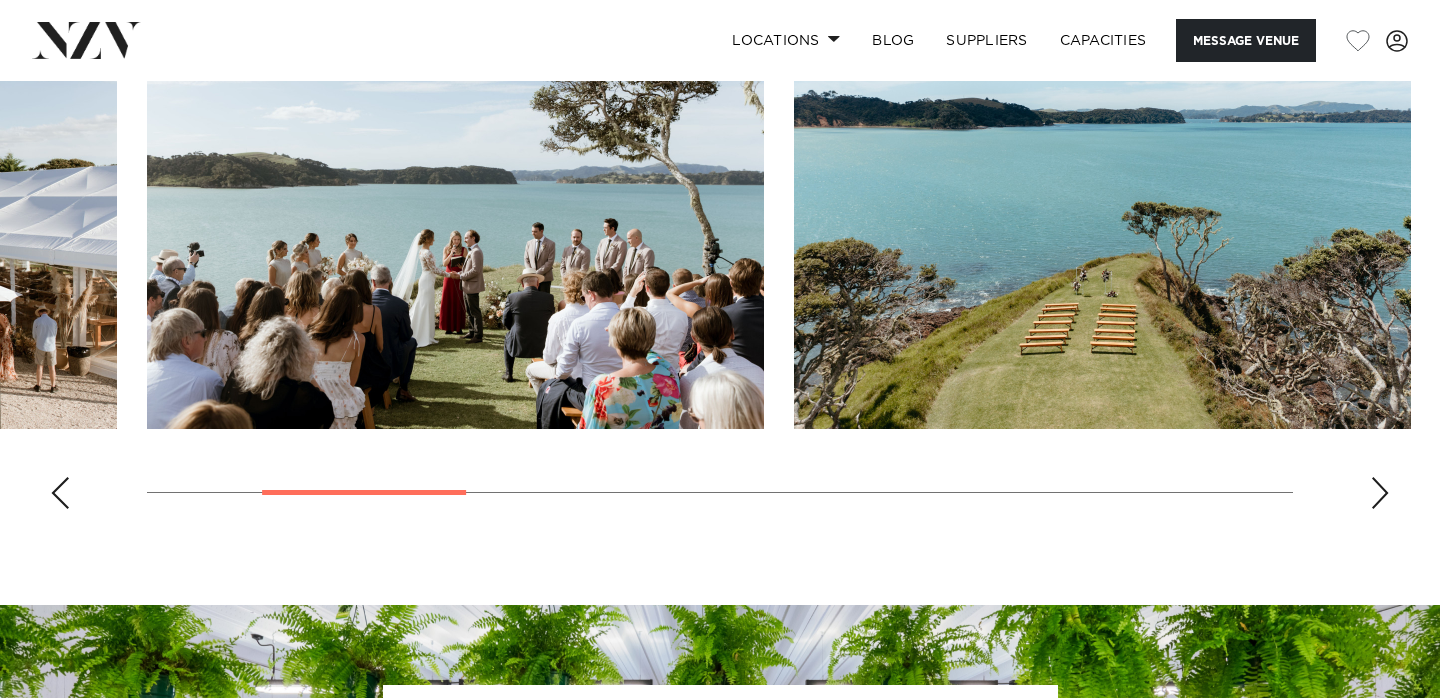 click at bounding box center (60, 493) 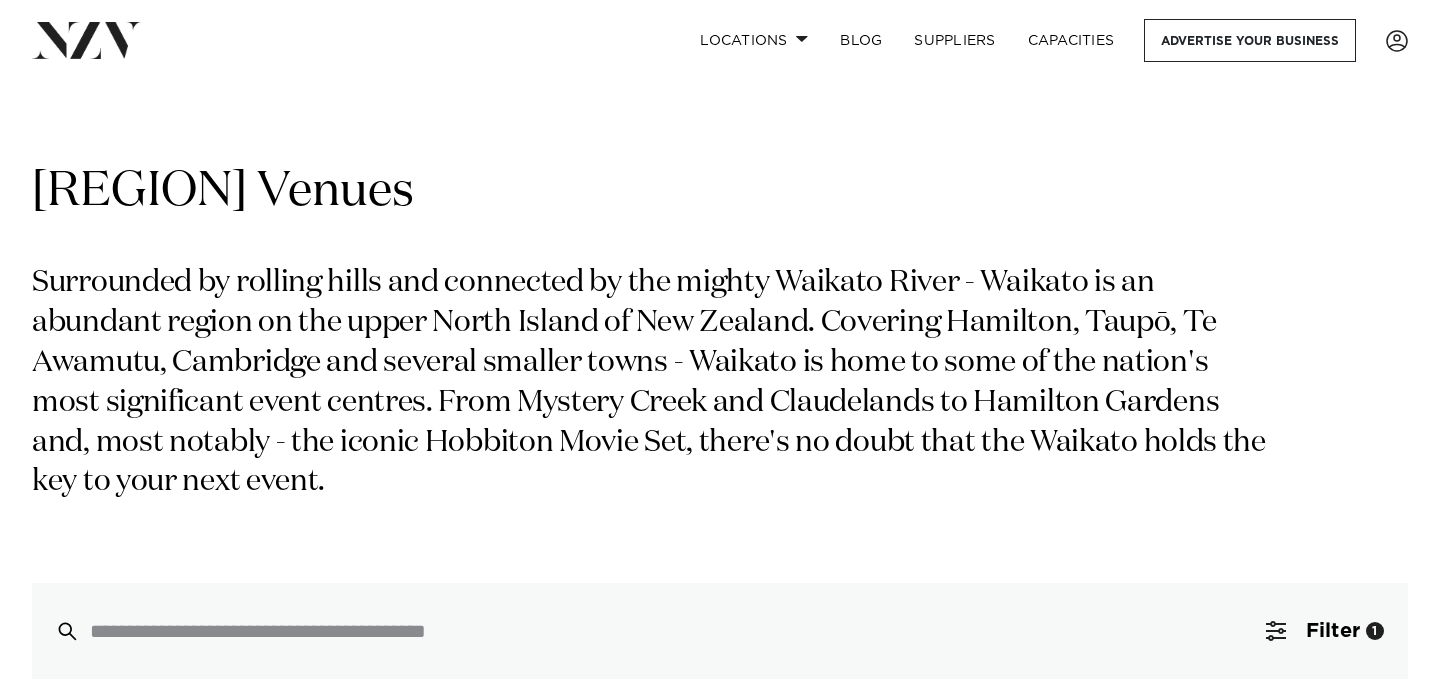 scroll, scrollTop: 0, scrollLeft: 0, axis: both 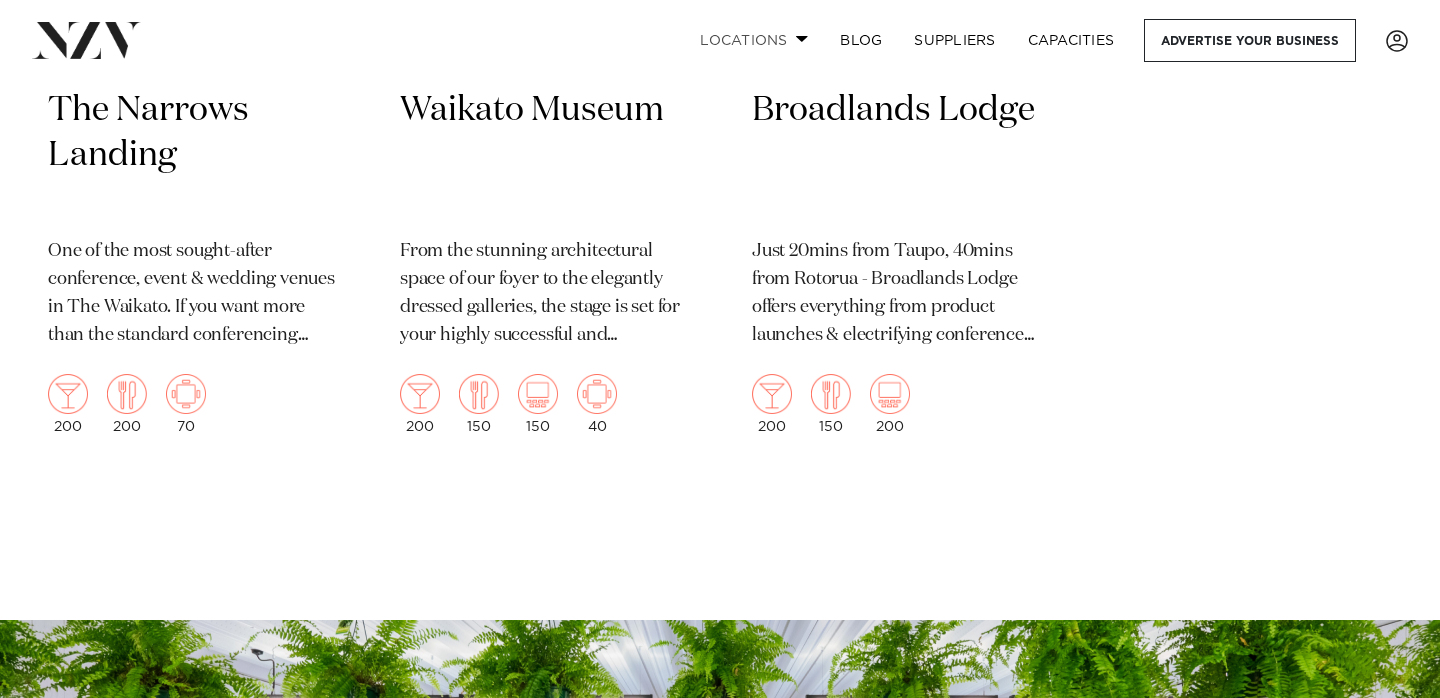 click on "Locations" at bounding box center (754, 40) 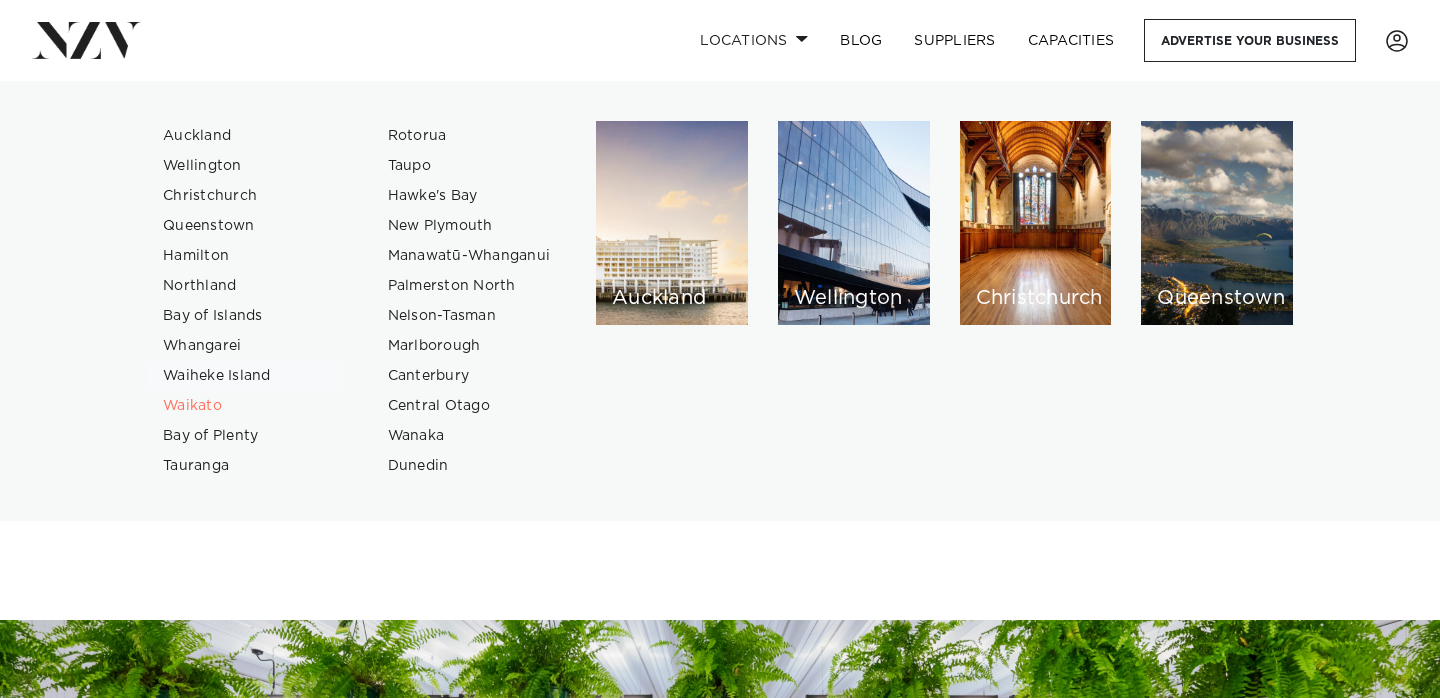 click on "Waiheke Island" at bounding box center [244, 376] 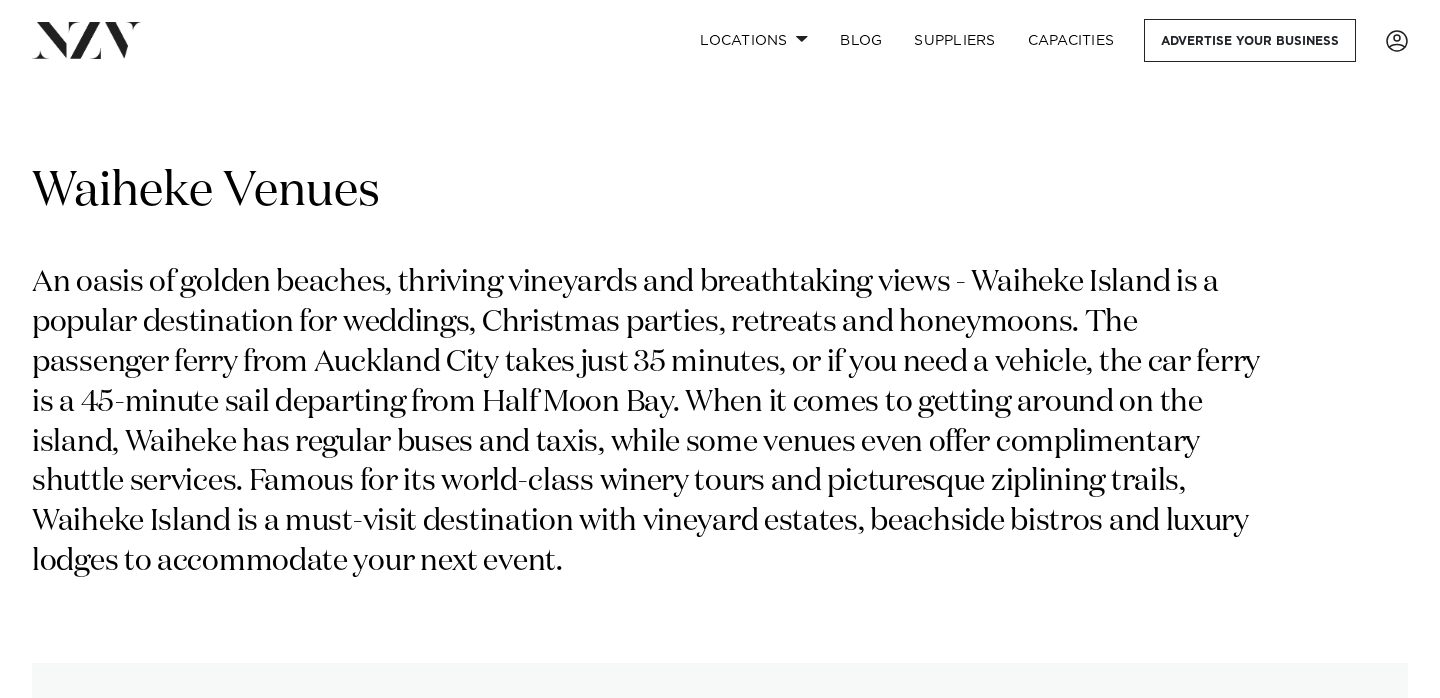 scroll, scrollTop: 0, scrollLeft: 0, axis: both 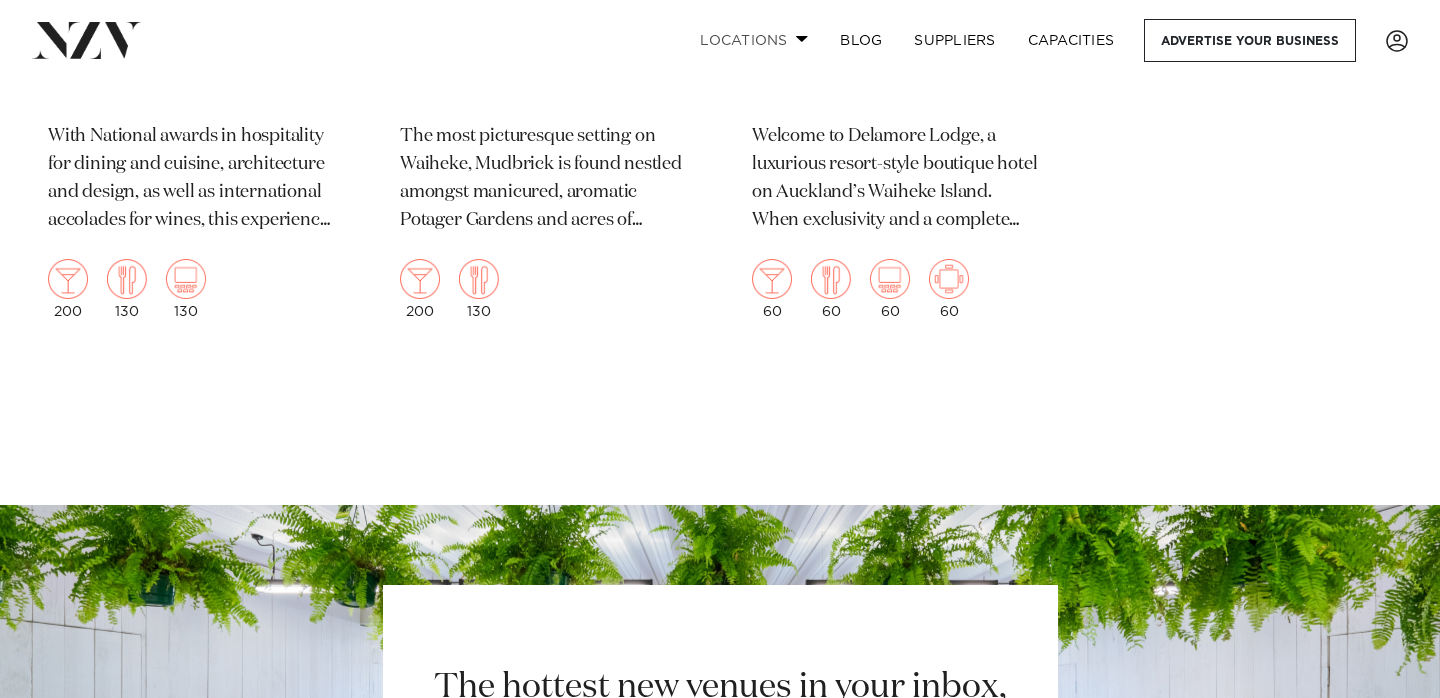 click on "Locations" at bounding box center (754, 40) 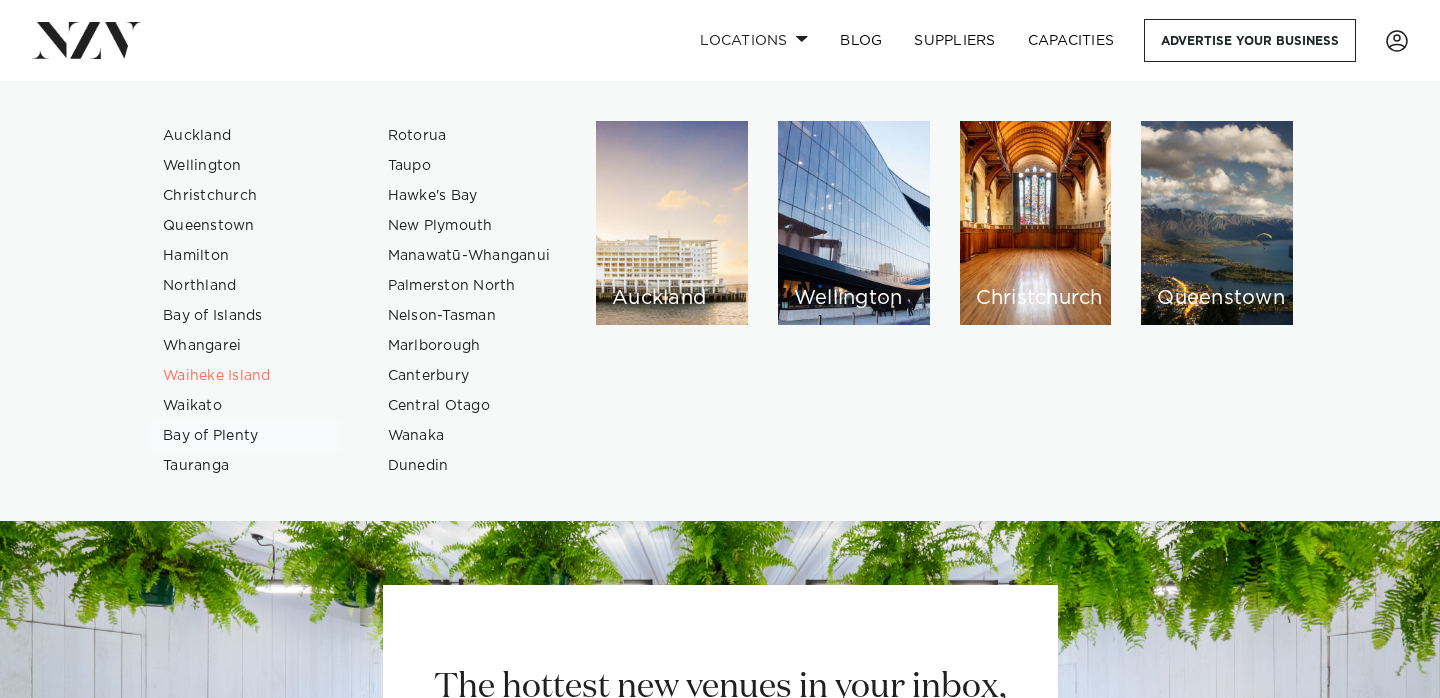 click on "Bay of Plenty" at bounding box center (244, 436) 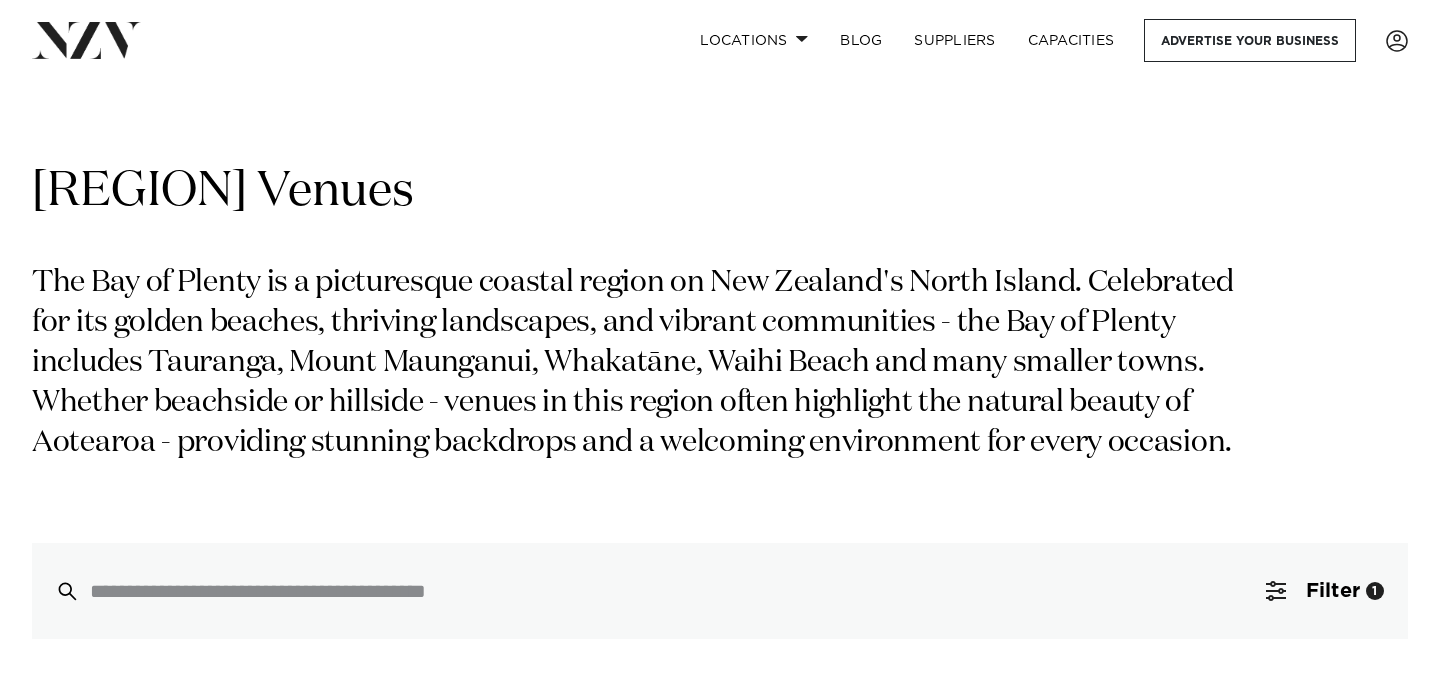 scroll, scrollTop: 0, scrollLeft: 0, axis: both 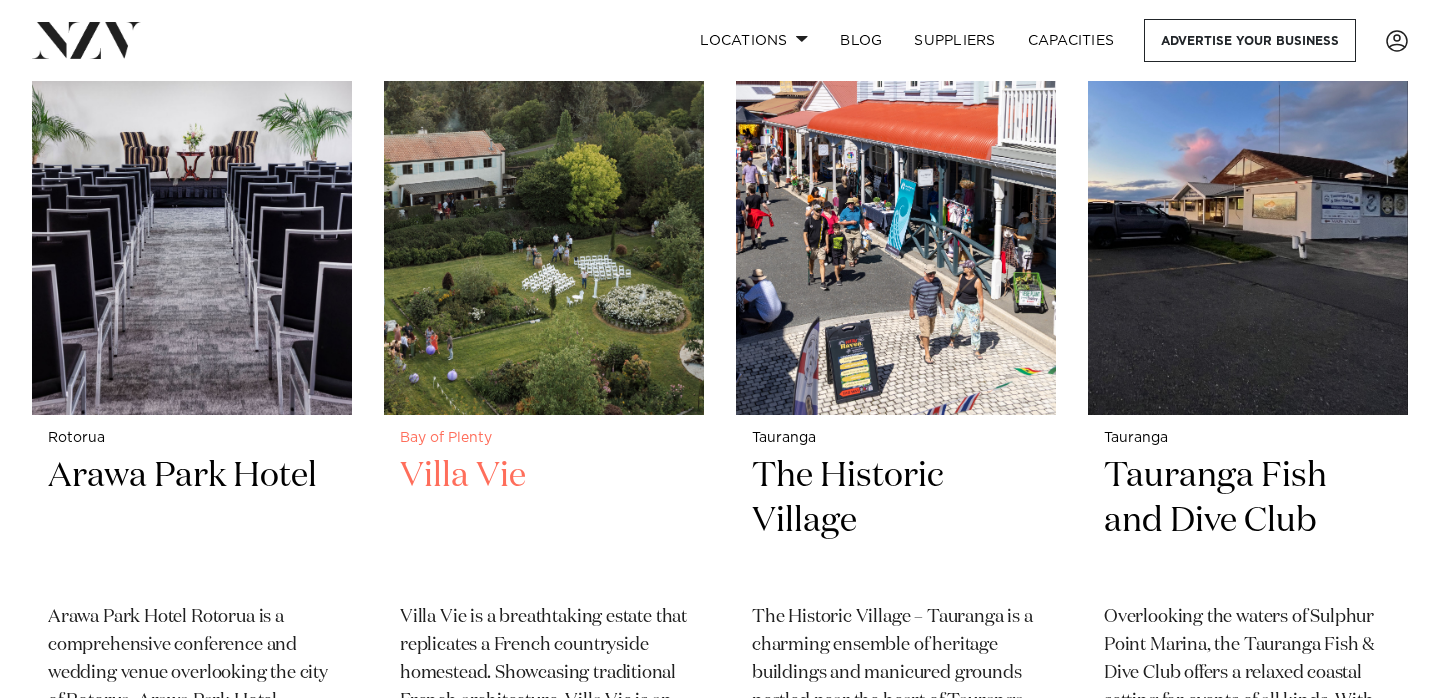 click on "Villa Vie" at bounding box center [544, 521] 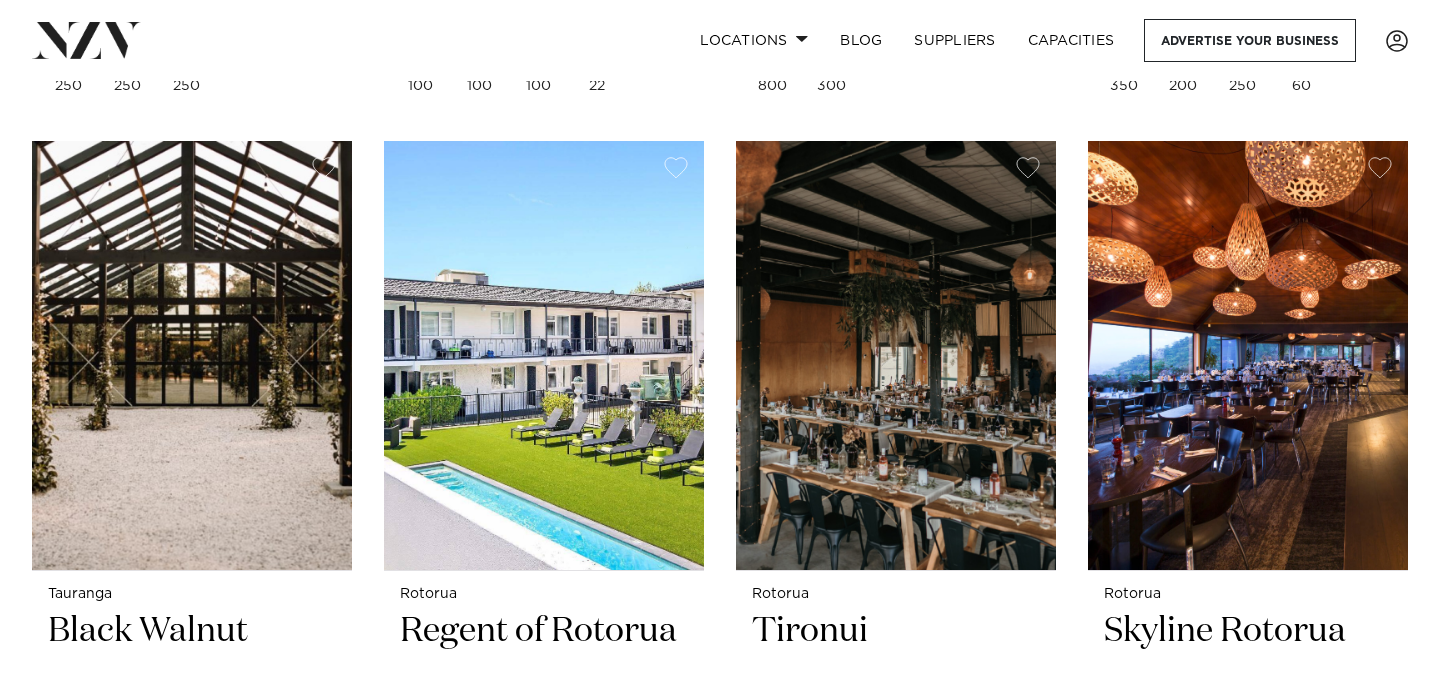 scroll, scrollTop: 3265, scrollLeft: 0, axis: vertical 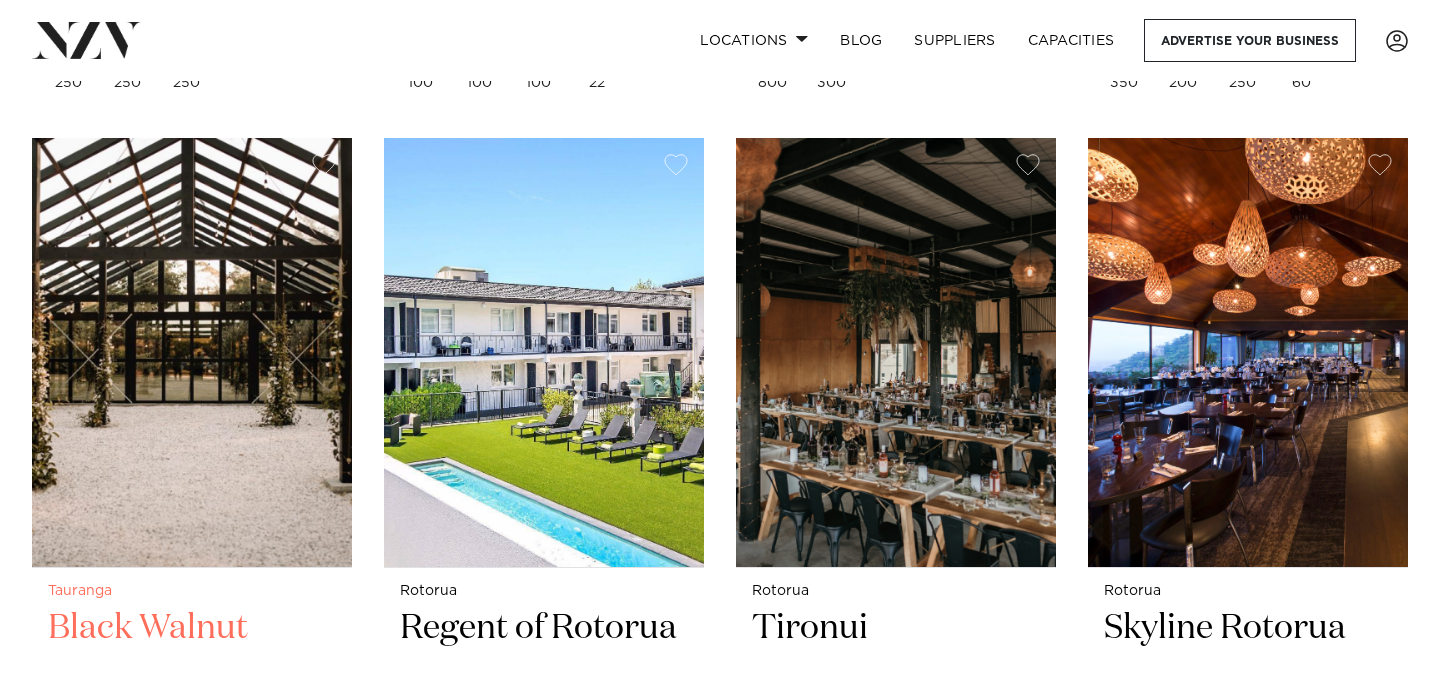 click at bounding box center (192, 352) 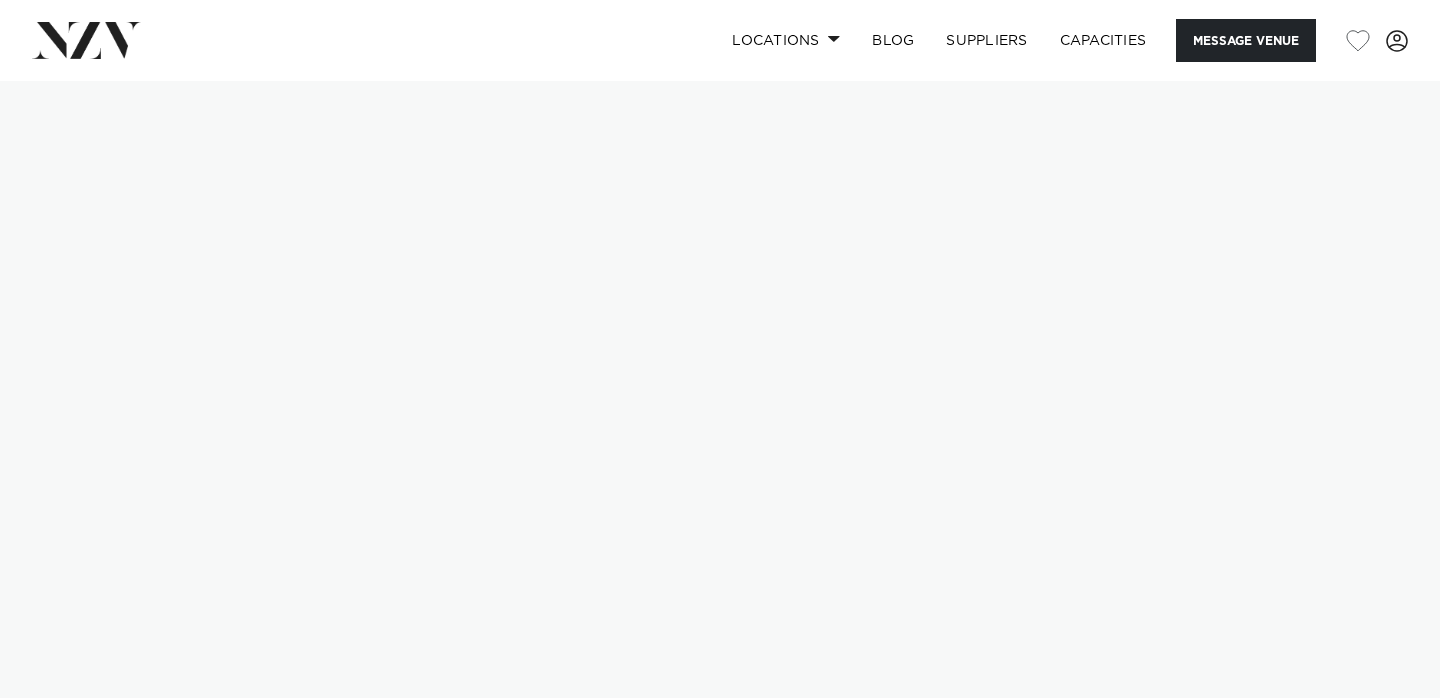 scroll, scrollTop: 0, scrollLeft: 0, axis: both 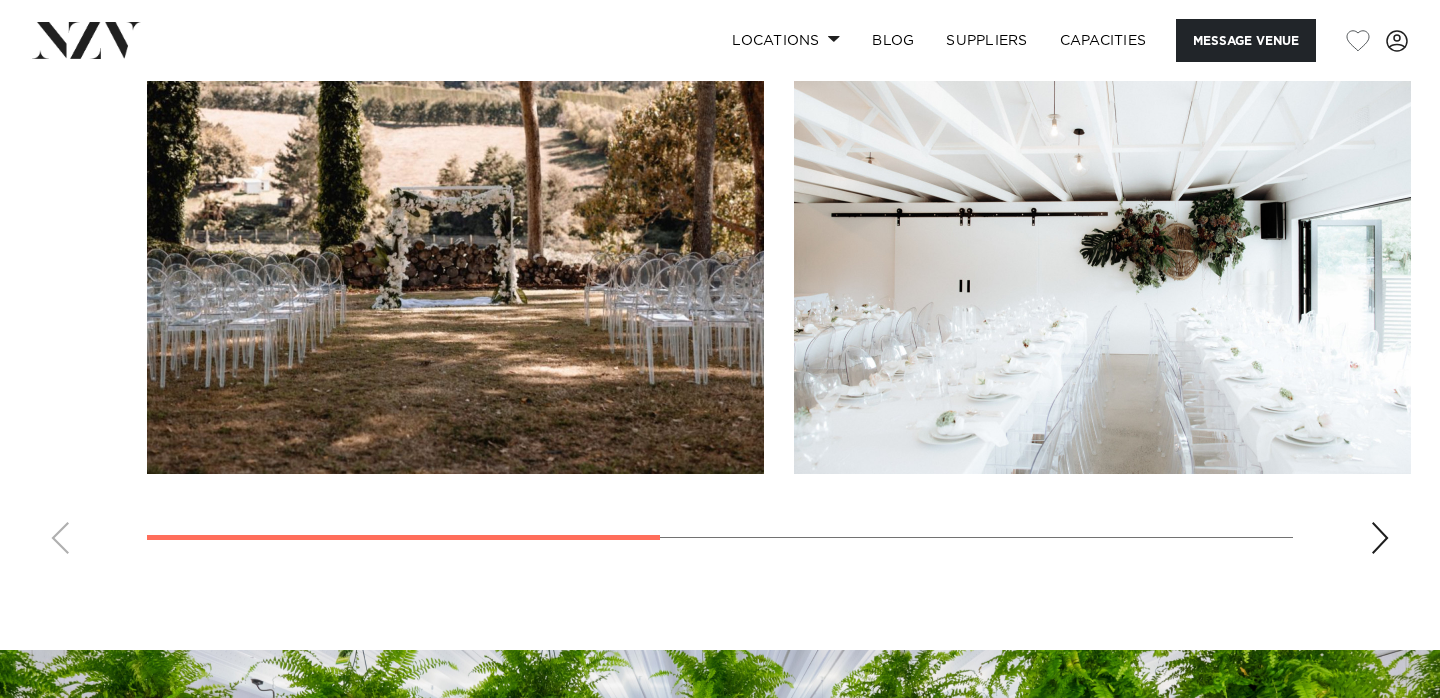 click at bounding box center (1380, 538) 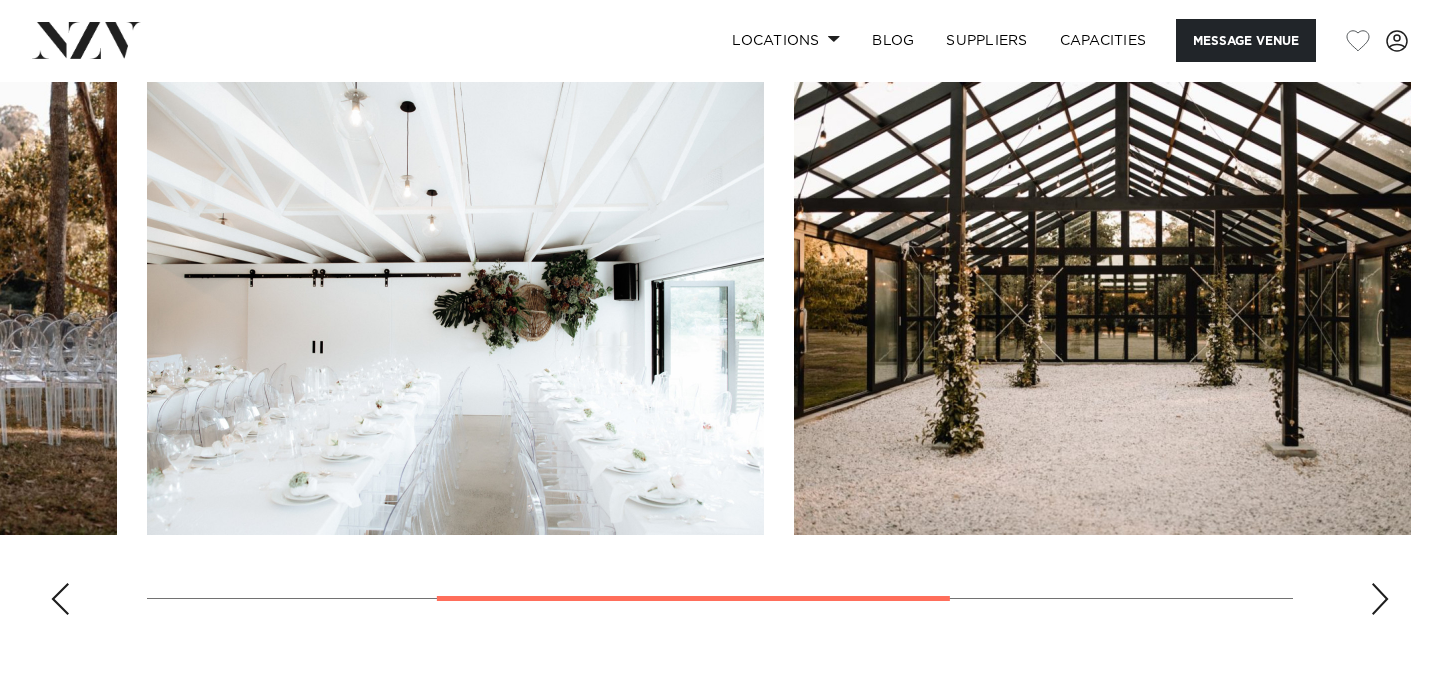 scroll, scrollTop: 1503, scrollLeft: 0, axis: vertical 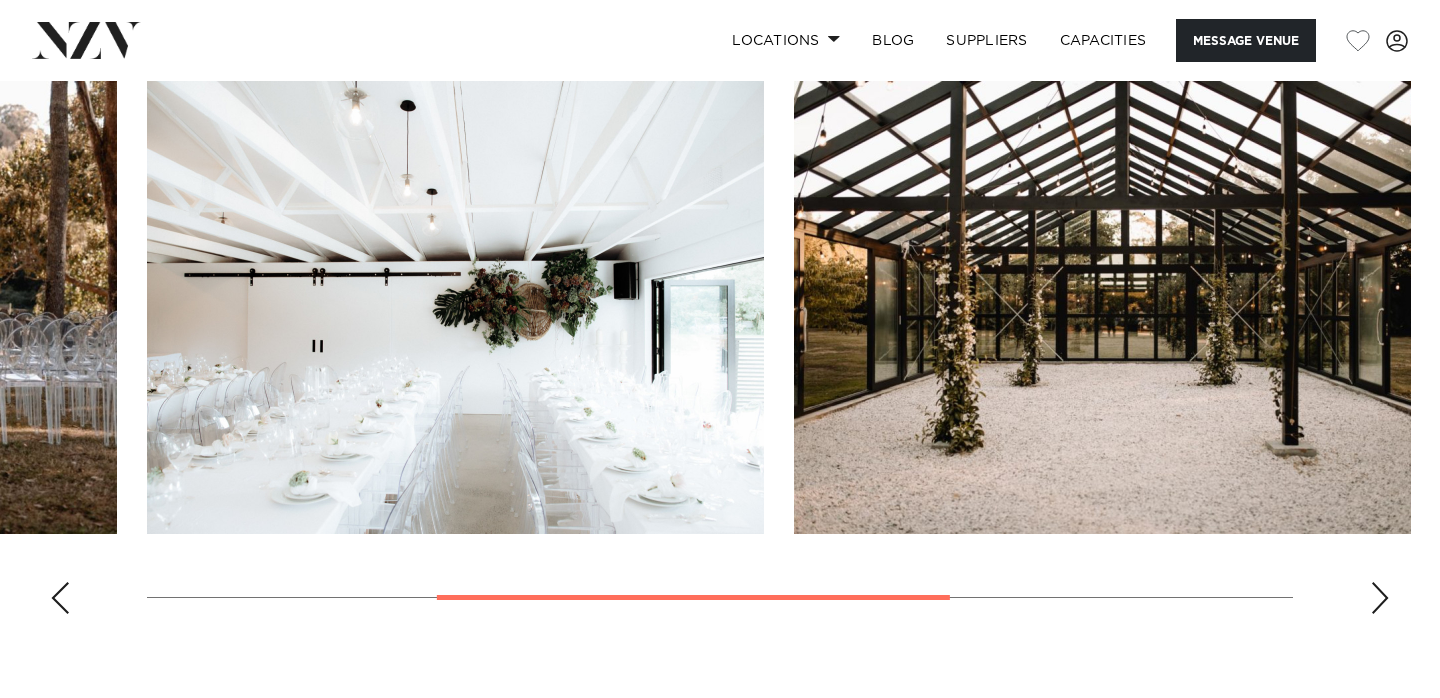 click at bounding box center (1380, 598) 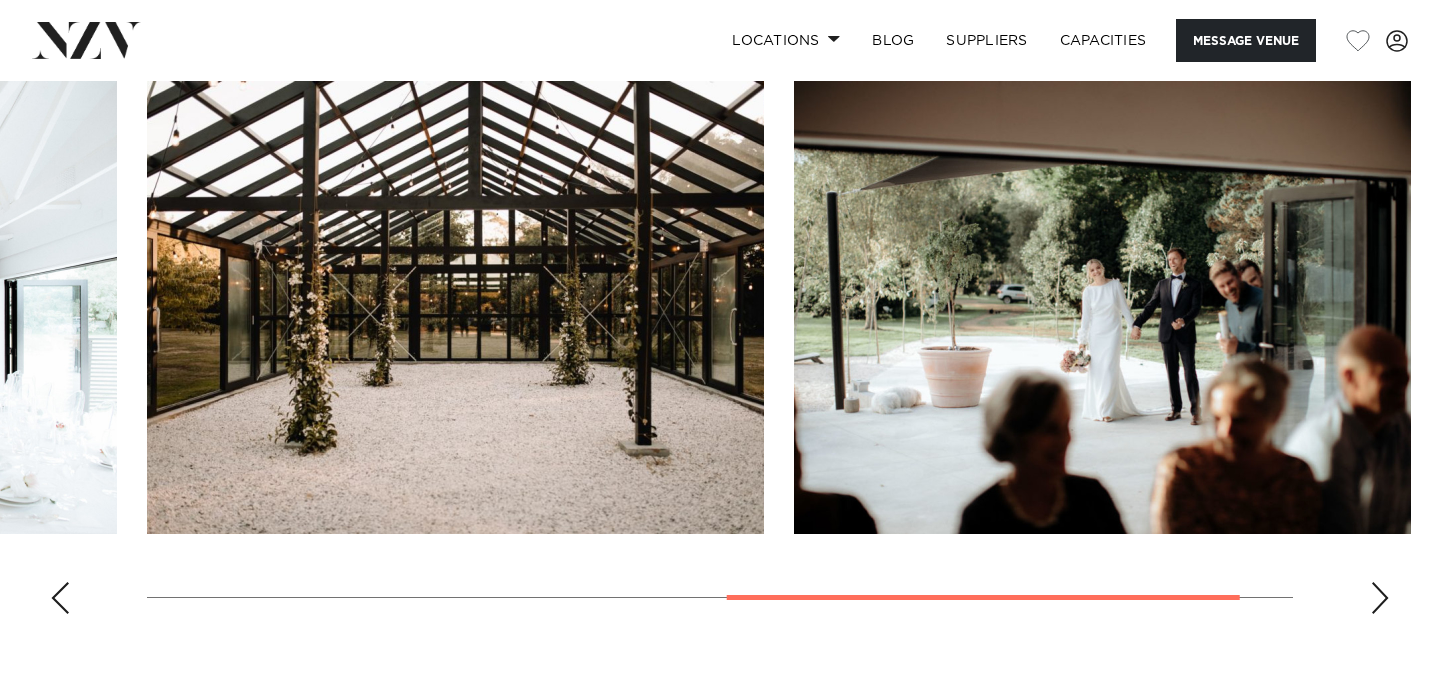 click at bounding box center [1380, 598] 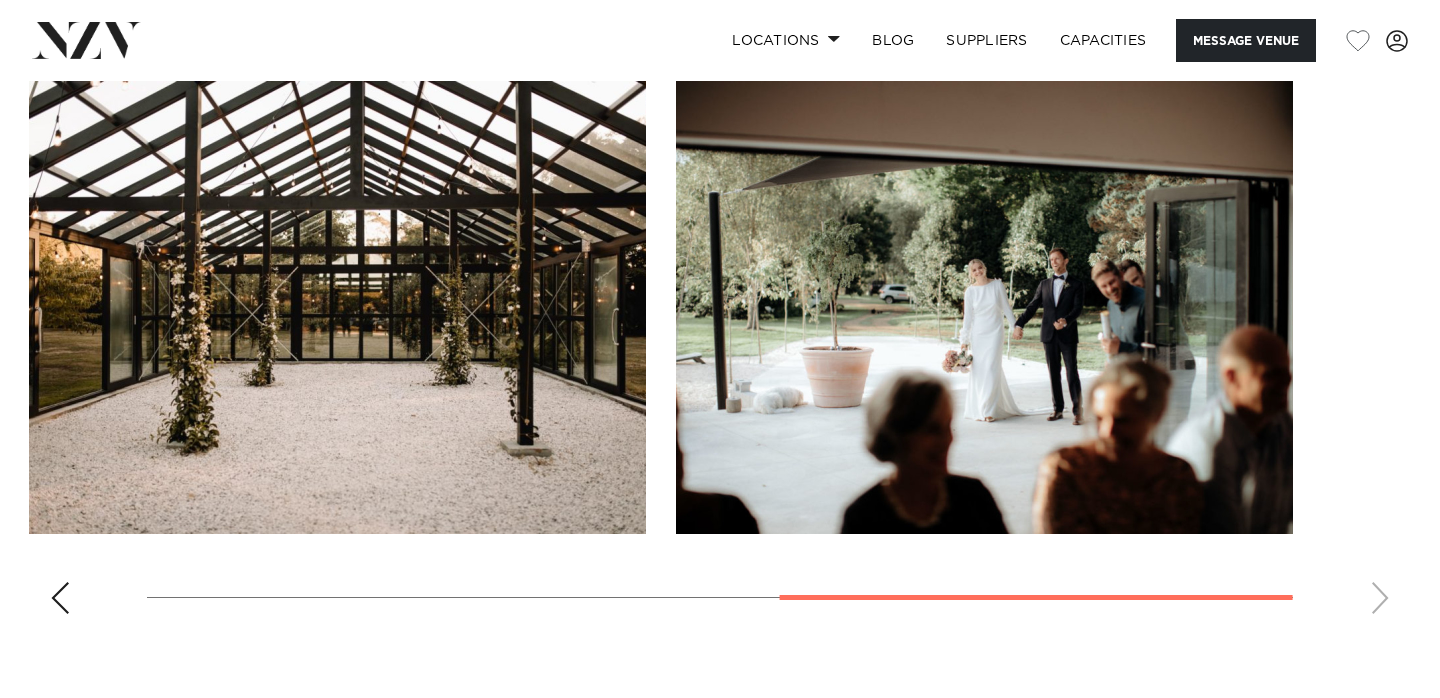 click at bounding box center (720, 355) 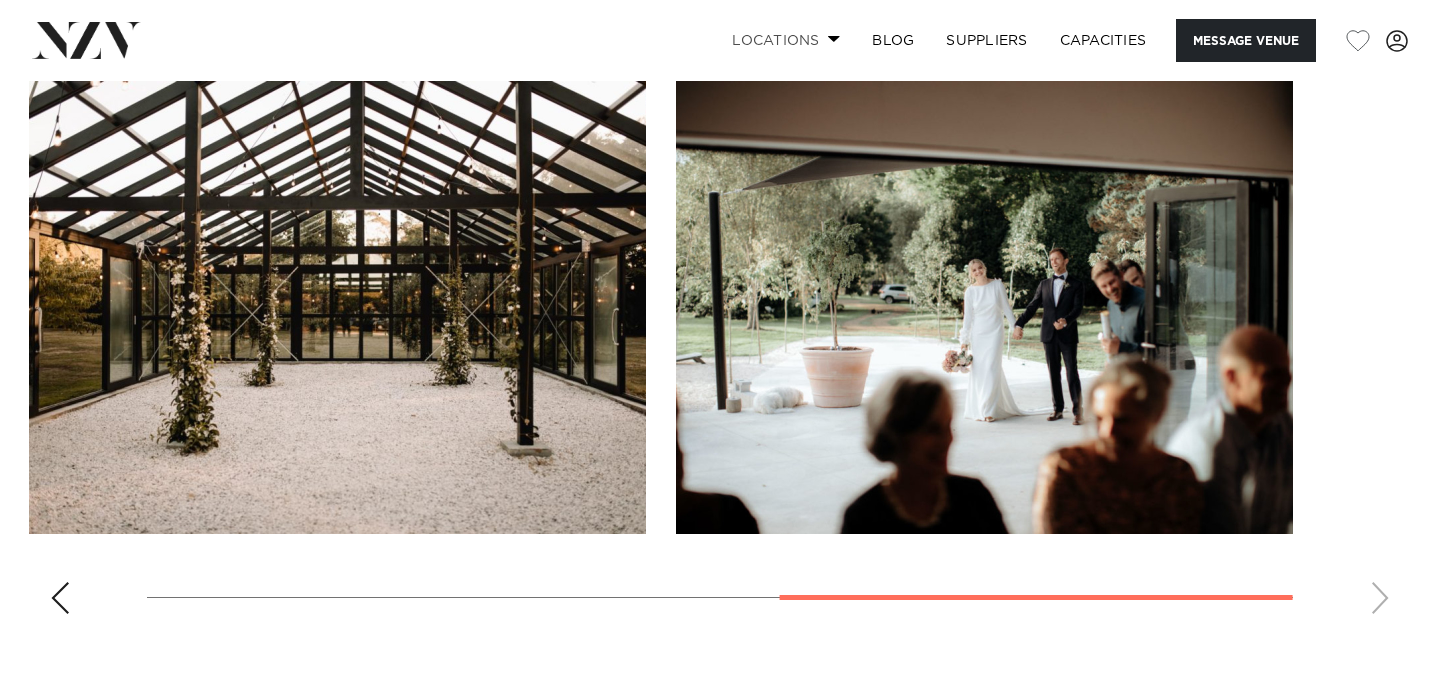 click on "Locations" at bounding box center [786, 40] 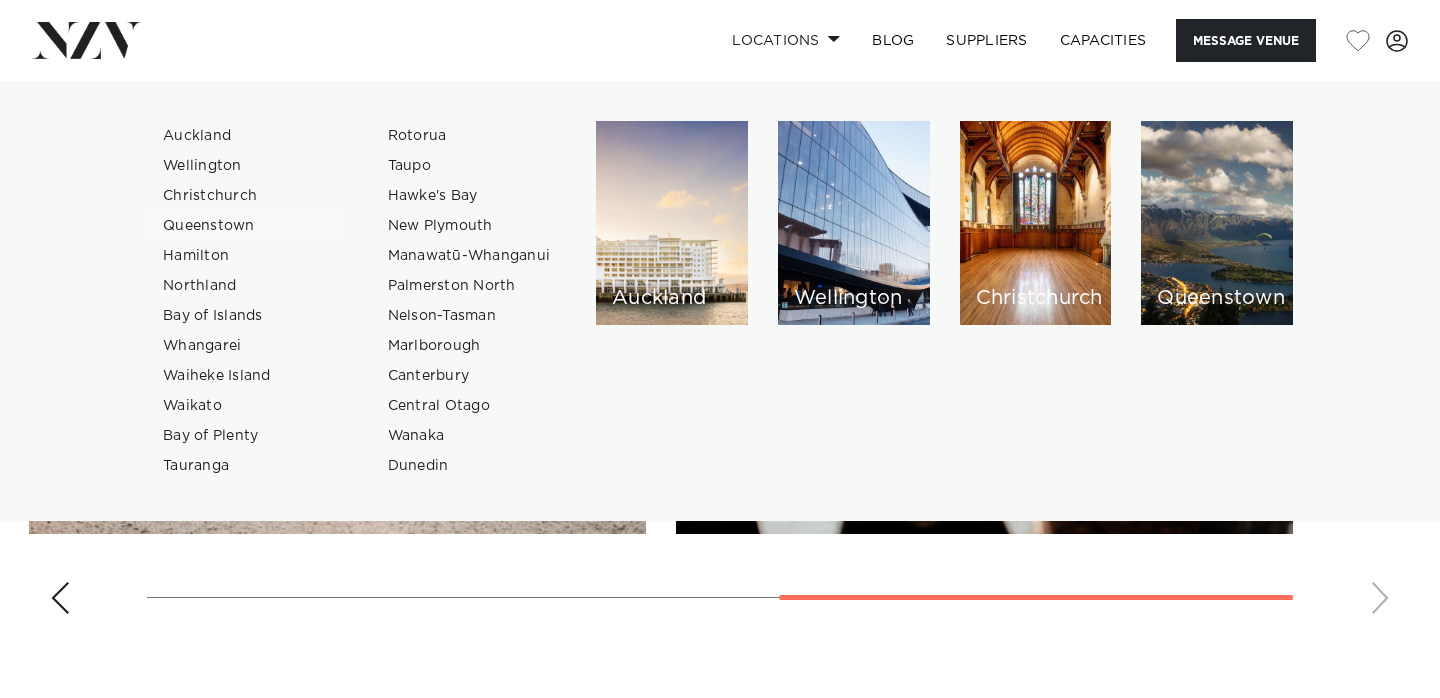 click on "Queenstown" at bounding box center [244, 226] 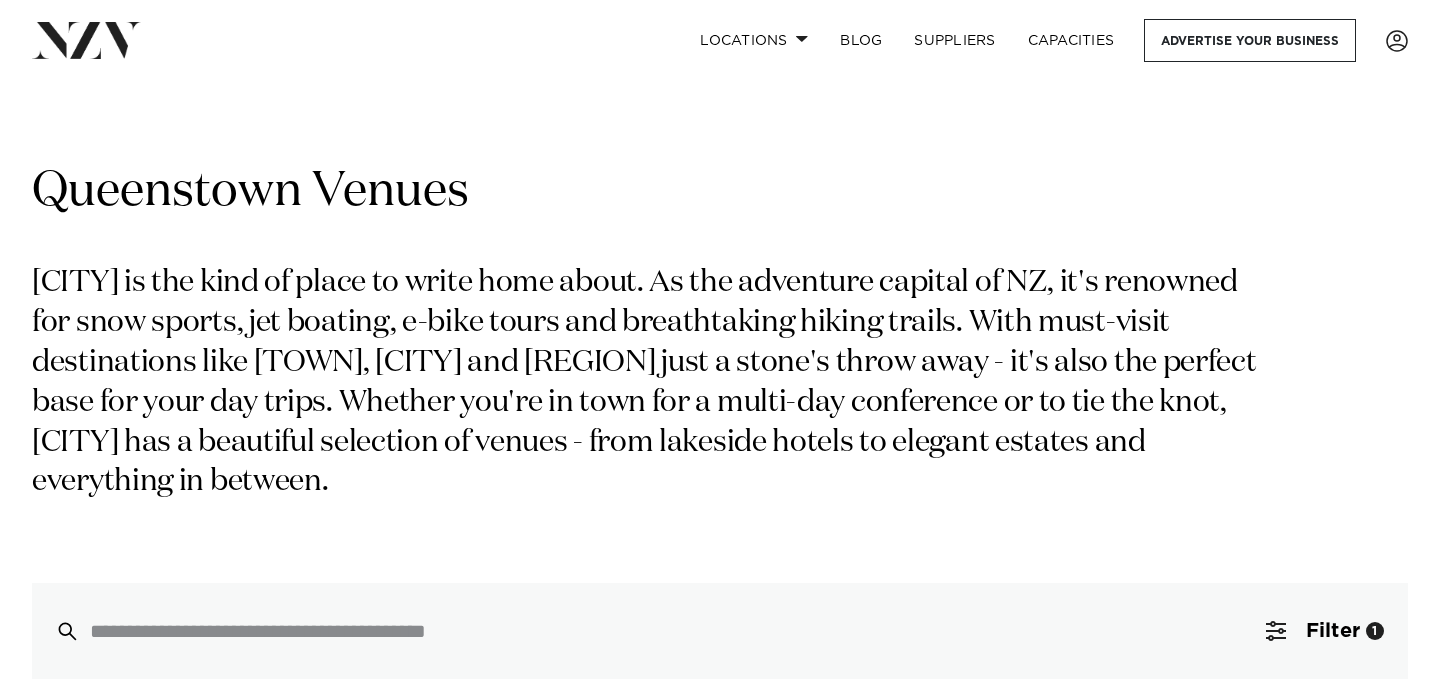 scroll, scrollTop: 0, scrollLeft: 0, axis: both 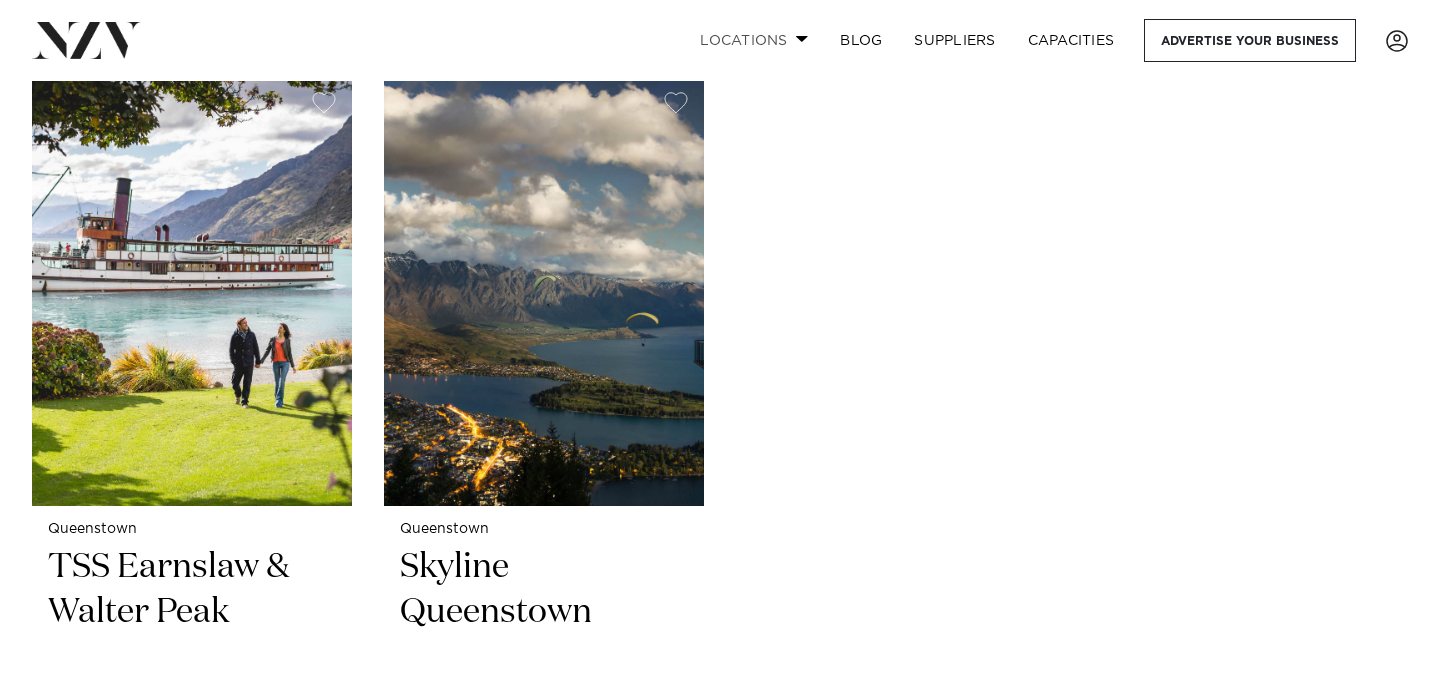 click on "Locations" at bounding box center [754, 40] 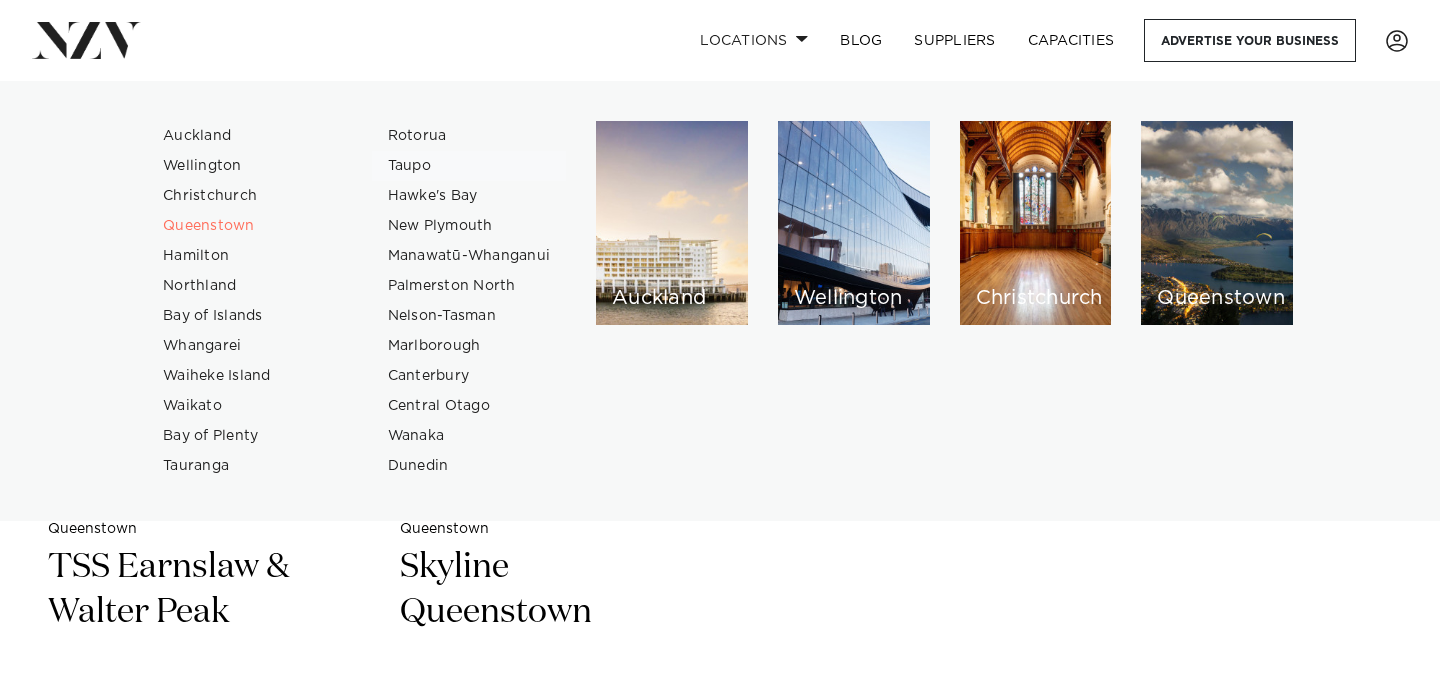 click on "Taupo" at bounding box center (469, 166) 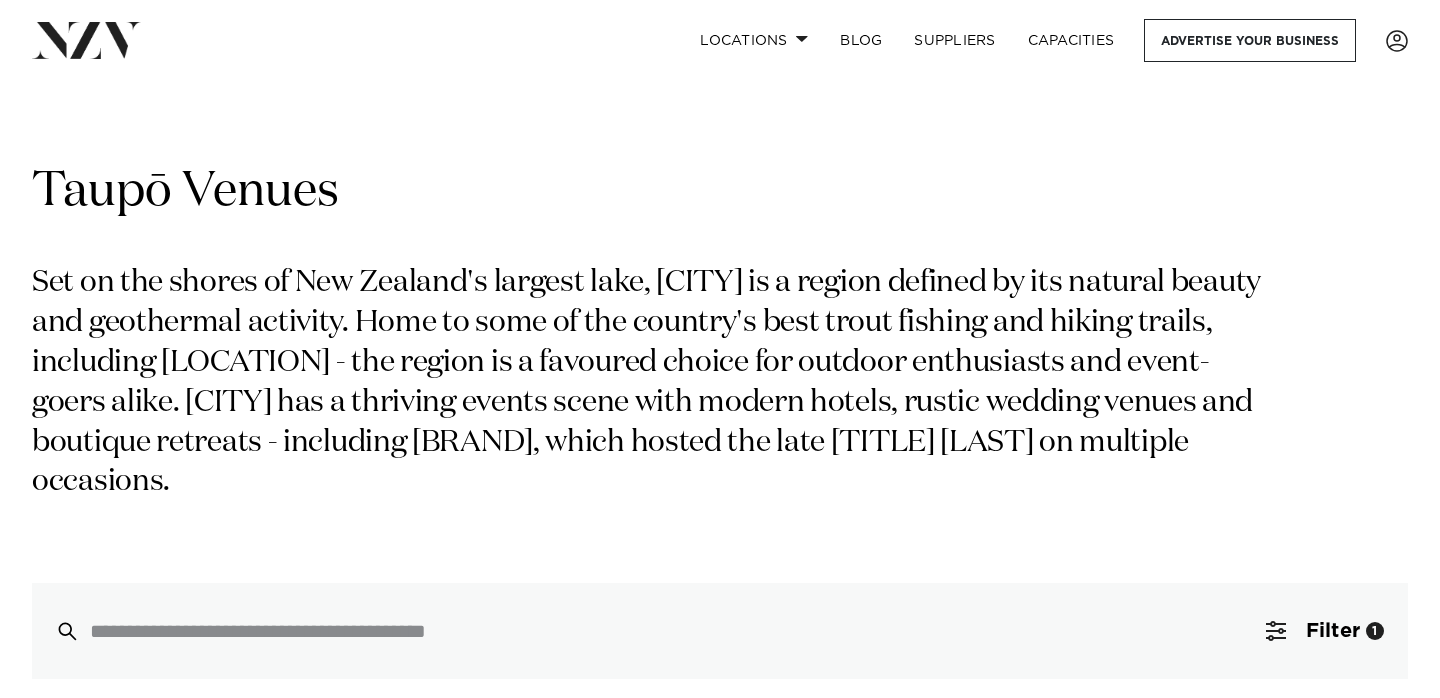 scroll, scrollTop: 0, scrollLeft: 0, axis: both 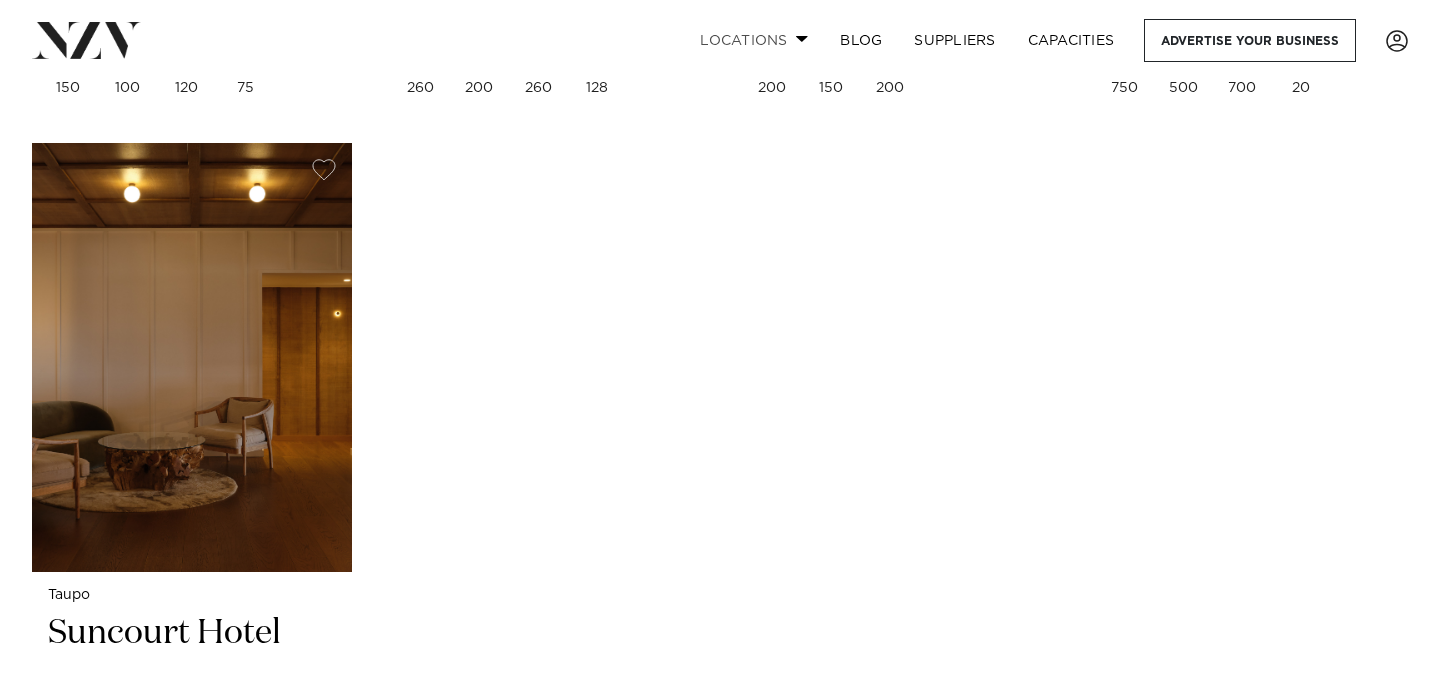 click on "Locations" at bounding box center (754, 40) 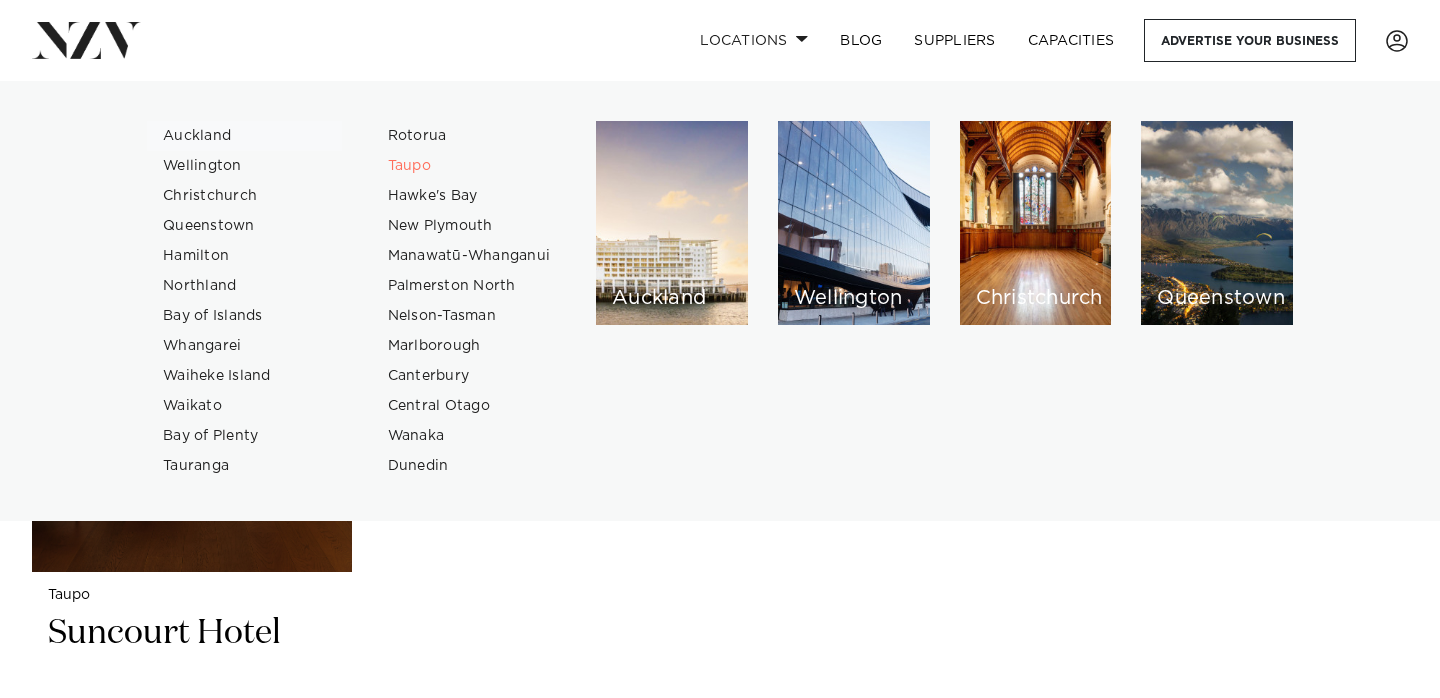 click on "Auckland" at bounding box center (244, 136) 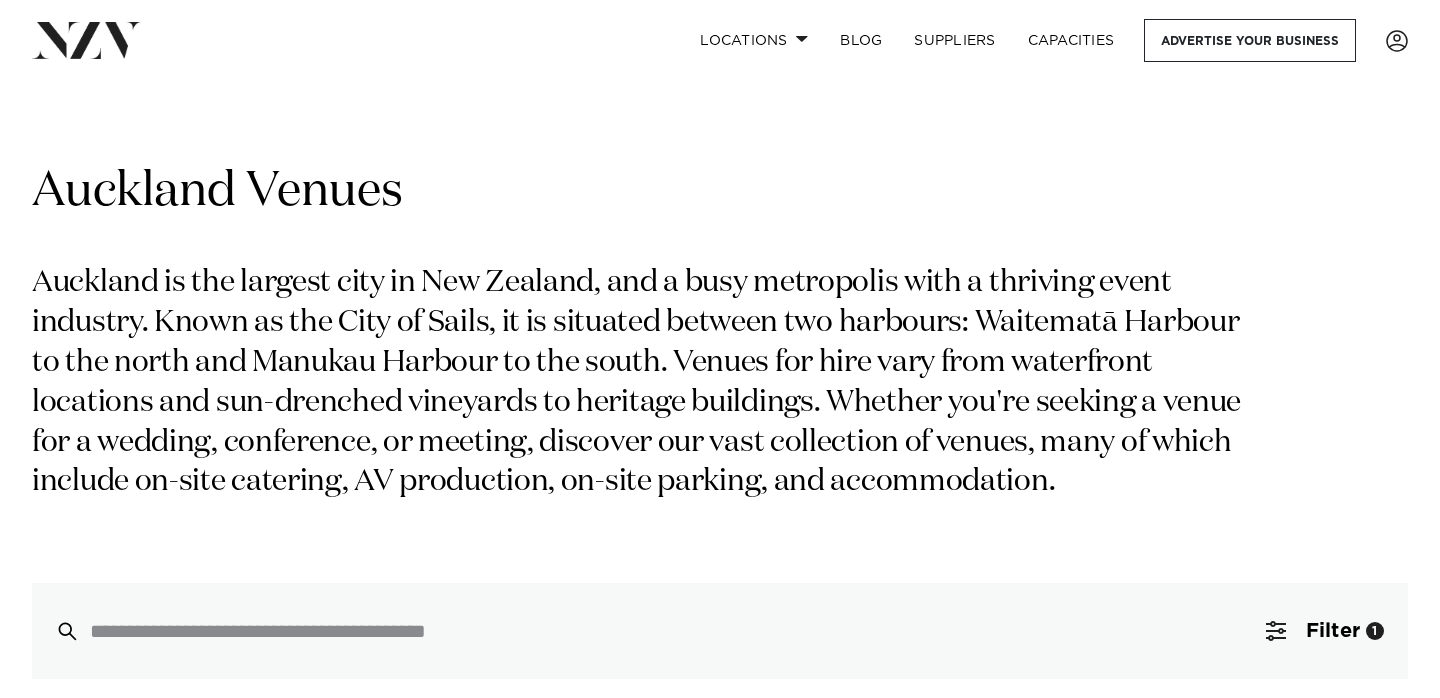 scroll, scrollTop: 0, scrollLeft: 0, axis: both 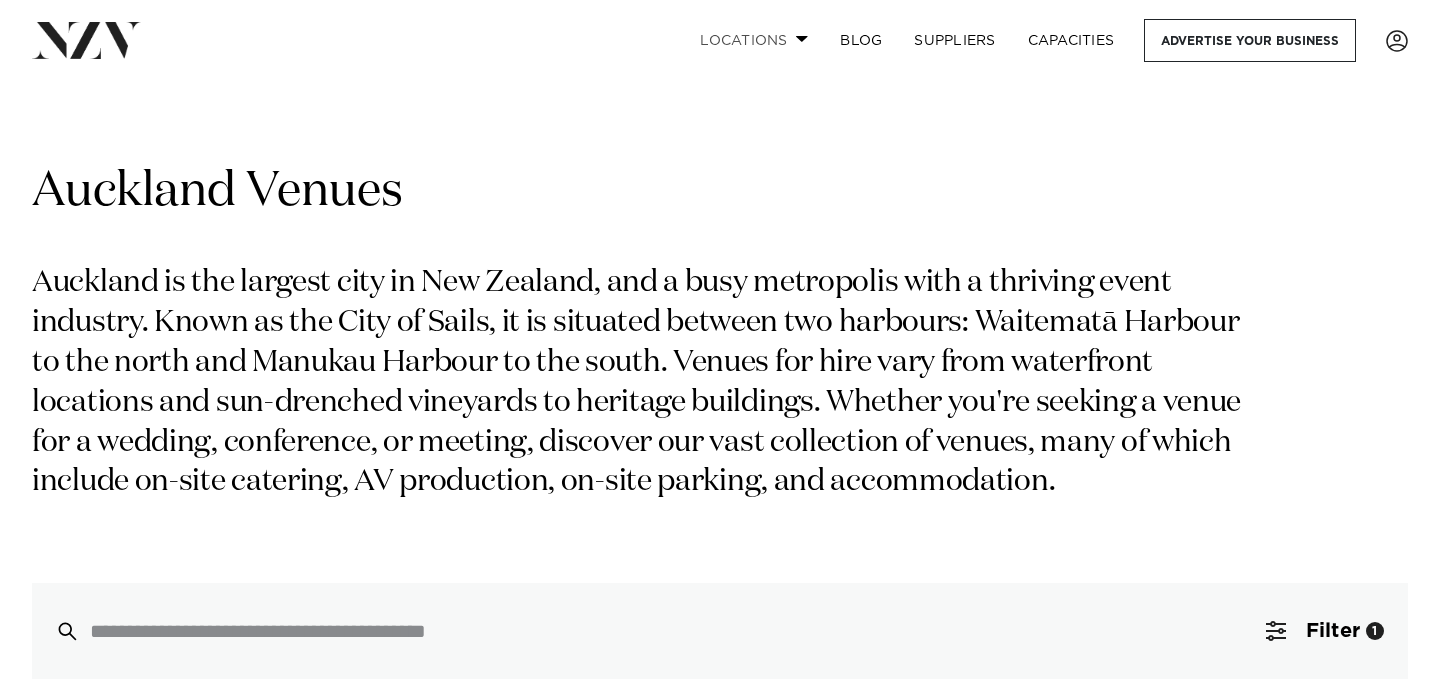 click on "Locations" at bounding box center (754, 40) 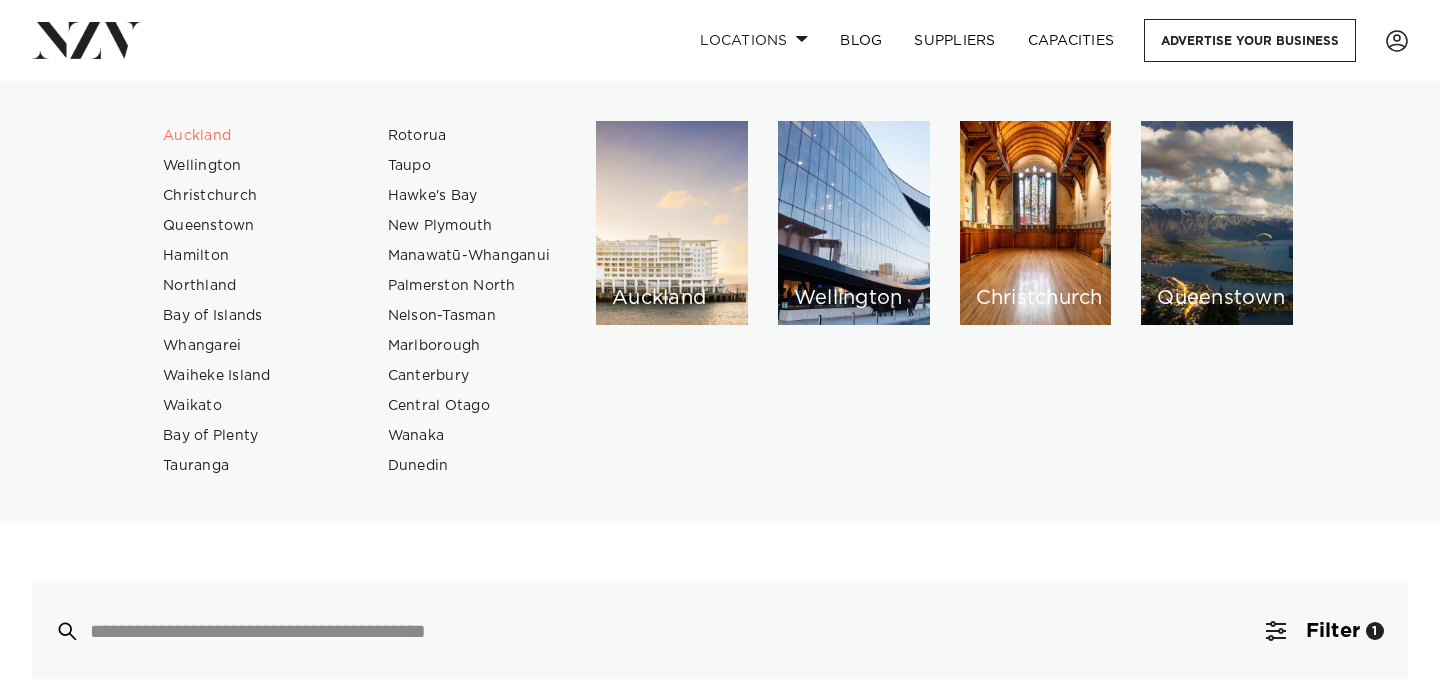 click on "Taupo" at bounding box center (469, 166) 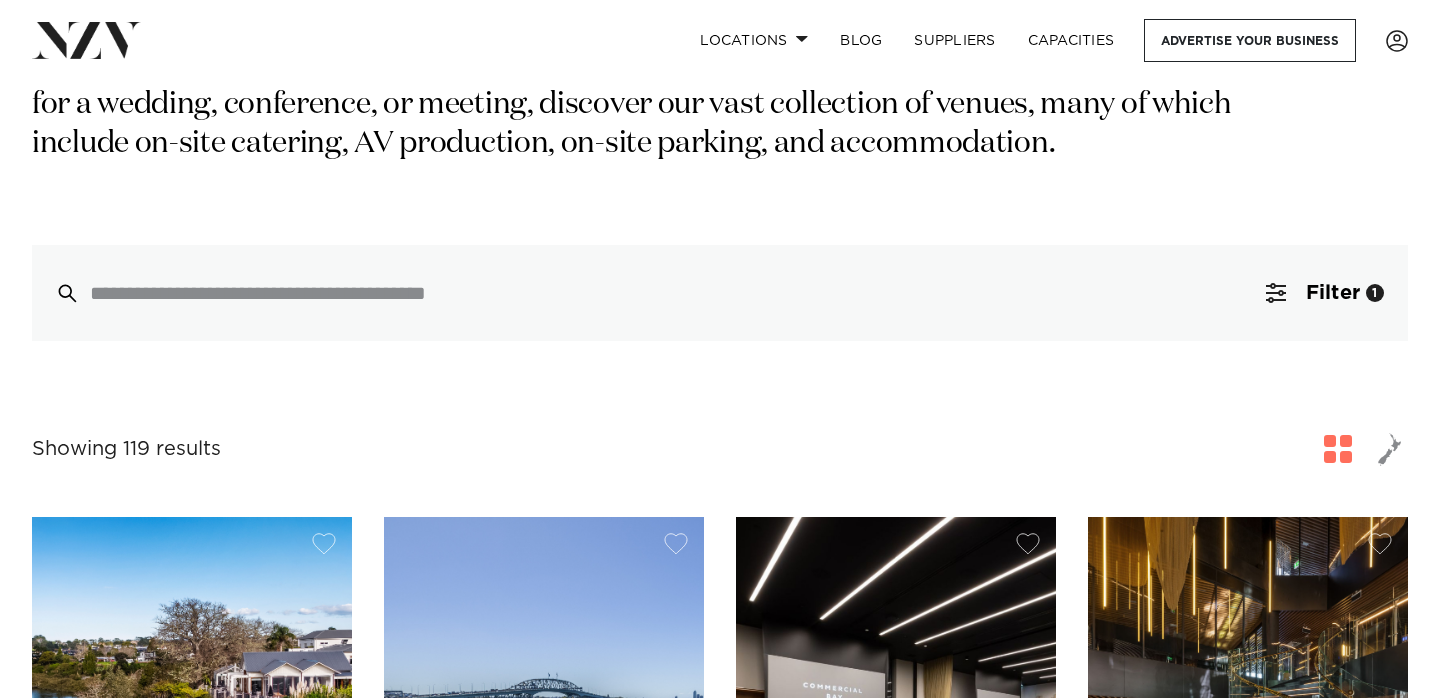 scroll, scrollTop: 518, scrollLeft: 0, axis: vertical 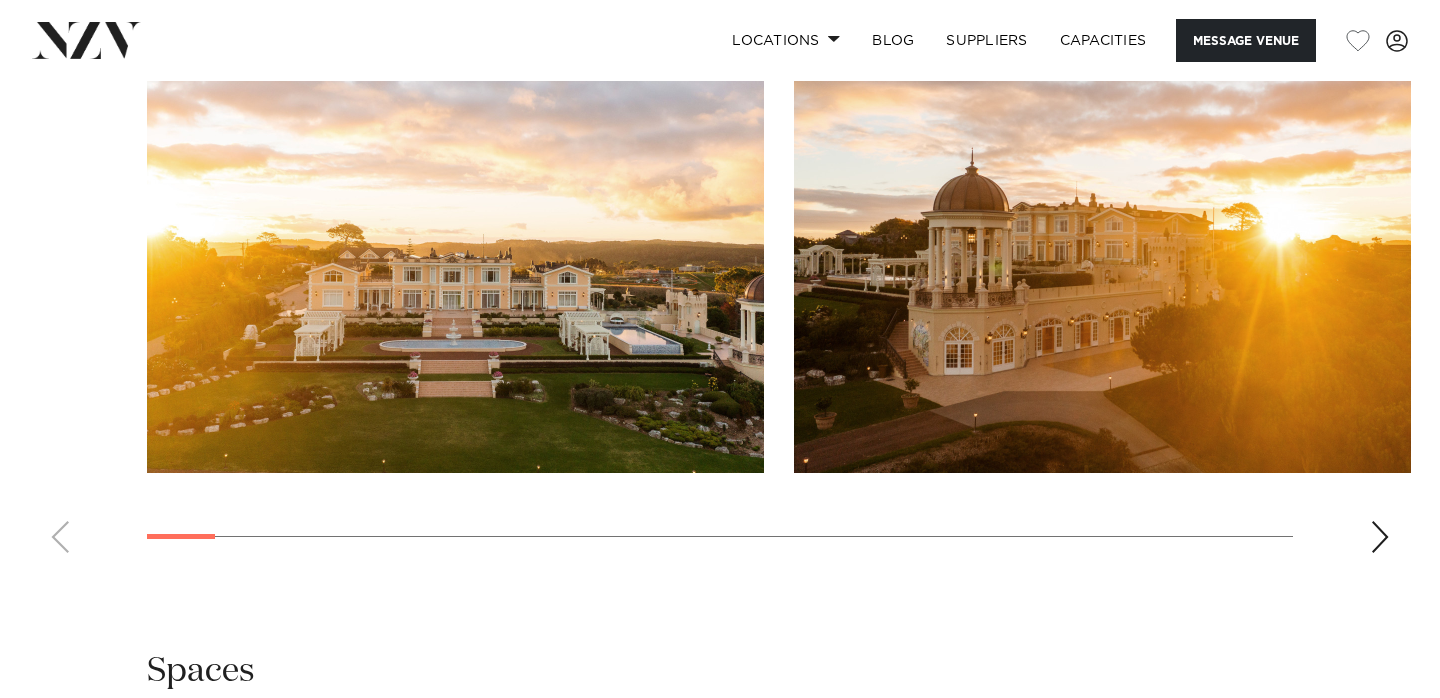 click at bounding box center [720, 294] 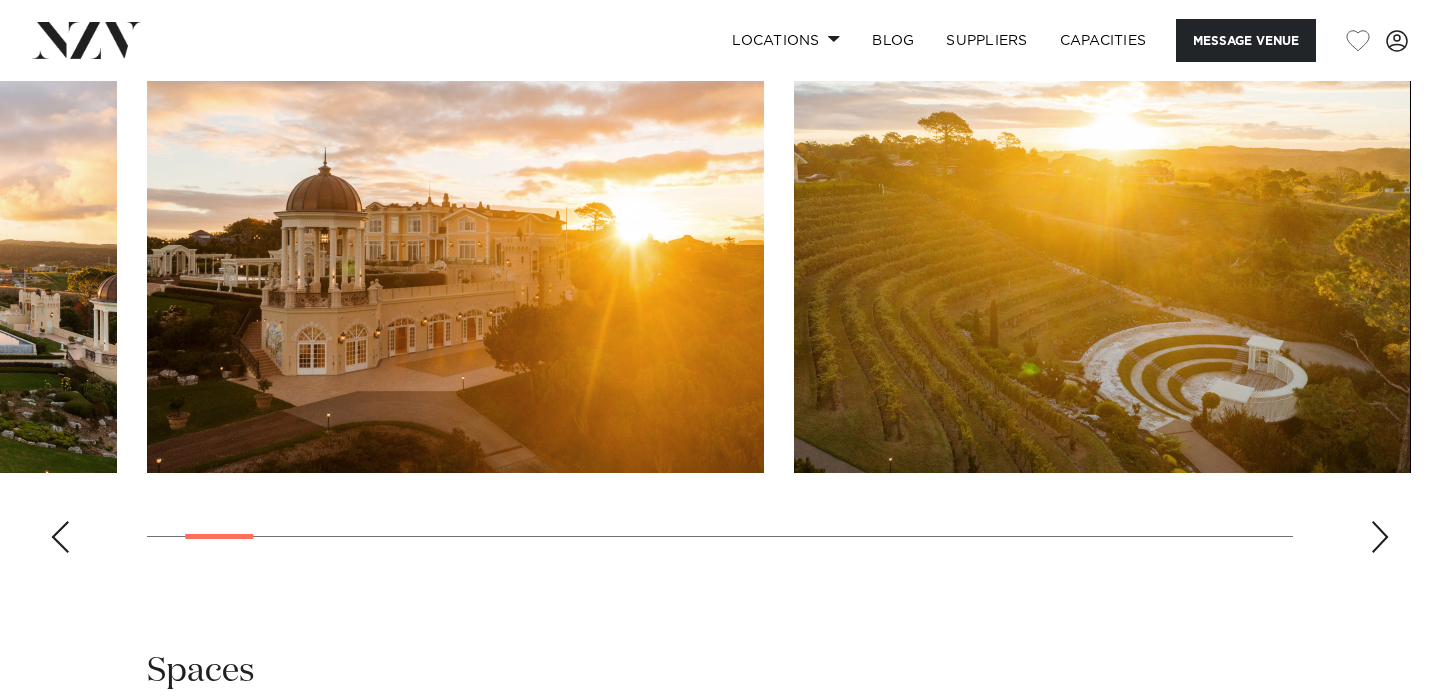 click at bounding box center [1380, 537] 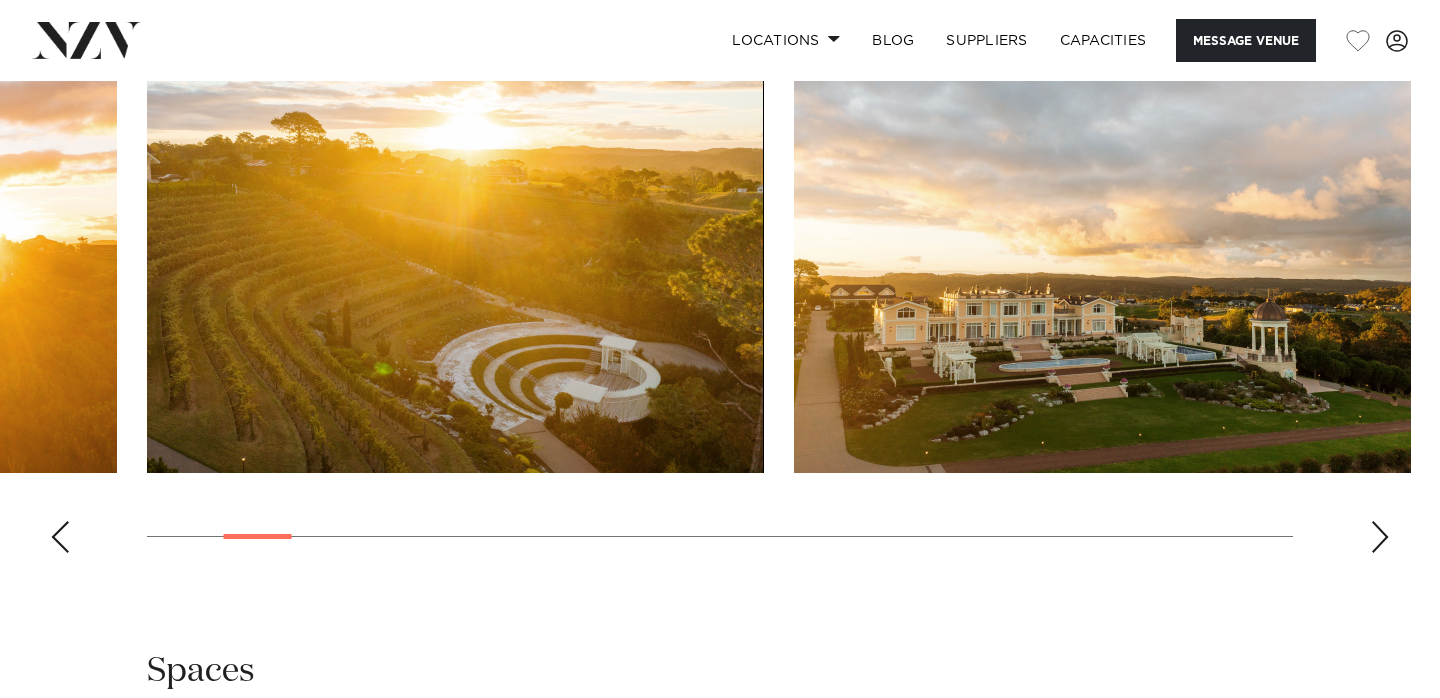 click at bounding box center [1380, 537] 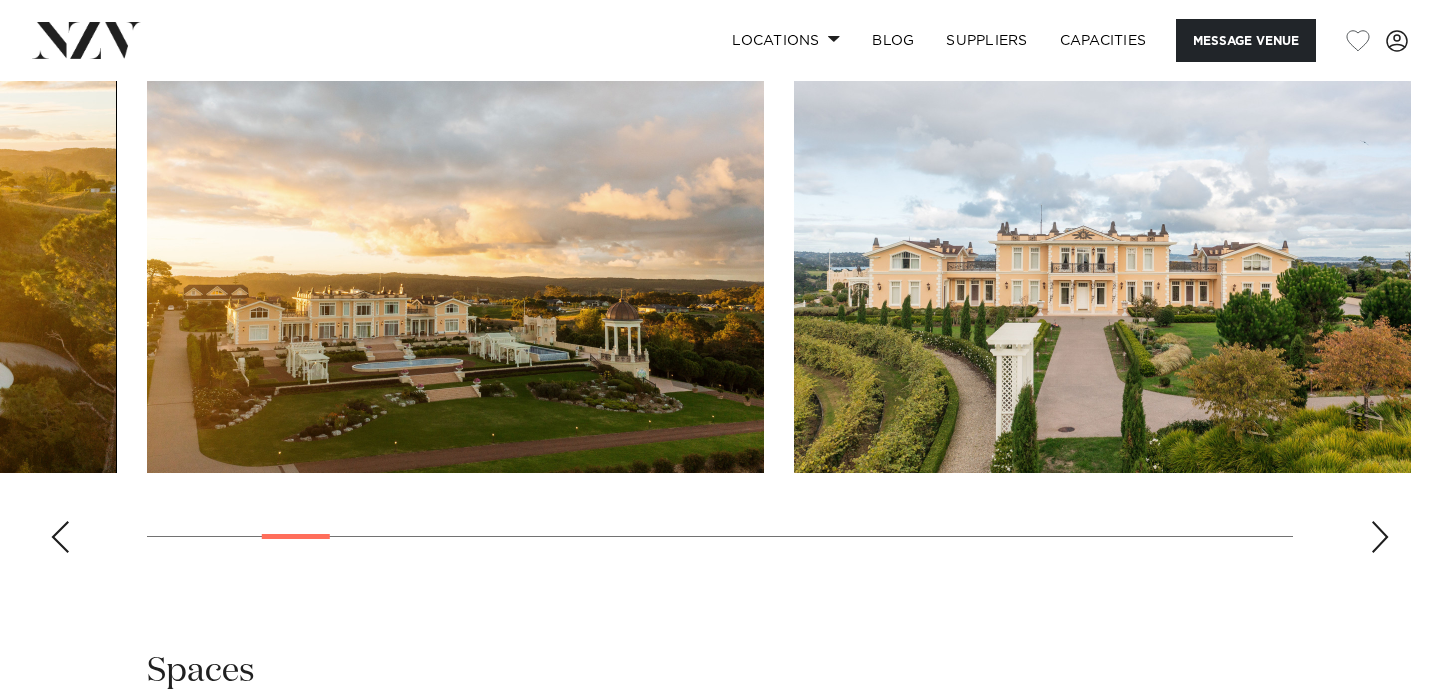 click at bounding box center [1380, 537] 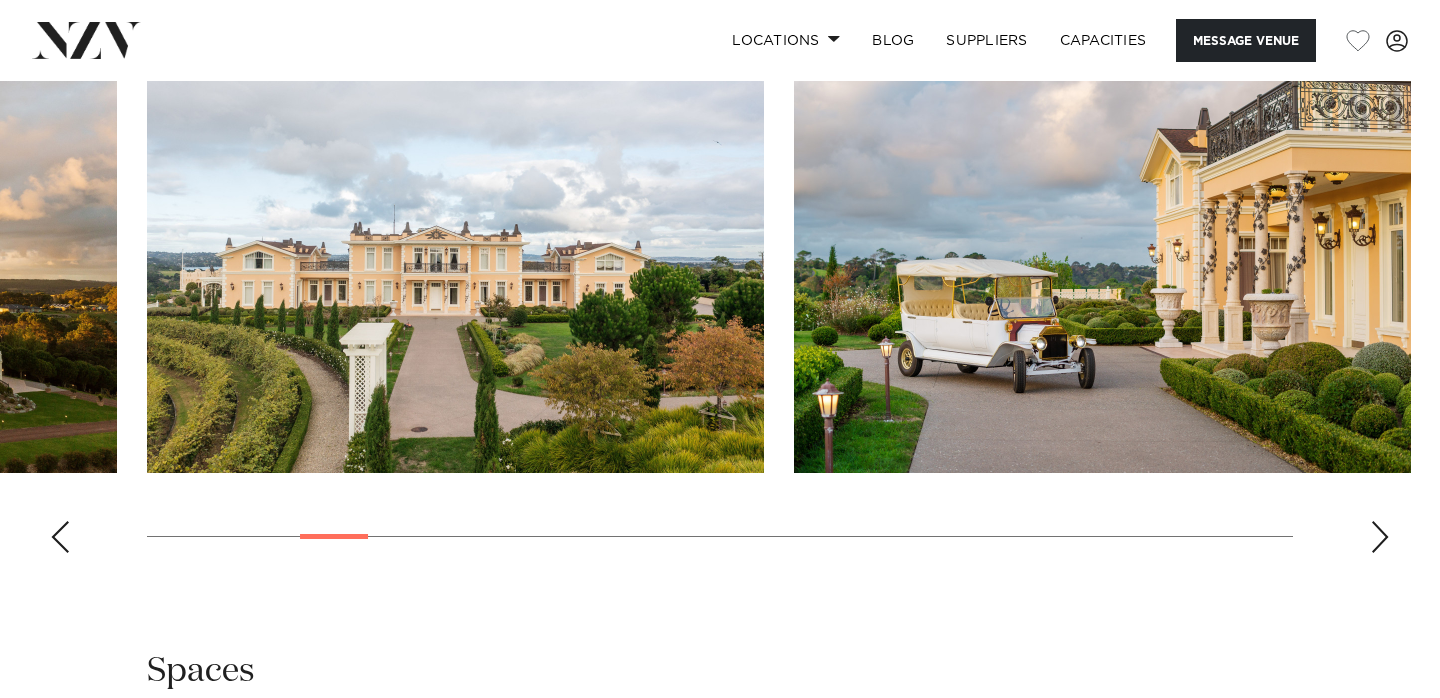 click at bounding box center (1380, 537) 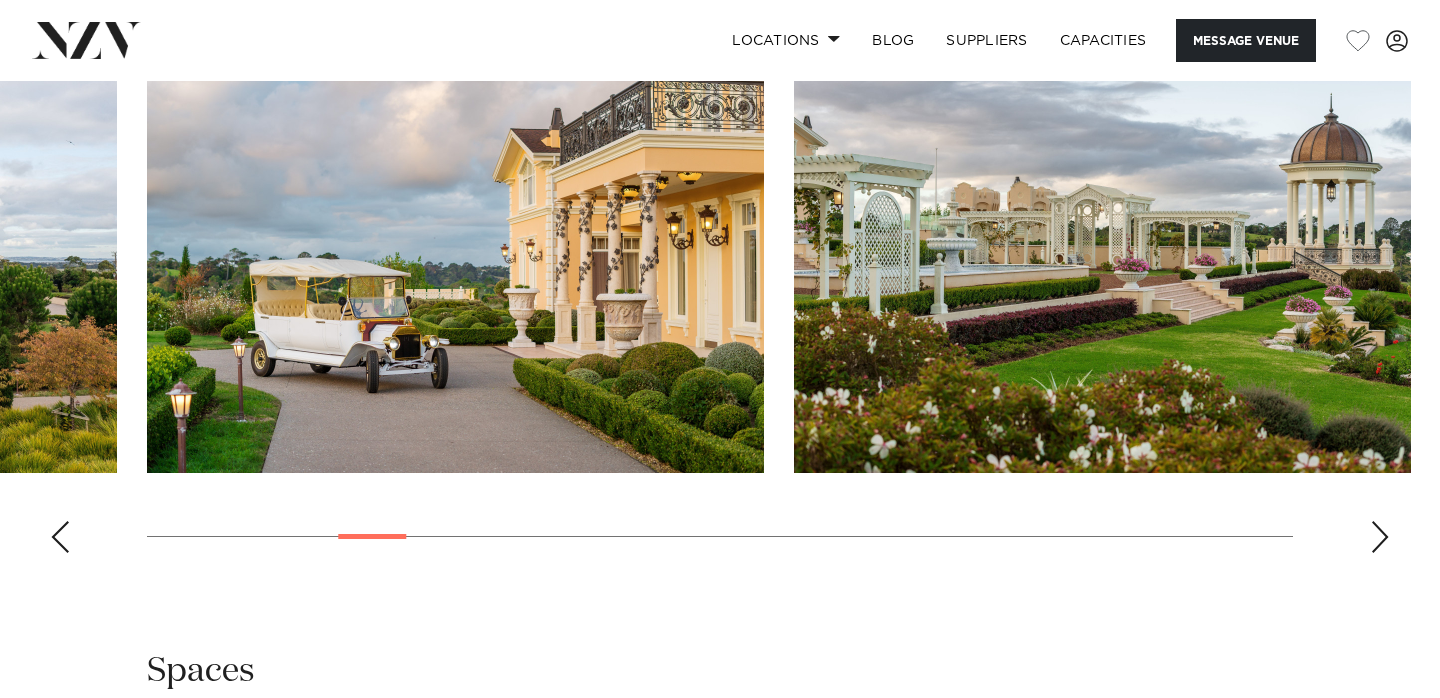 click at bounding box center [1380, 537] 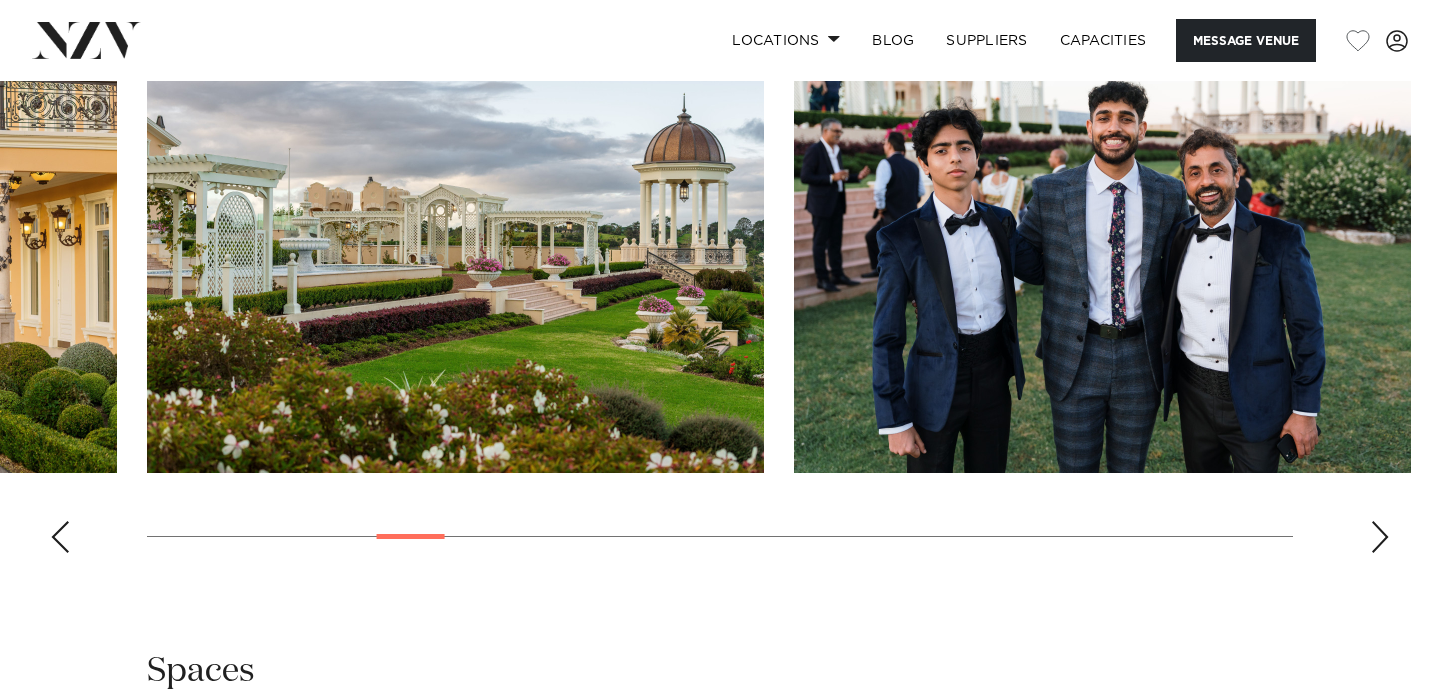 click at bounding box center [1380, 537] 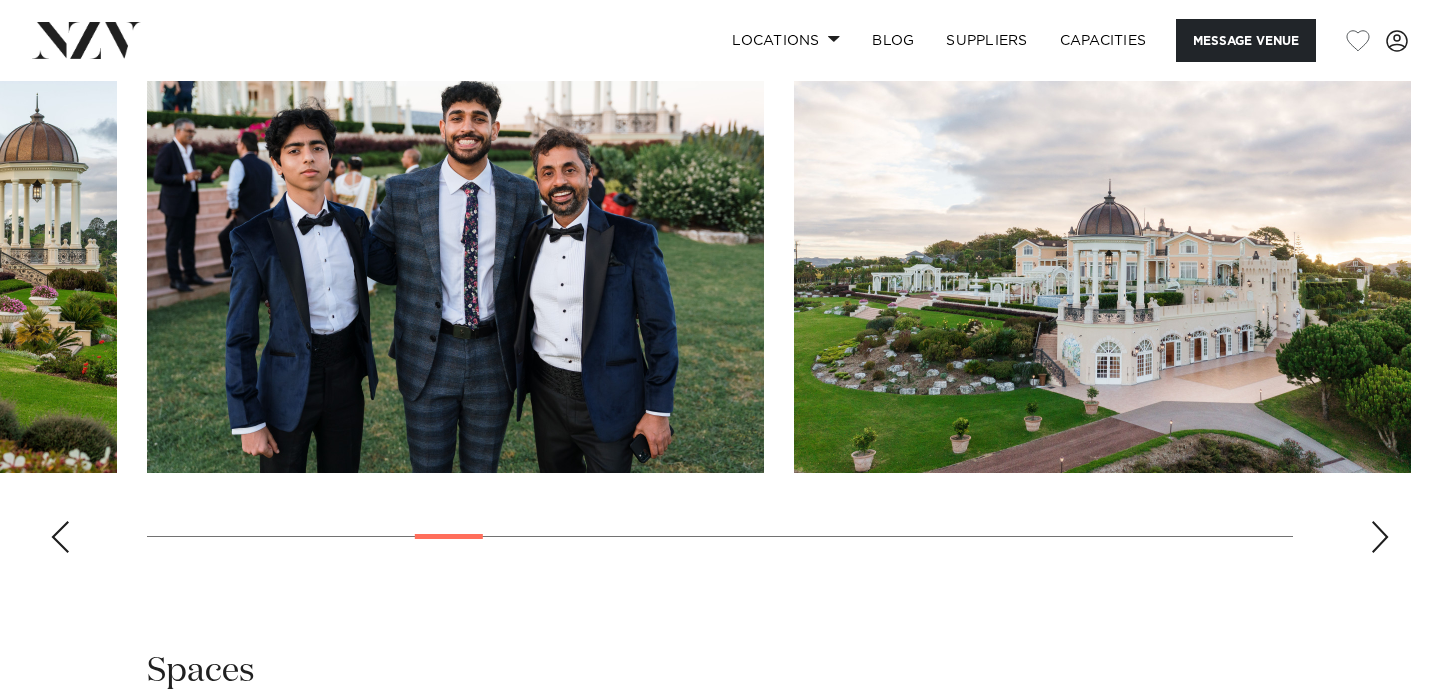 click at bounding box center [1380, 537] 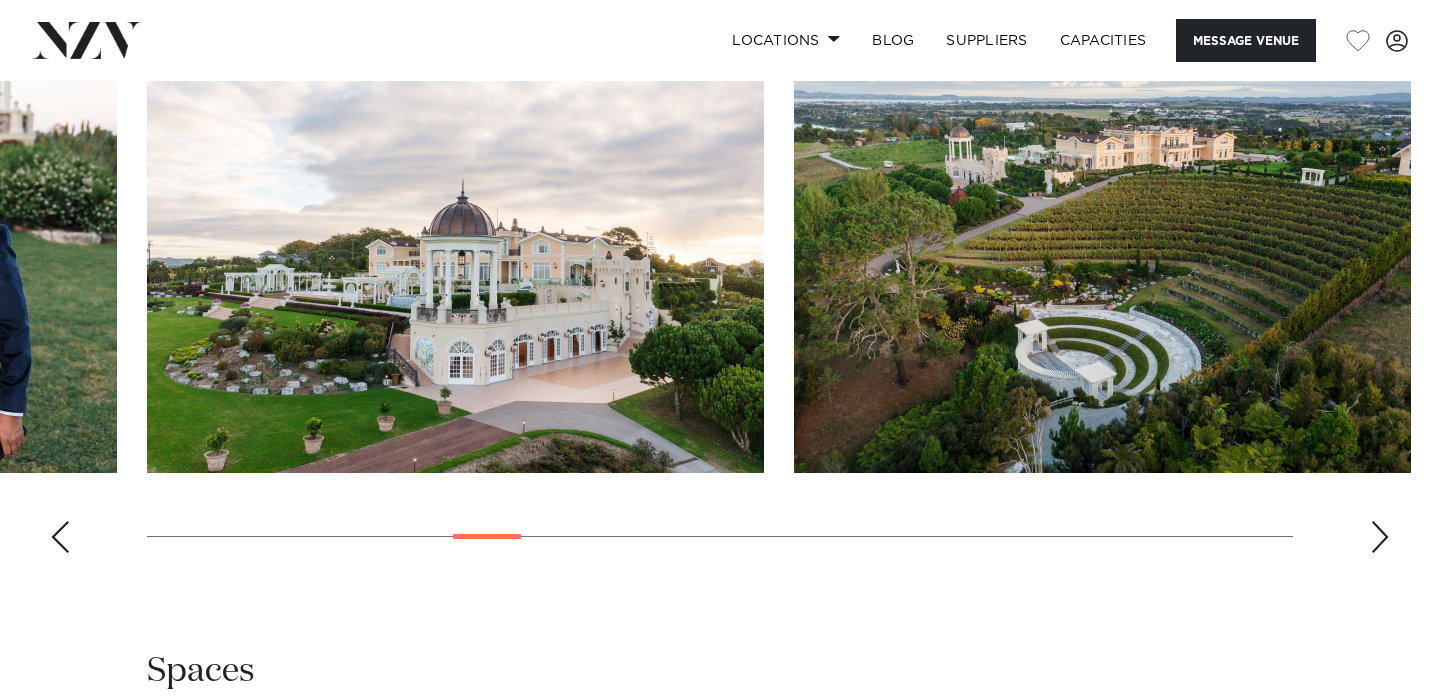 click at bounding box center [720, 294] 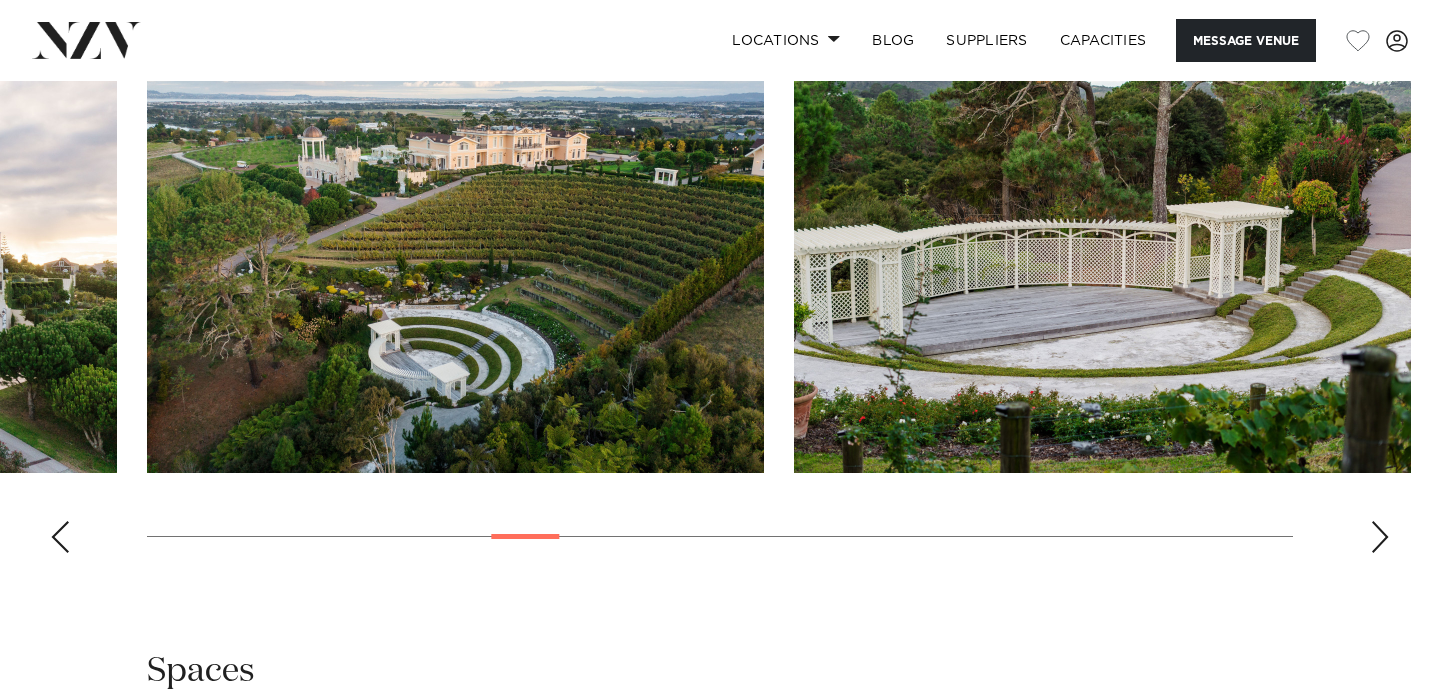 click at bounding box center (1380, 537) 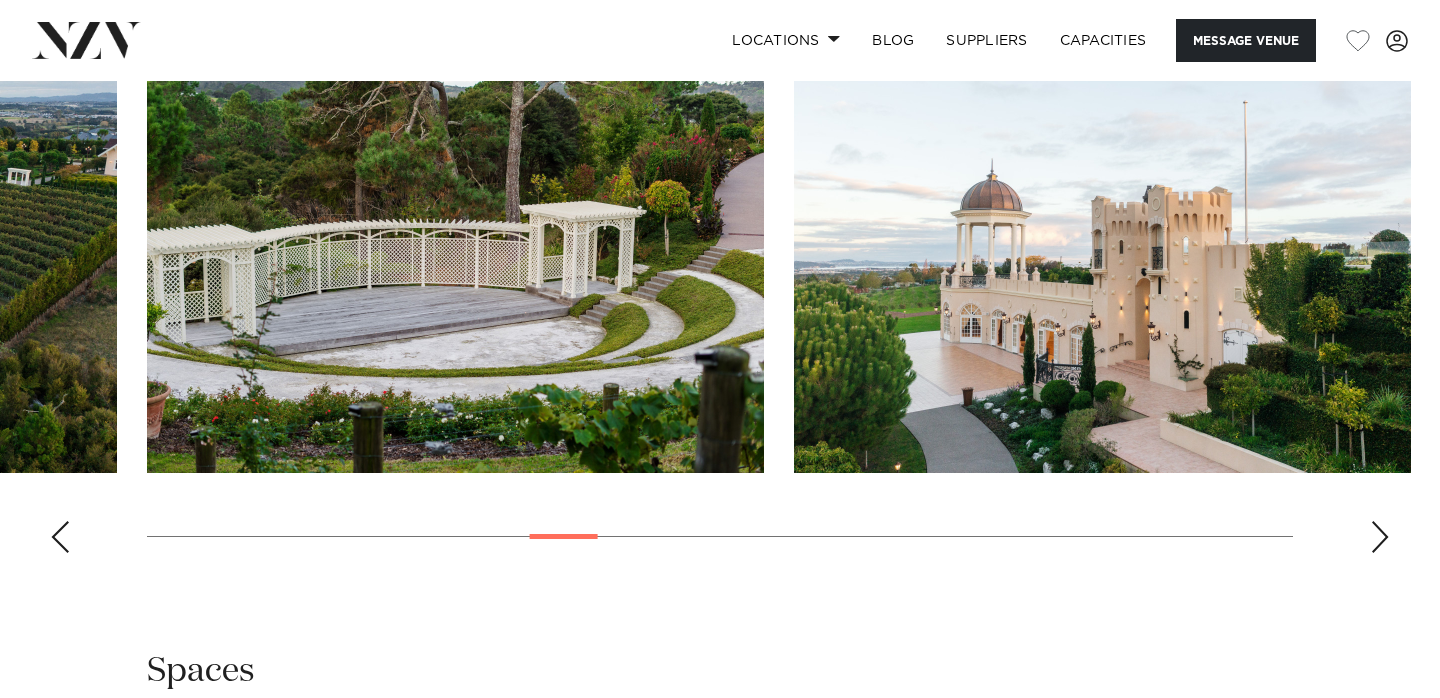 click at bounding box center (1380, 537) 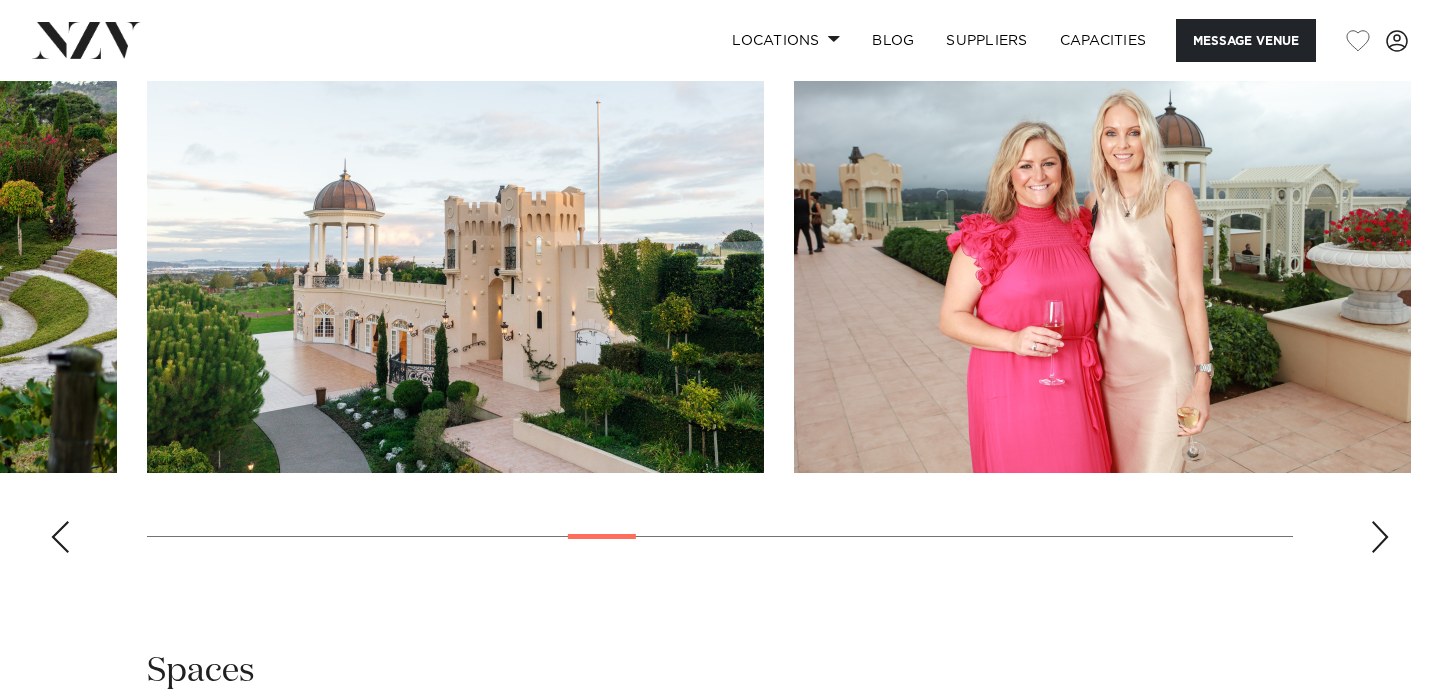 click at bounding box center (1380, 537) 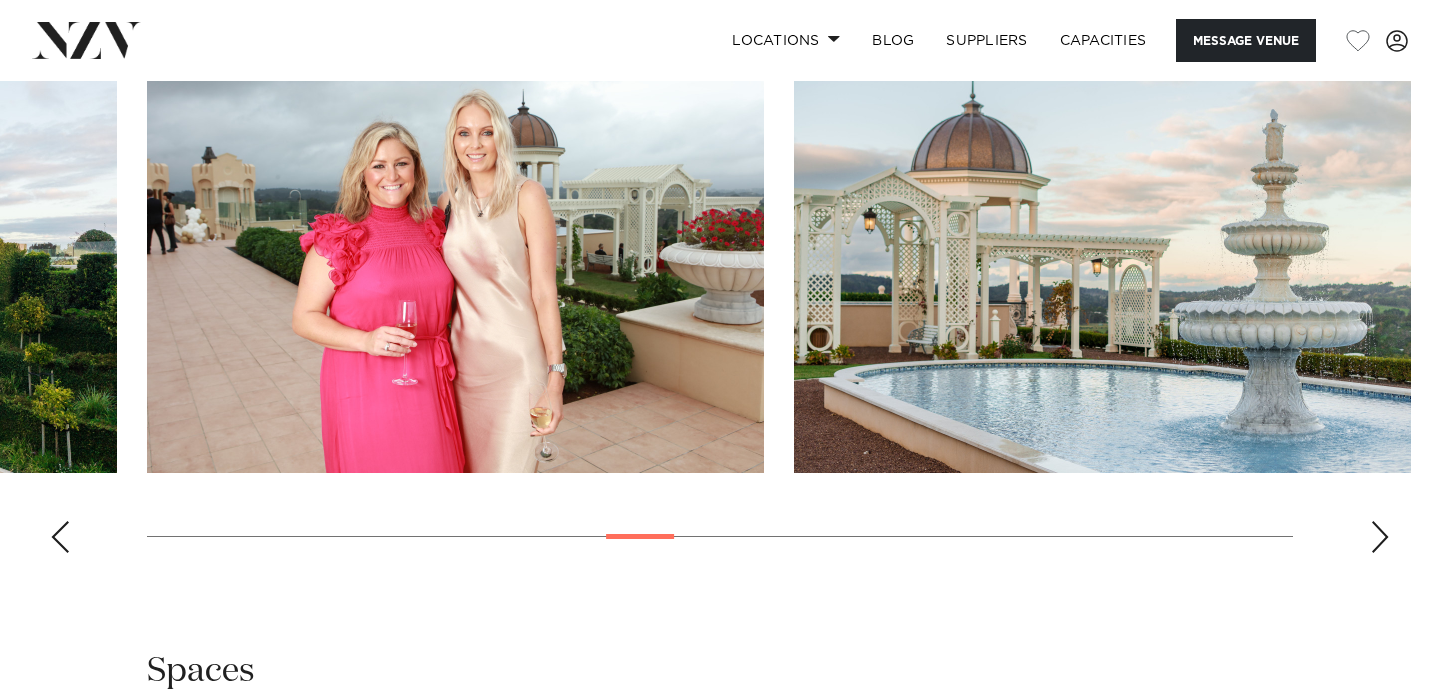 click at bounding box center (1380, 537) 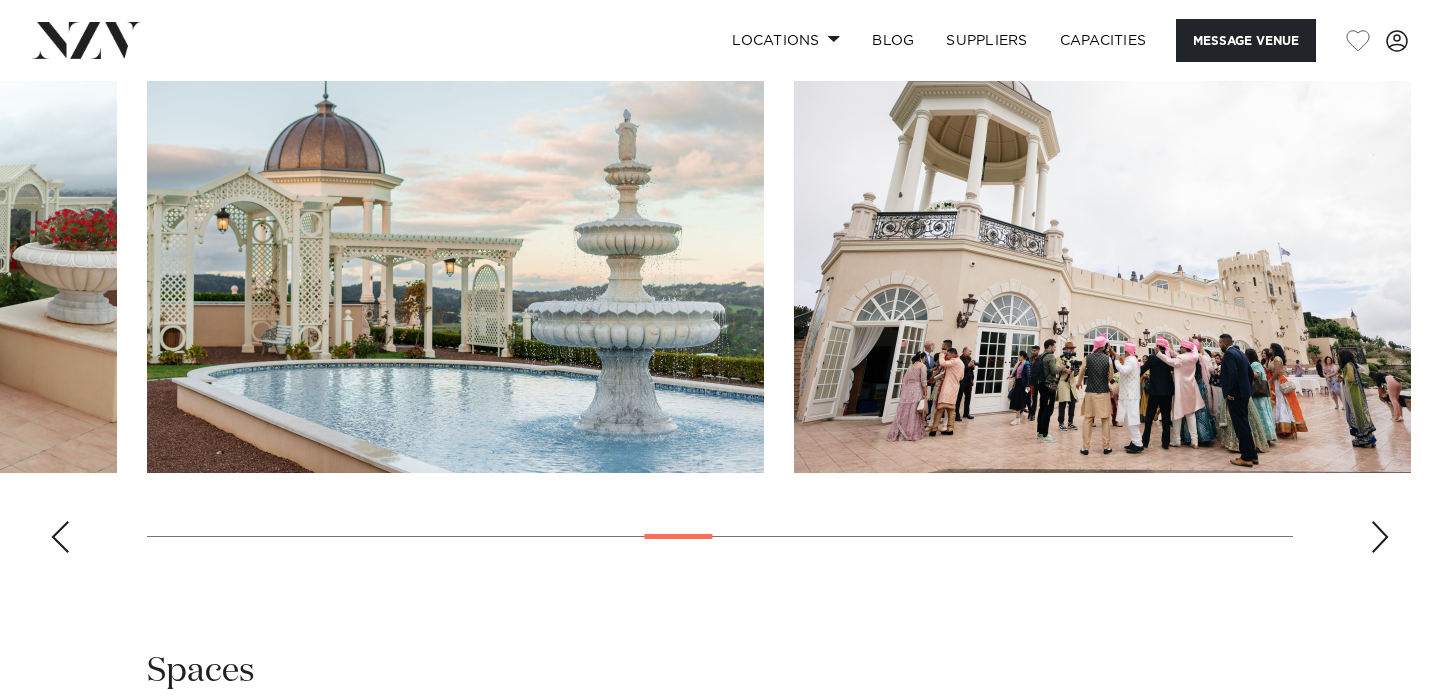 click at bounding box center [1380, 537] 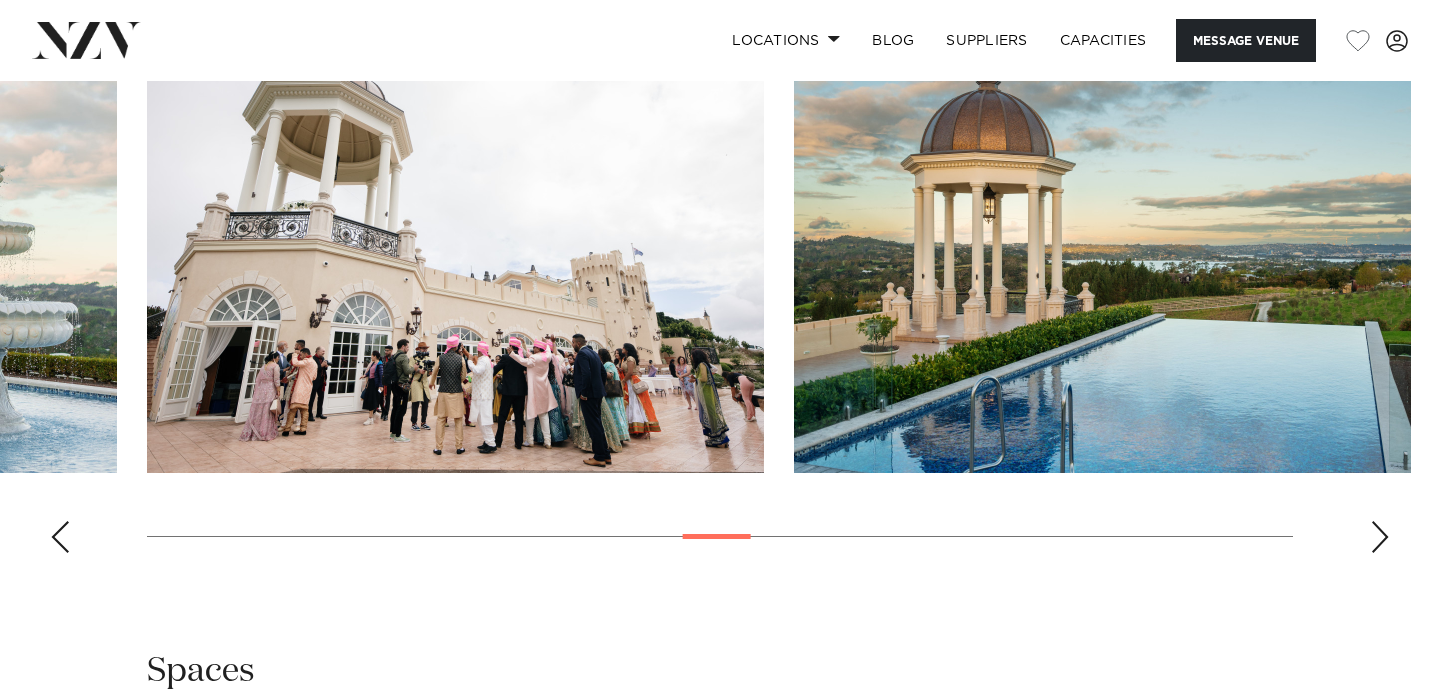 click at bounding box center [1380, 537] 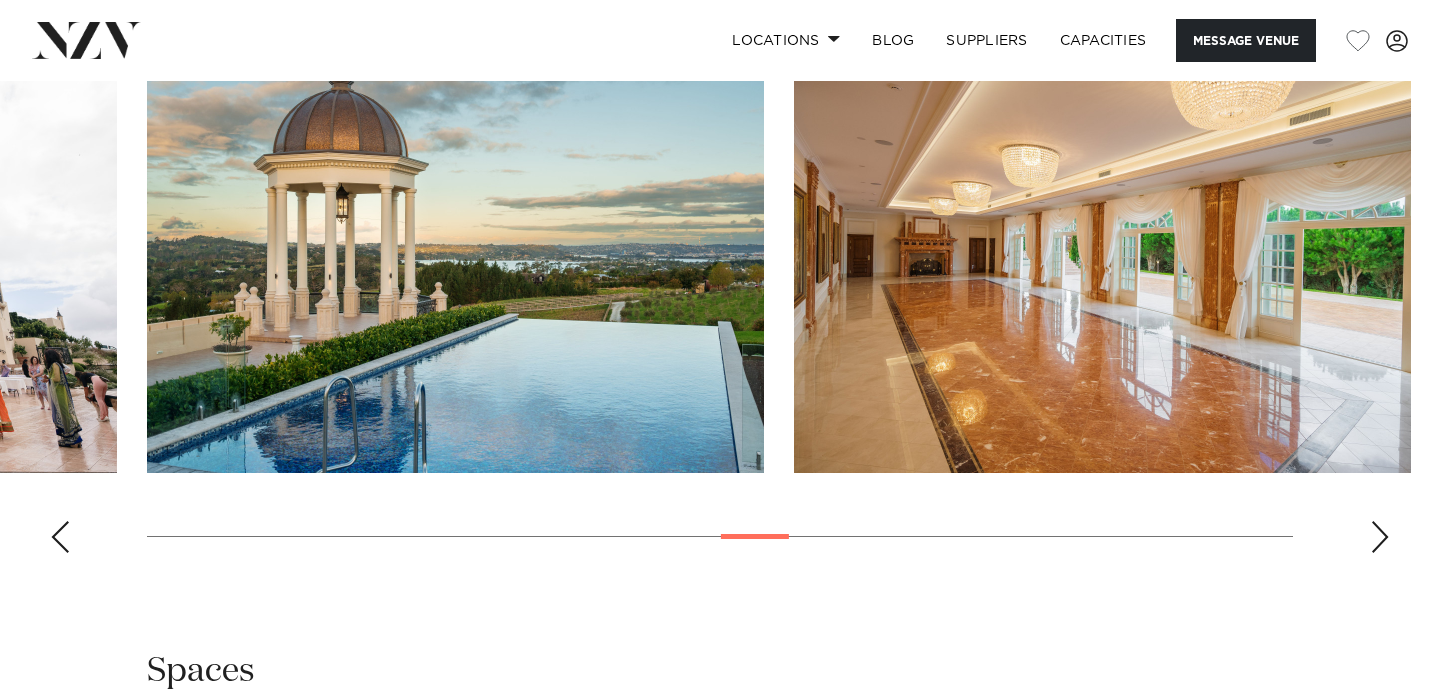 click at bounding box center (1380, 537) 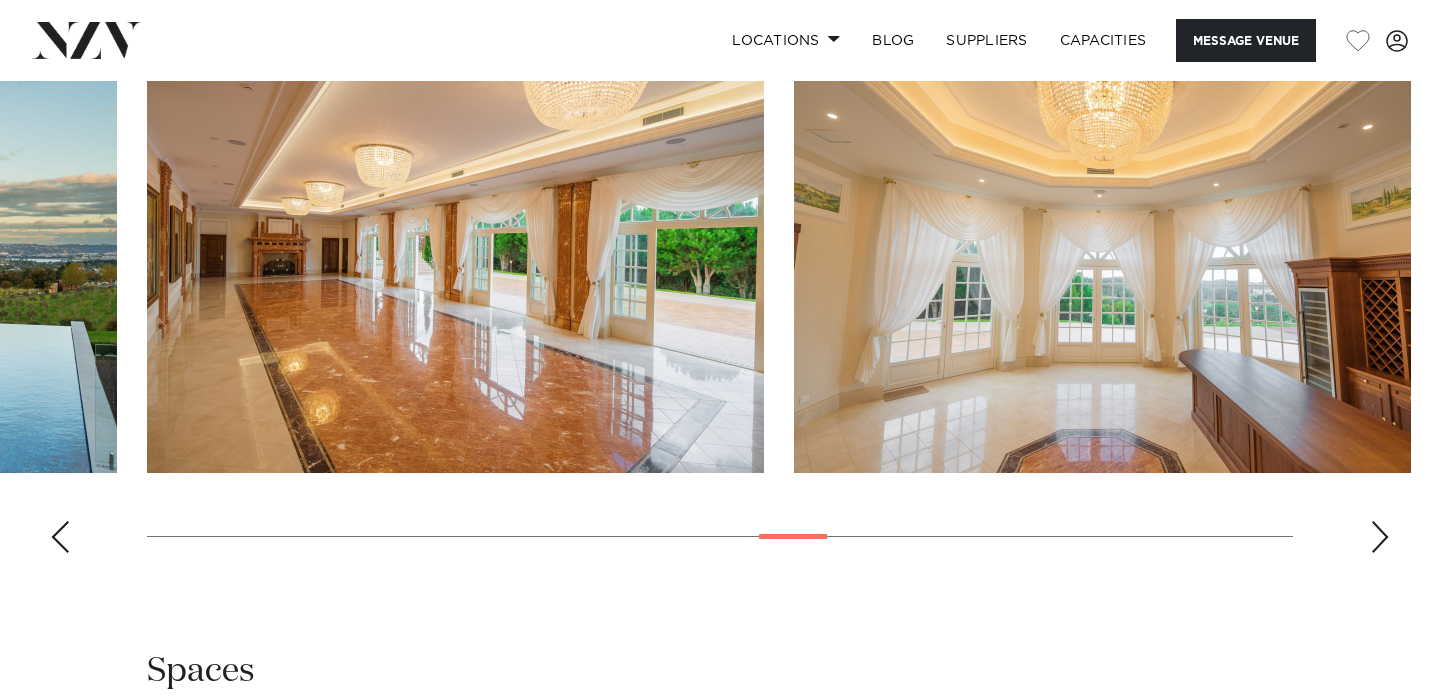 click at bounding box center (1380, 537) 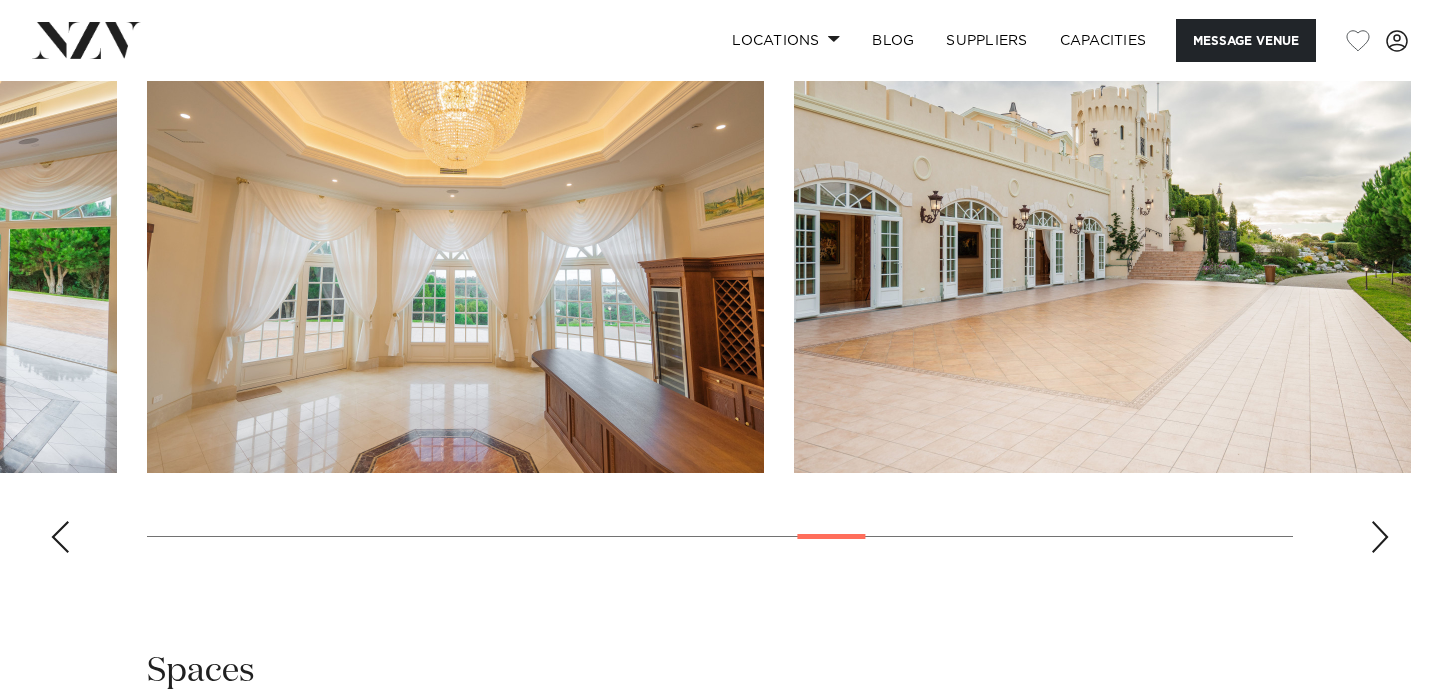 click at bounding box center [1380, 537] 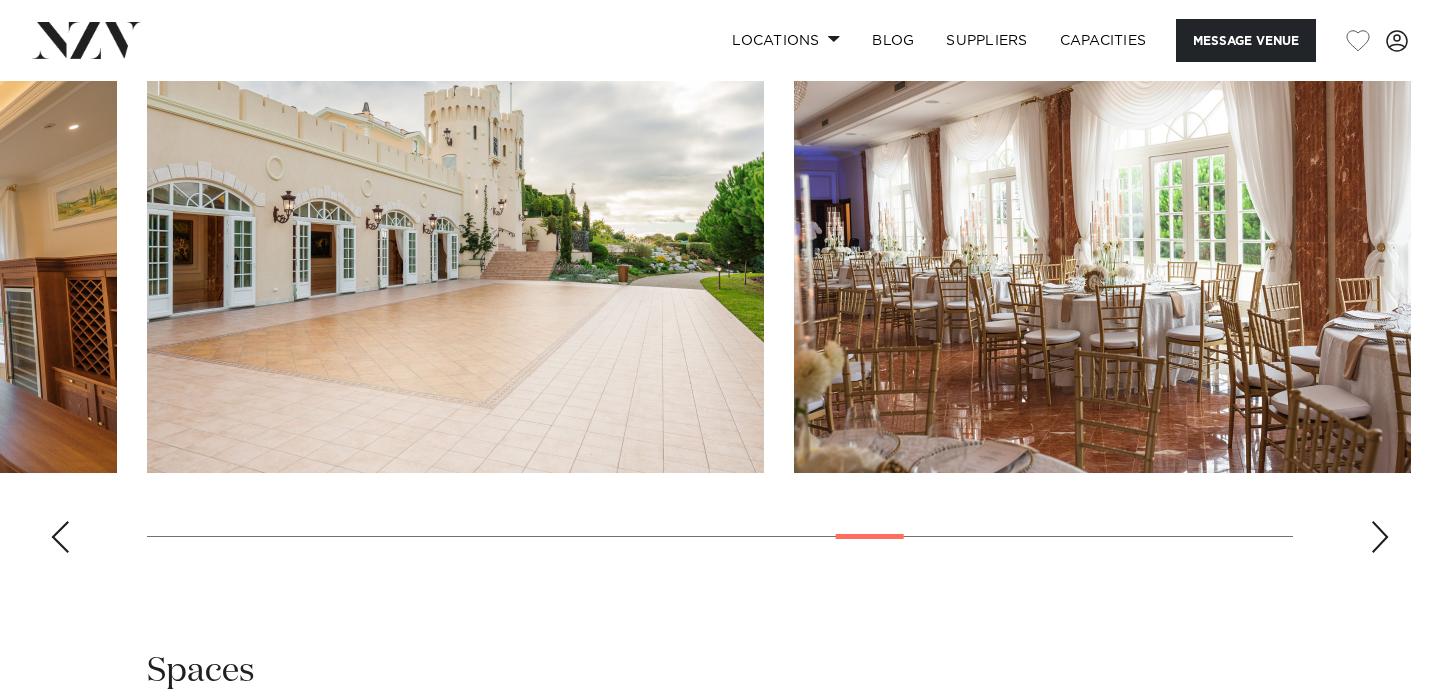 click at bounding box center [1380, 537] 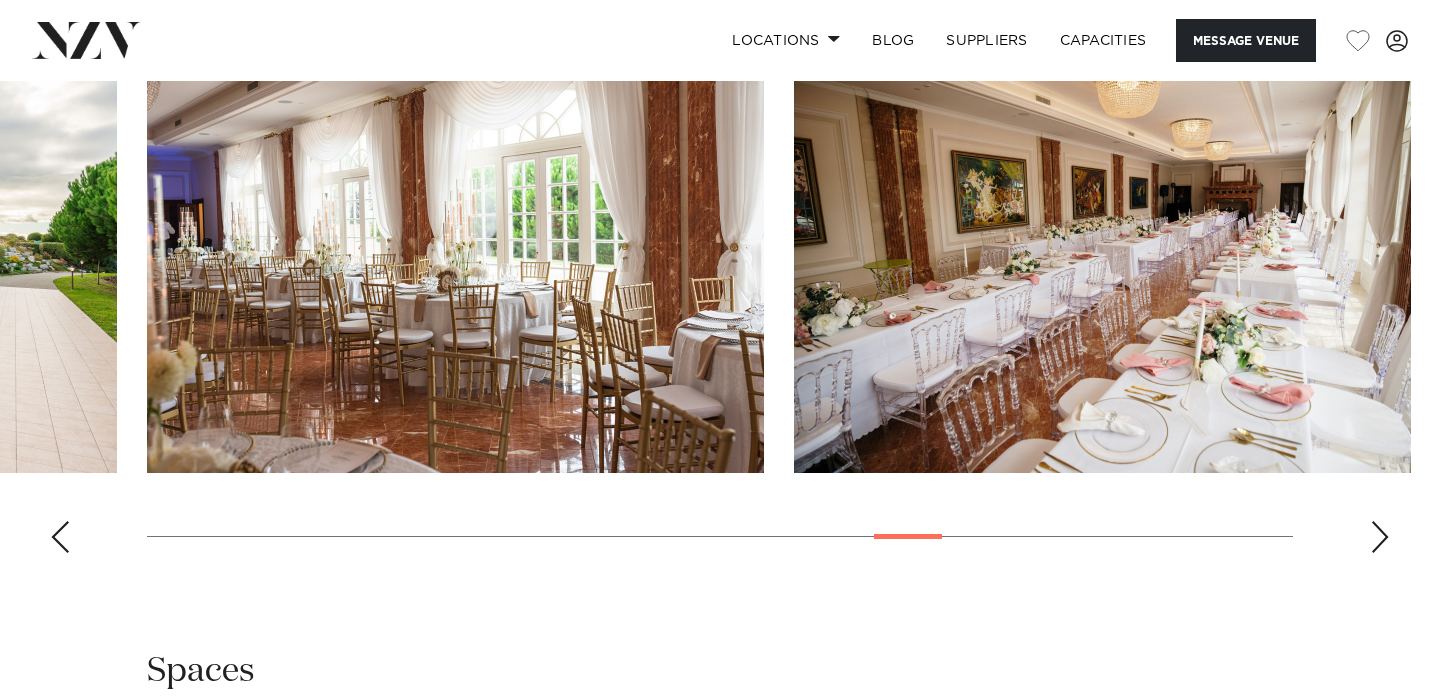 click at bounding box center [1380, 537] 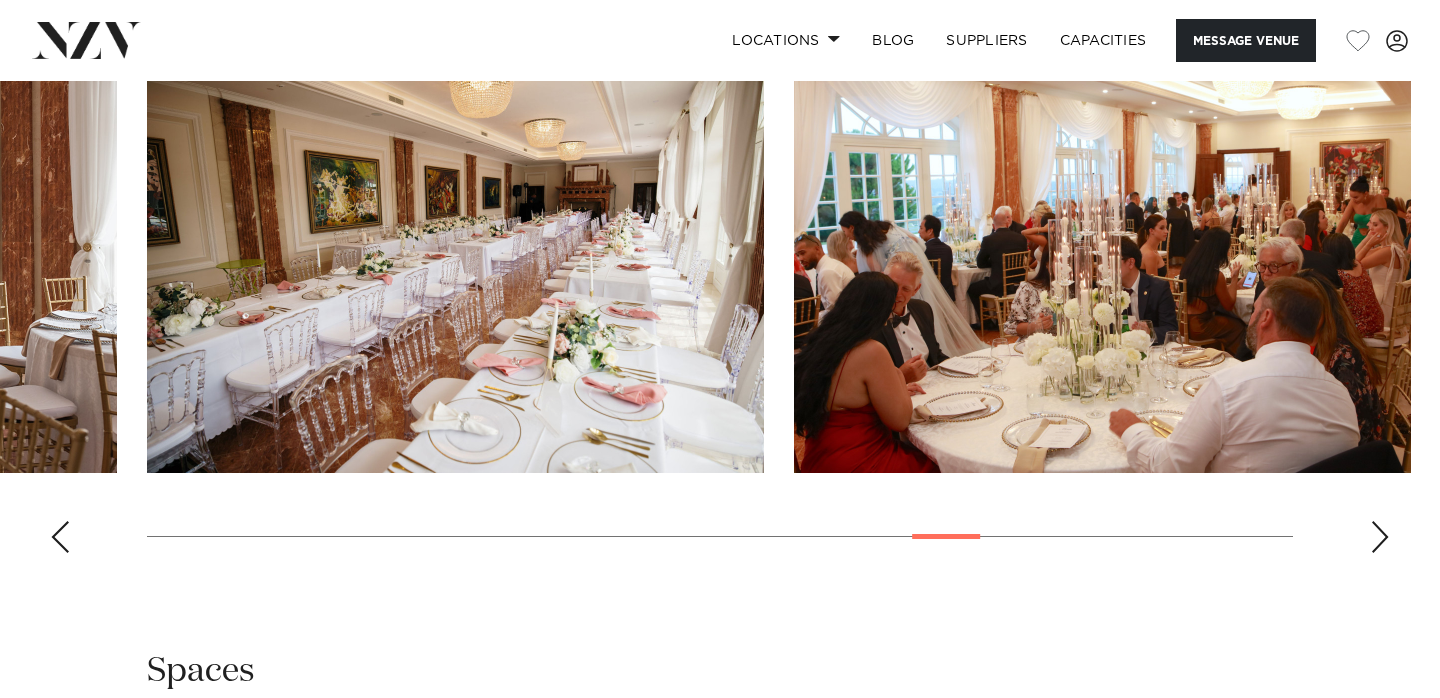 click at bounding box center (720, 294) 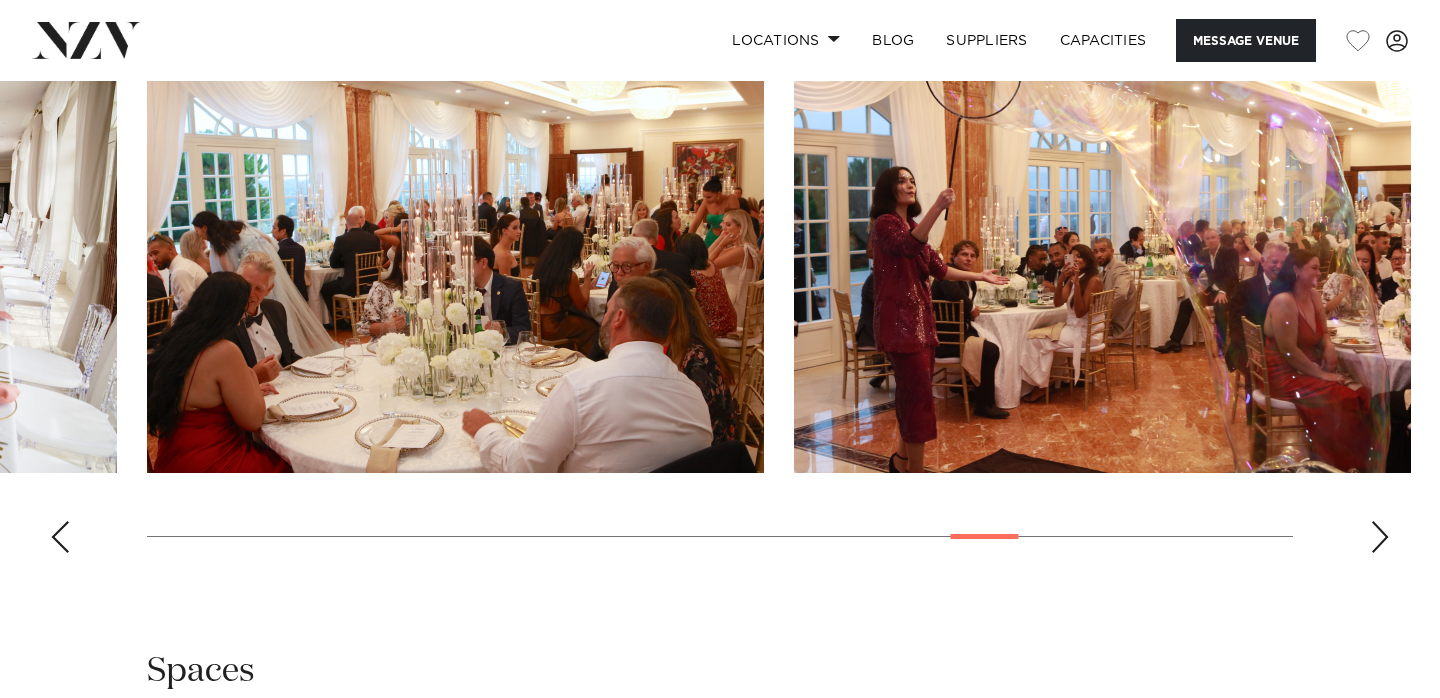 click at bounding box center [1380, 537] 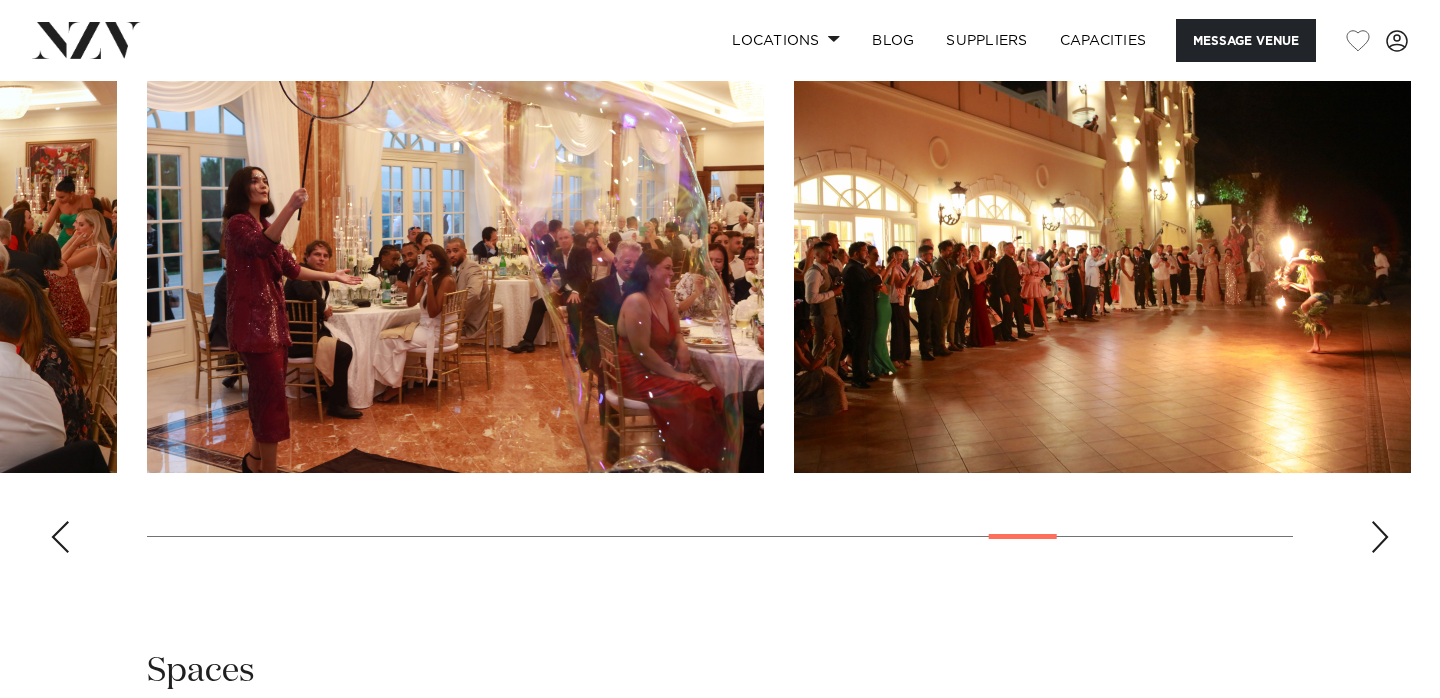 click at bounding box center [1380, 537] 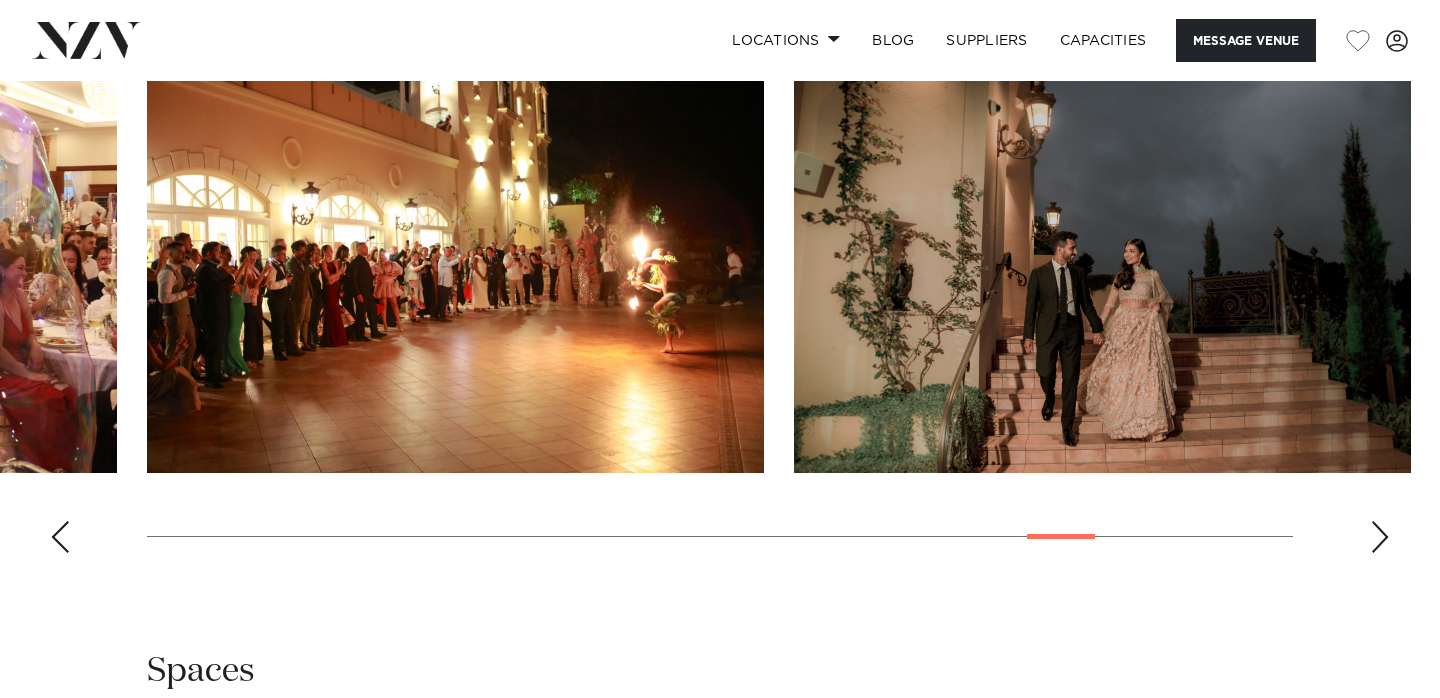 click at bounding box center [1380, 537] 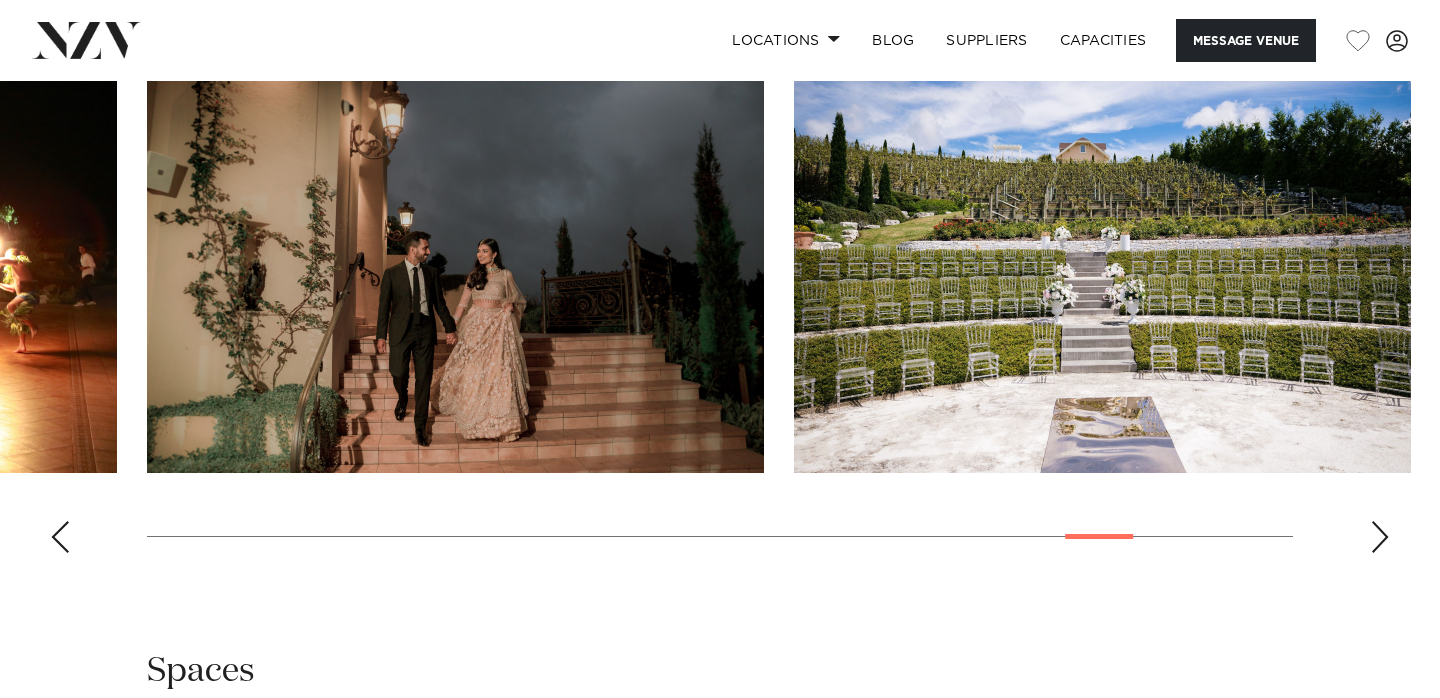click at bounding box center (1380, 537) 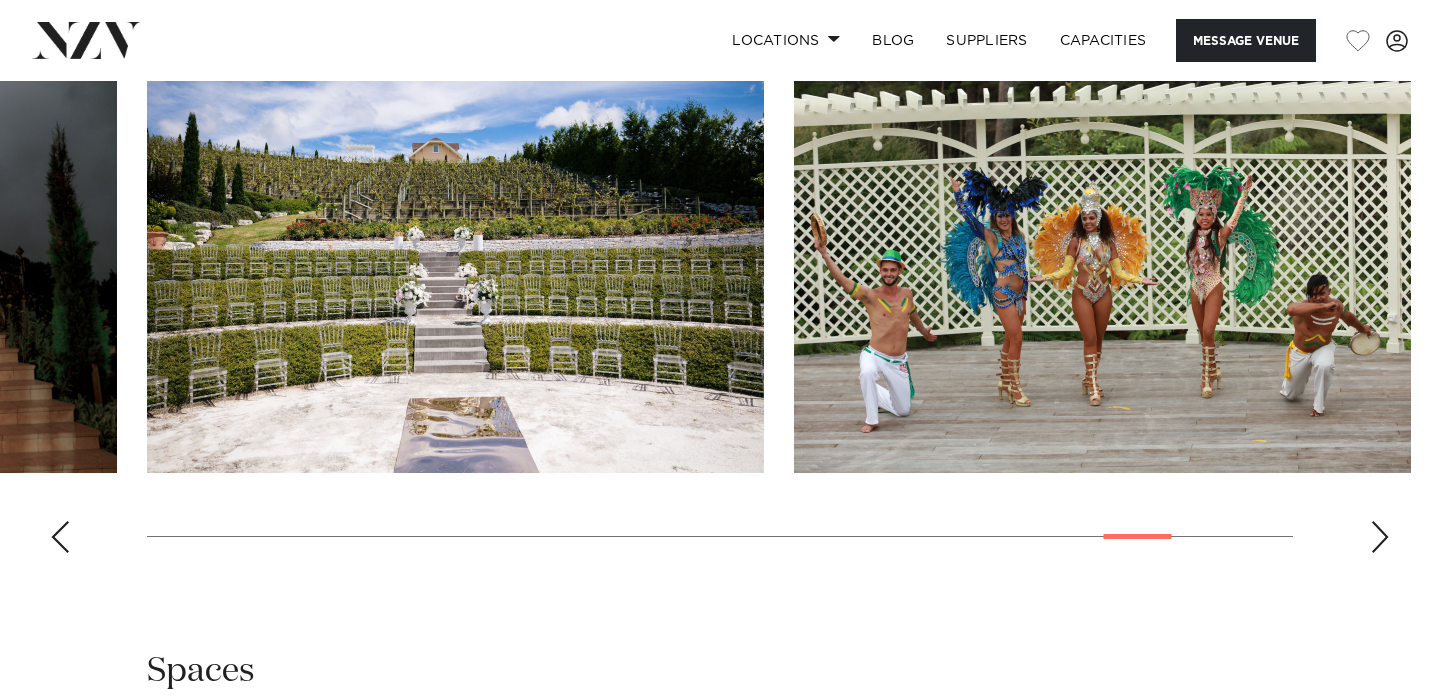 click at bounding box center [1380, 537] 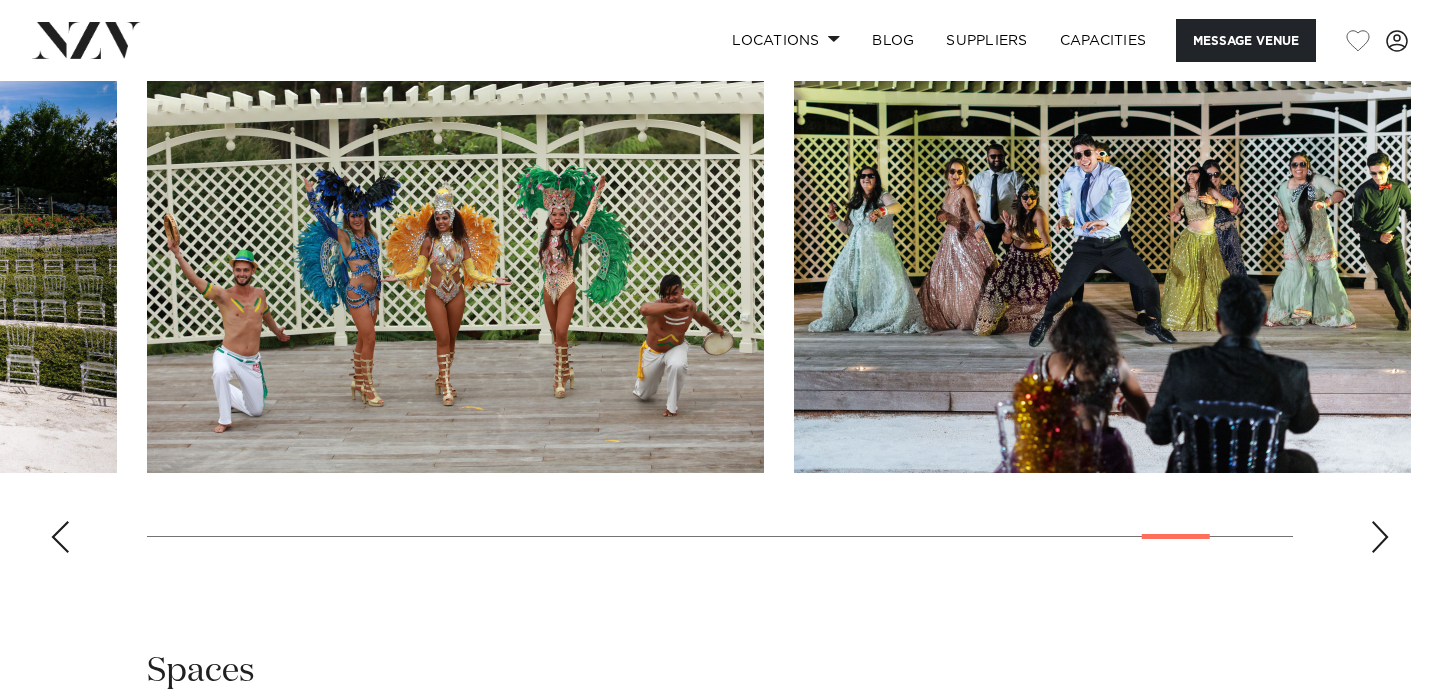 click at bounding box center [1380, 537] 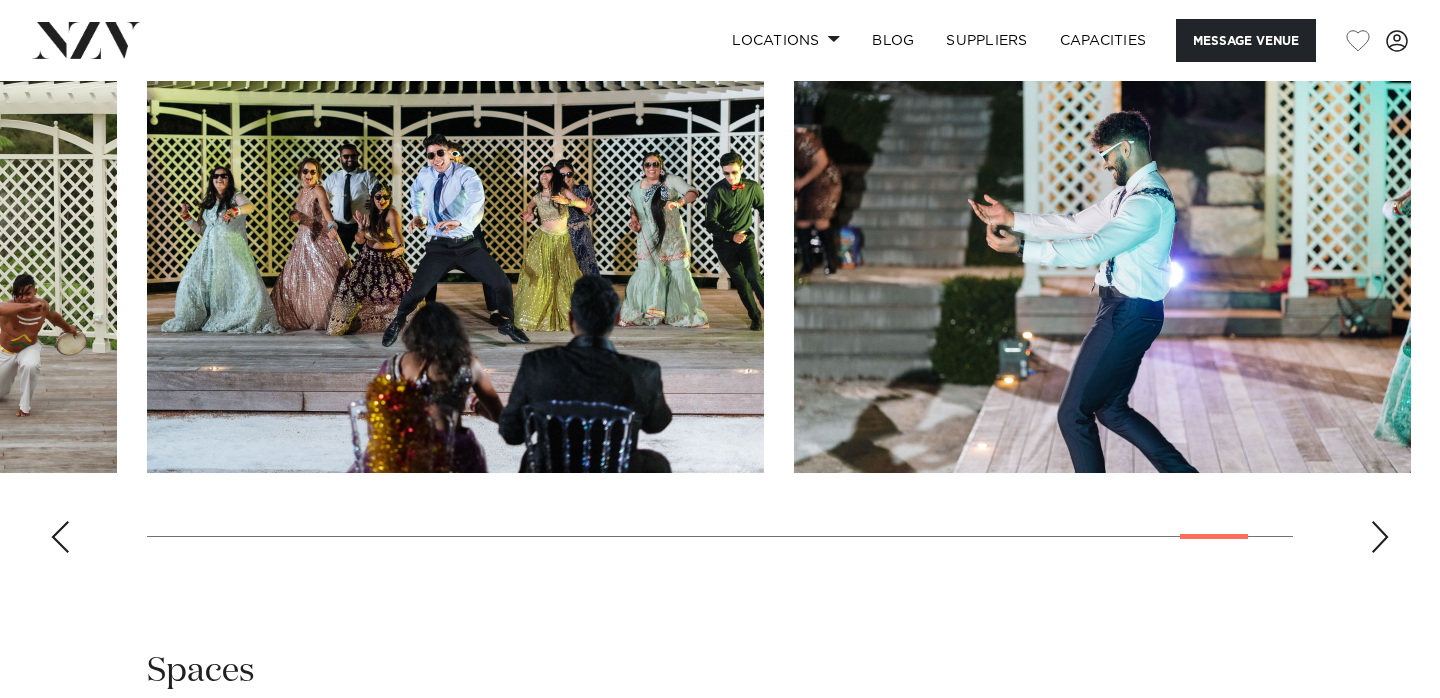 click at bounding box center (1380, 537) 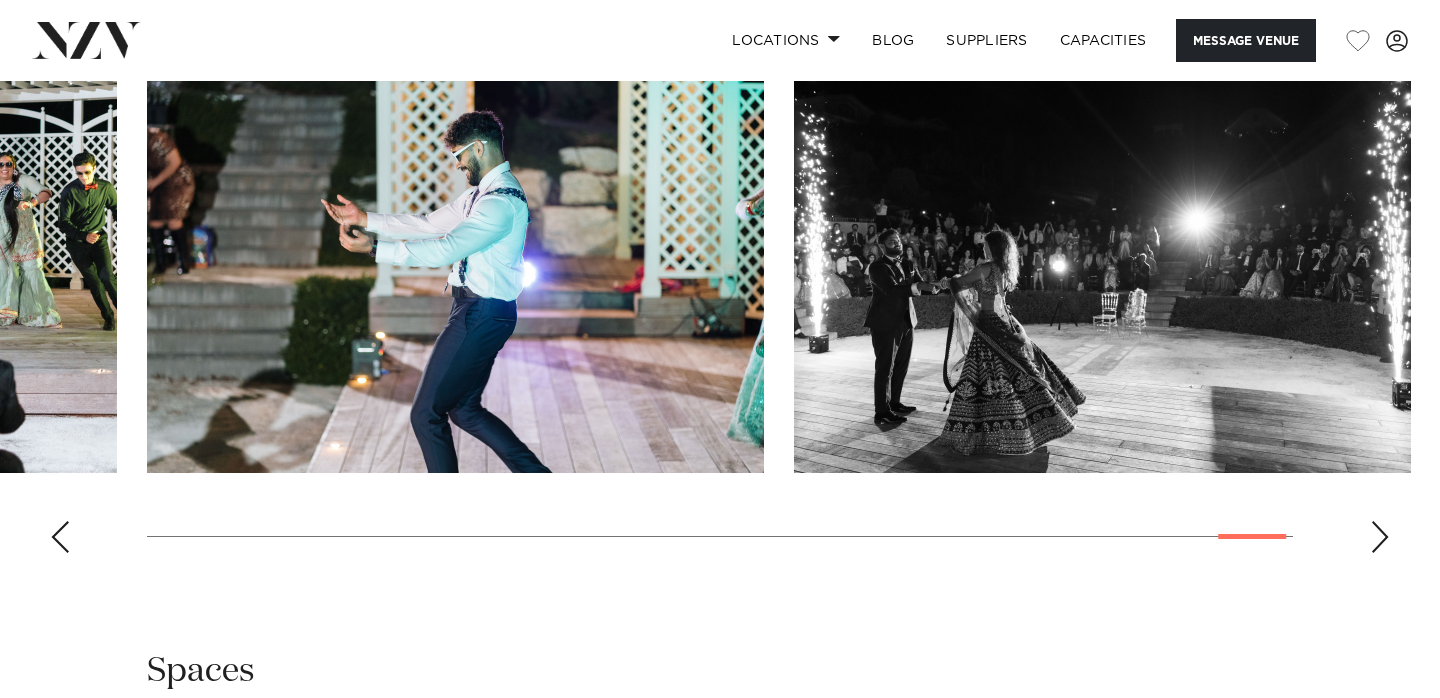 click at bounding box center [1380, 537] 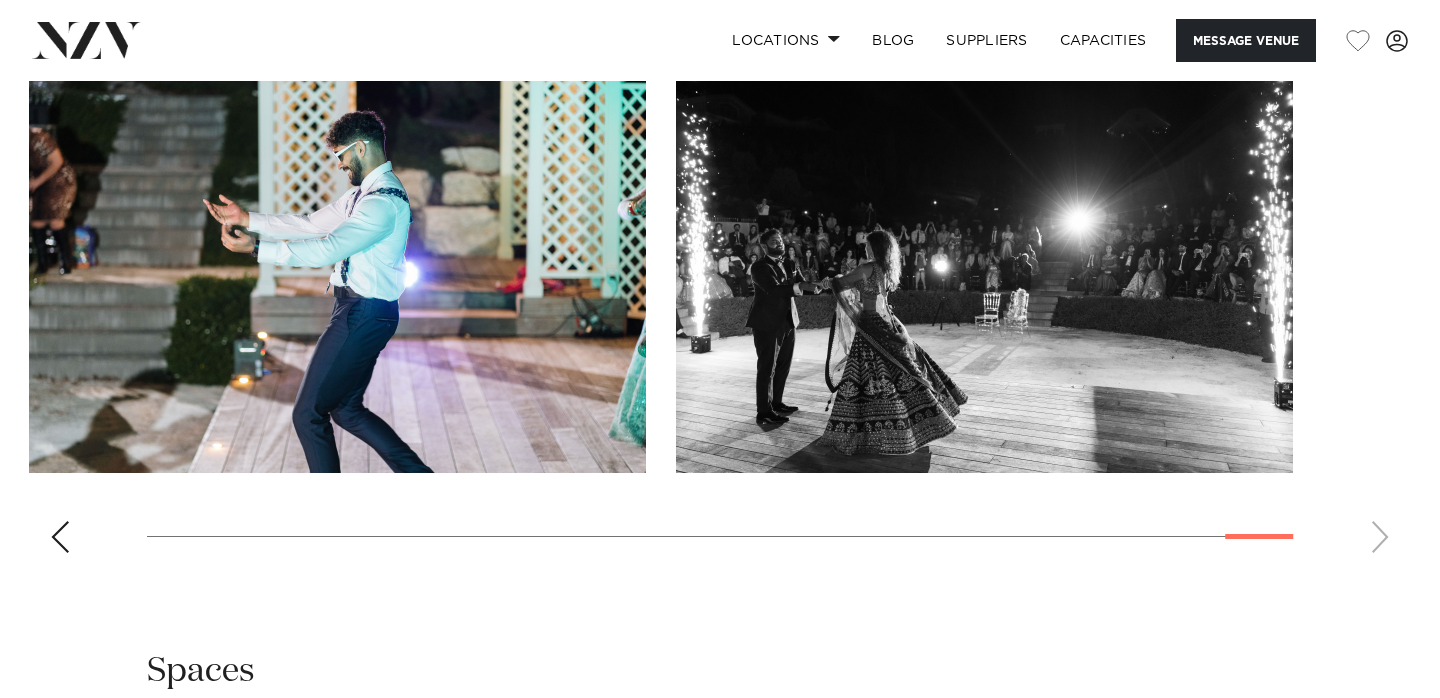 click at bounding box center (720, 294) 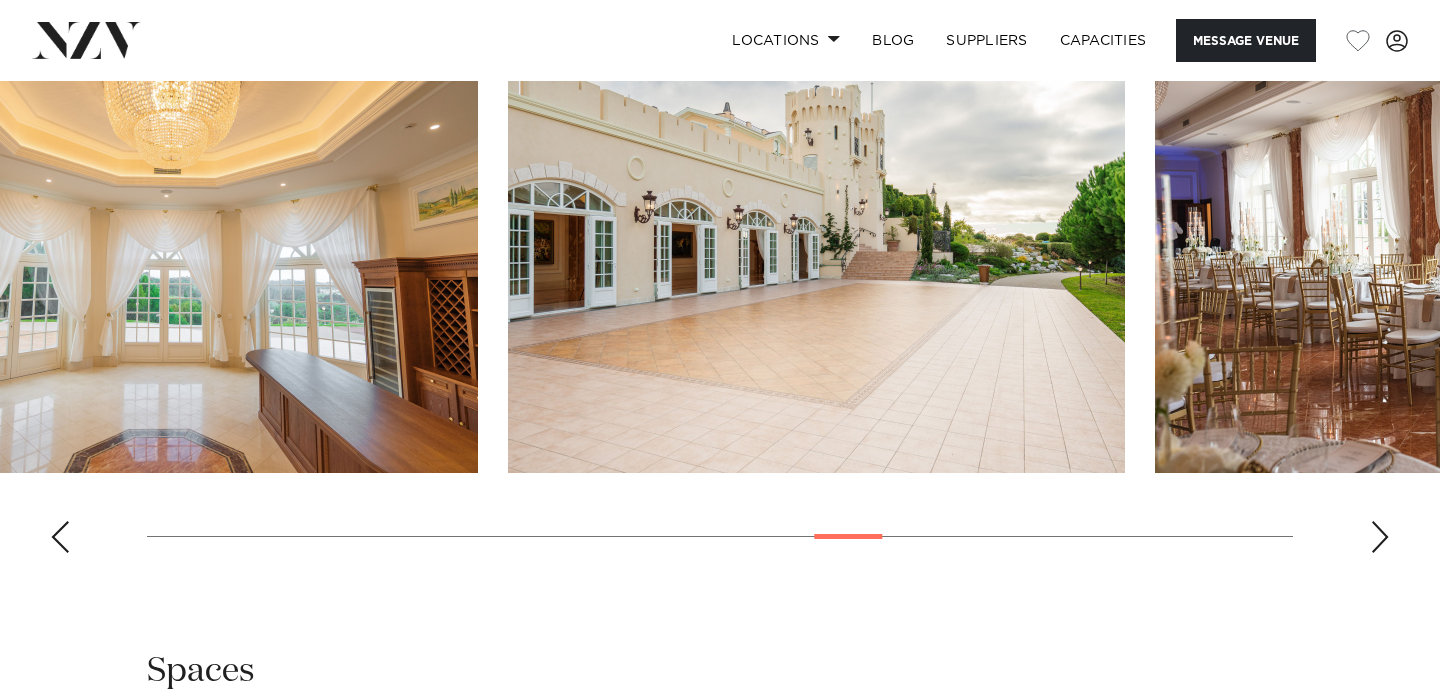 click at bounding box center (720, 294) 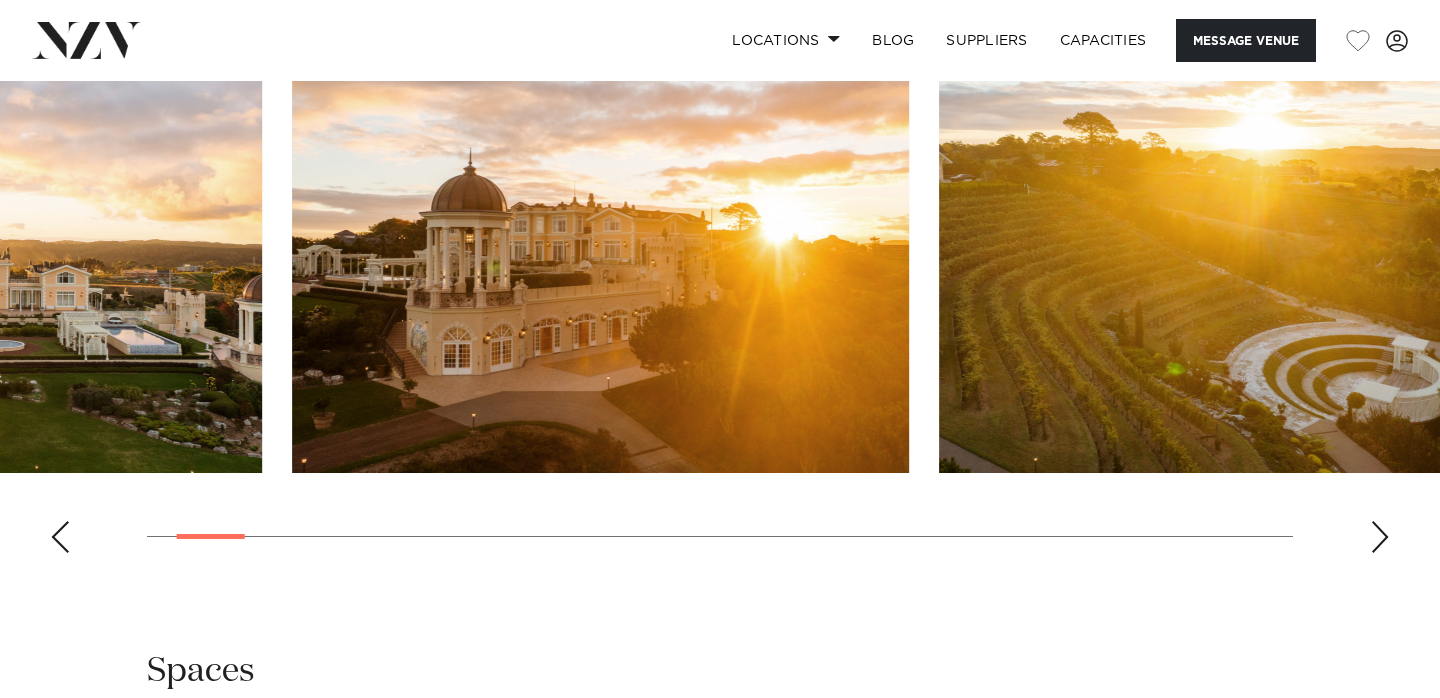 click at bounding box center (720, 294) 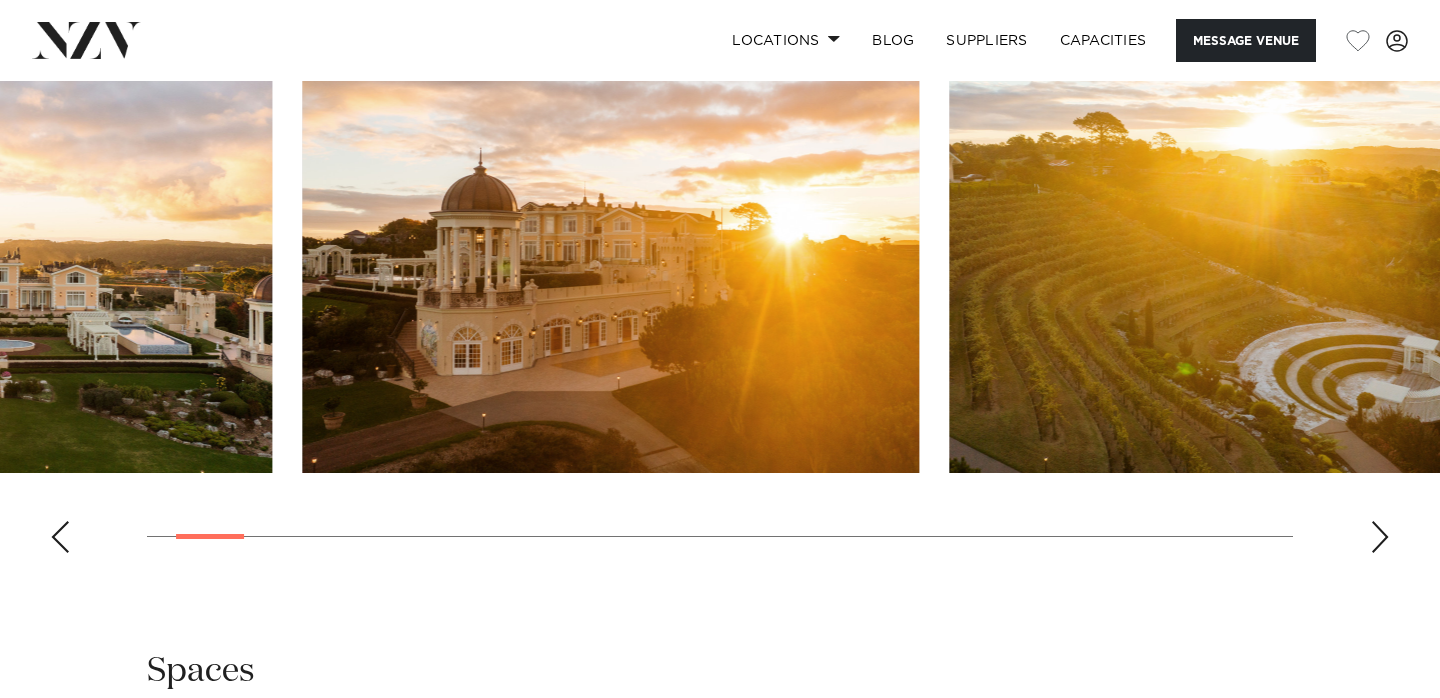 click at bounding box center (720, 294) 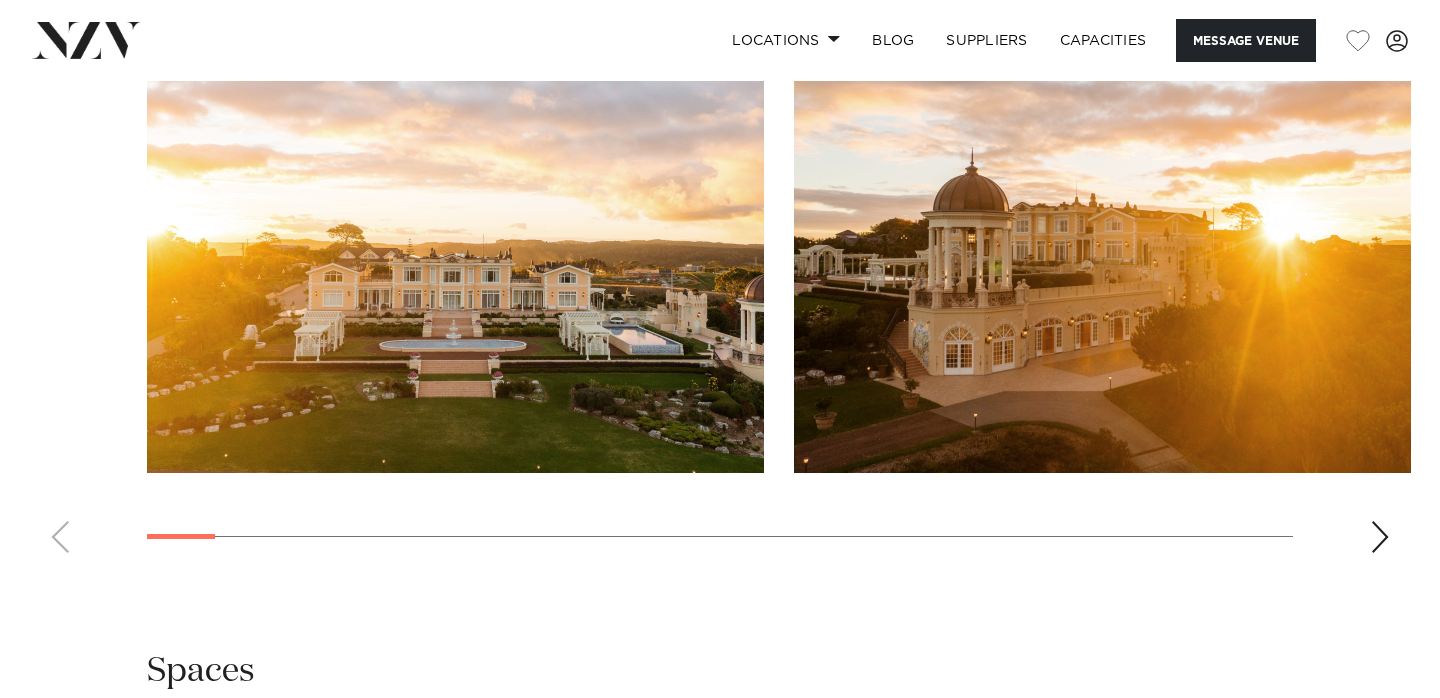 click at bounding box center [455, 246] 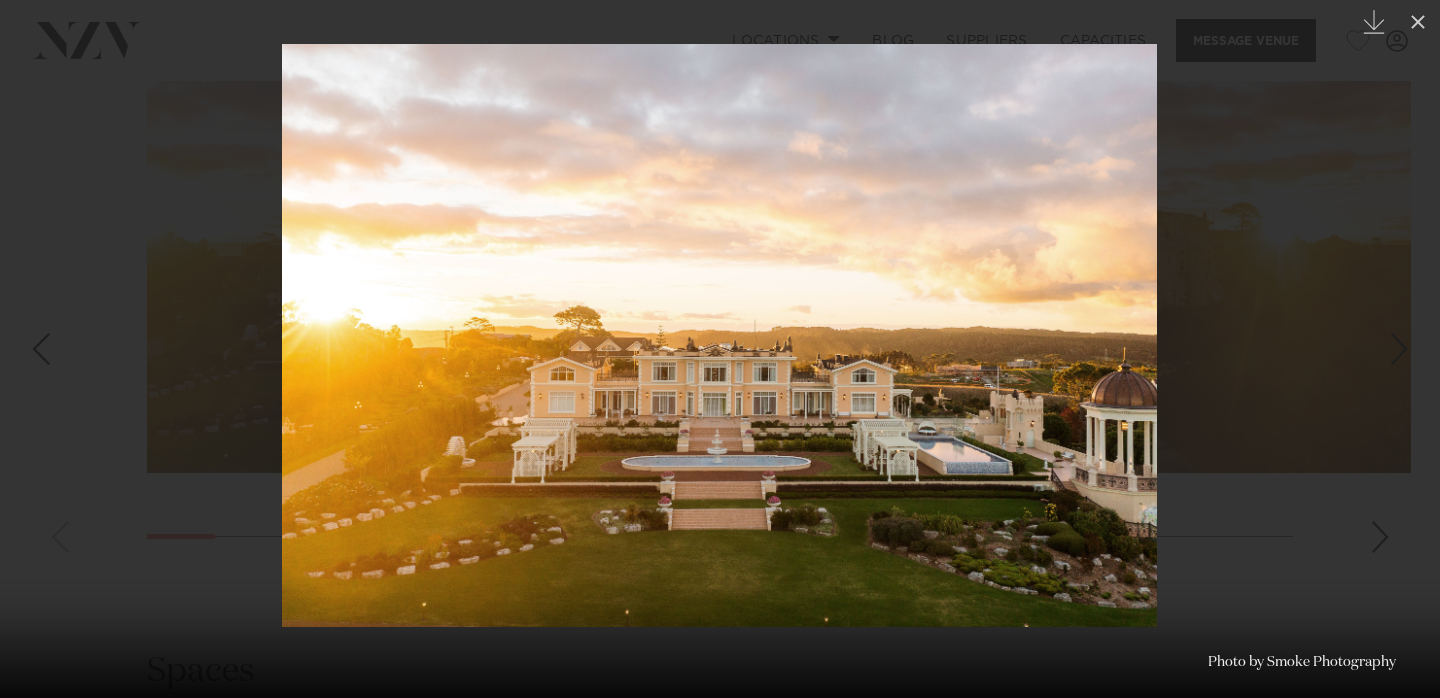 click at bounding box center [720, 349] 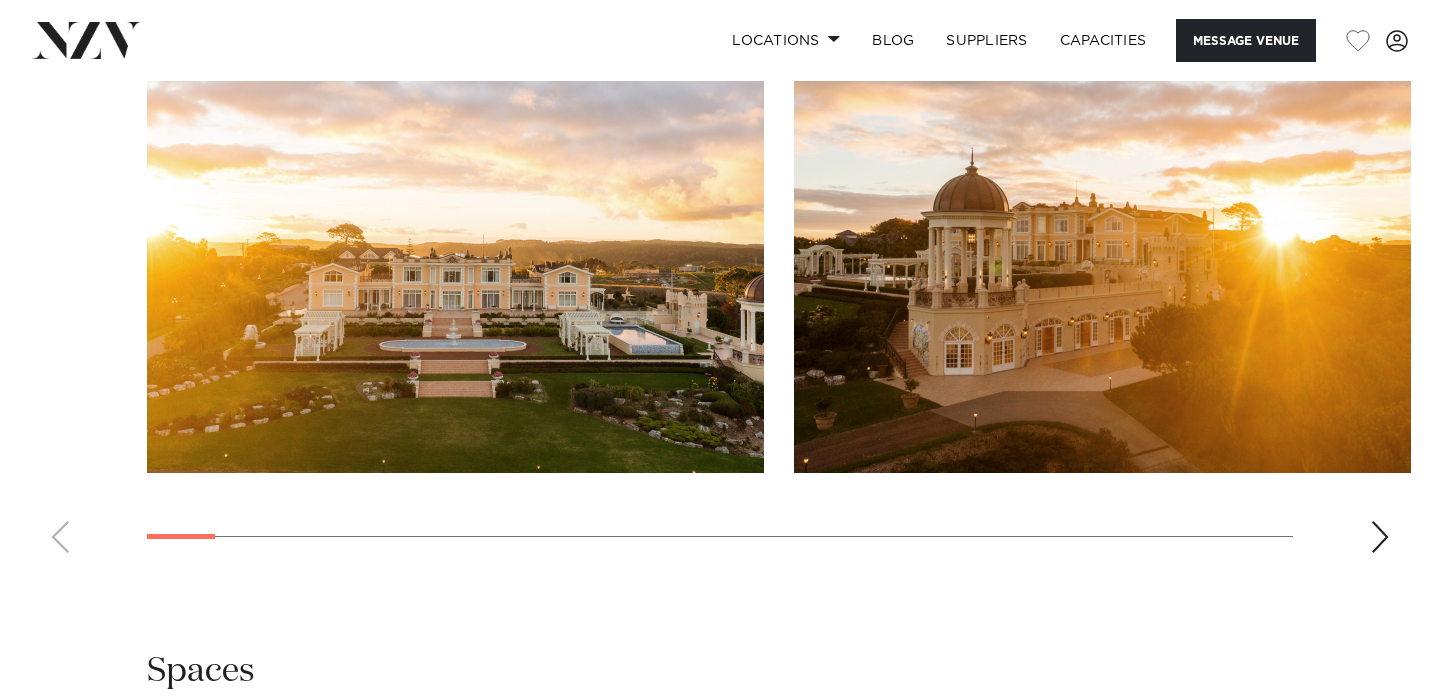 click at bounding box center [1102, 246] 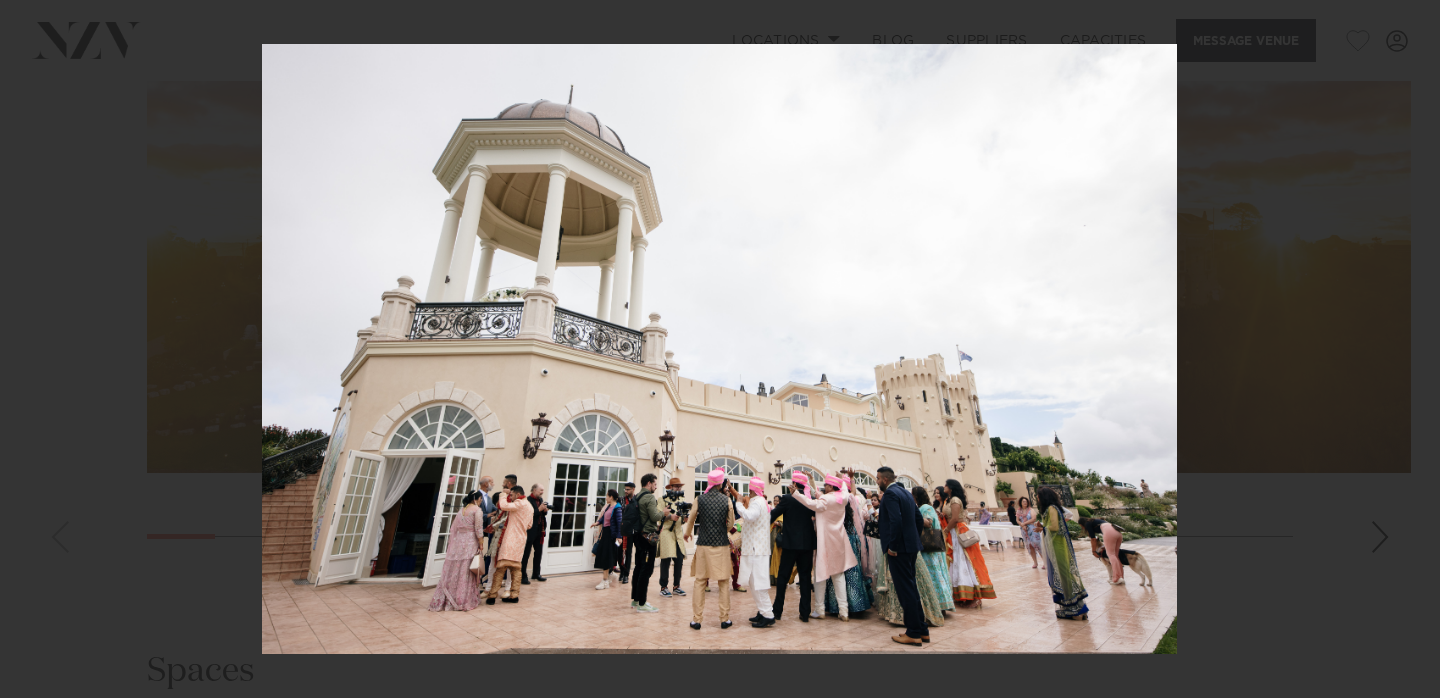 click at bounding box center [719, 349] 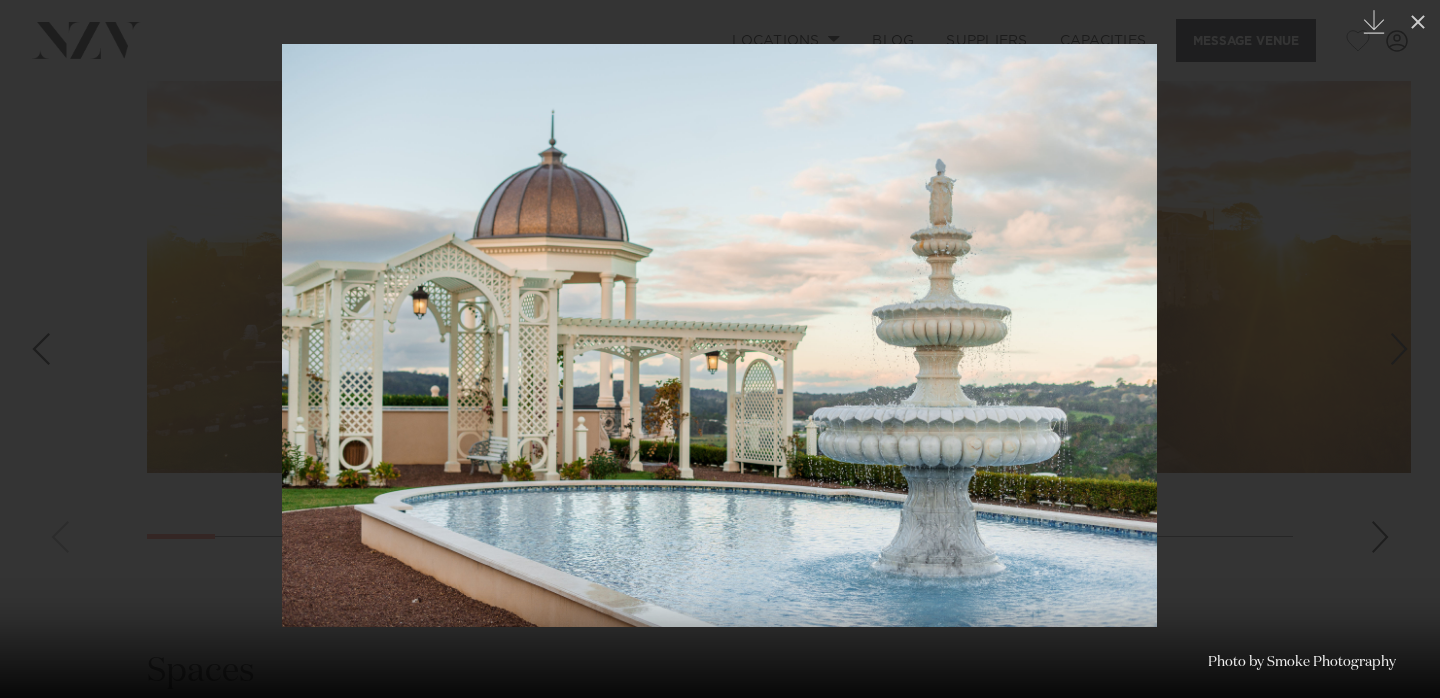 click at bounding box center (720, 349) 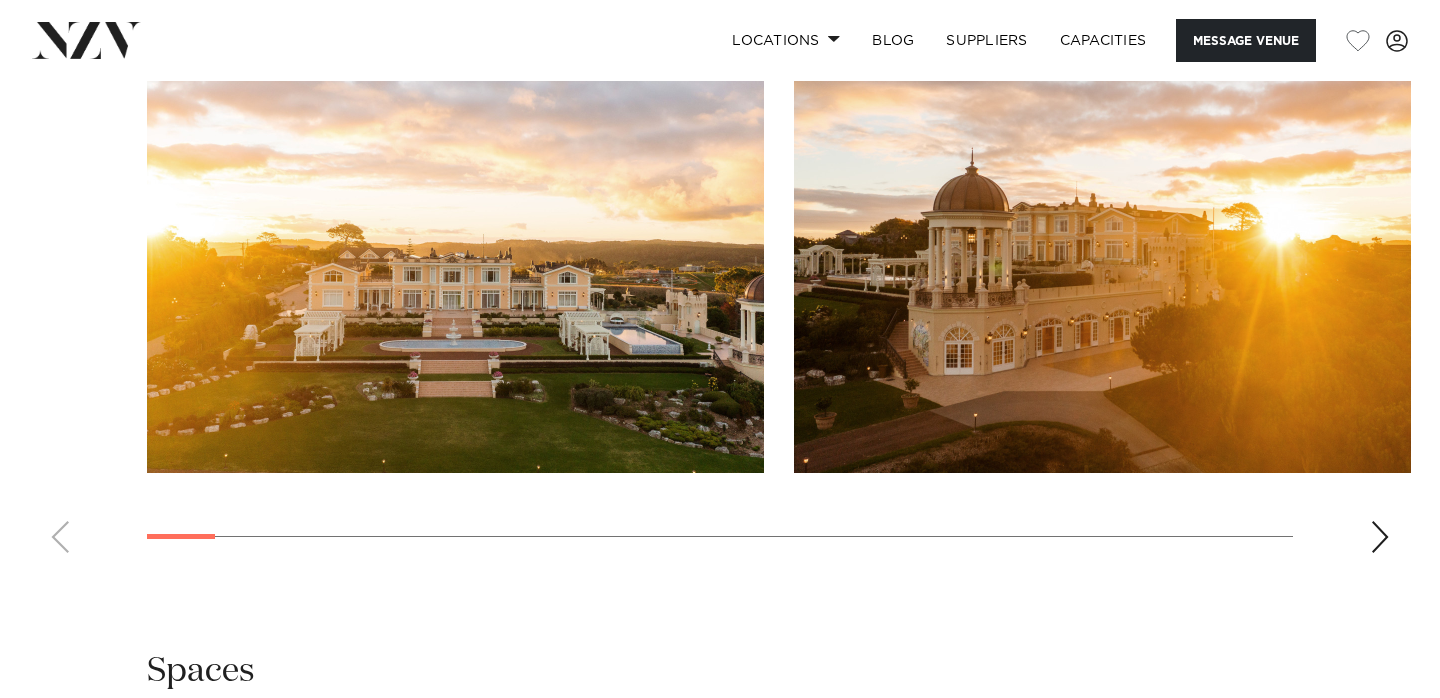scroll, scrollTop: 0, scrollLeft: 0, axis: both 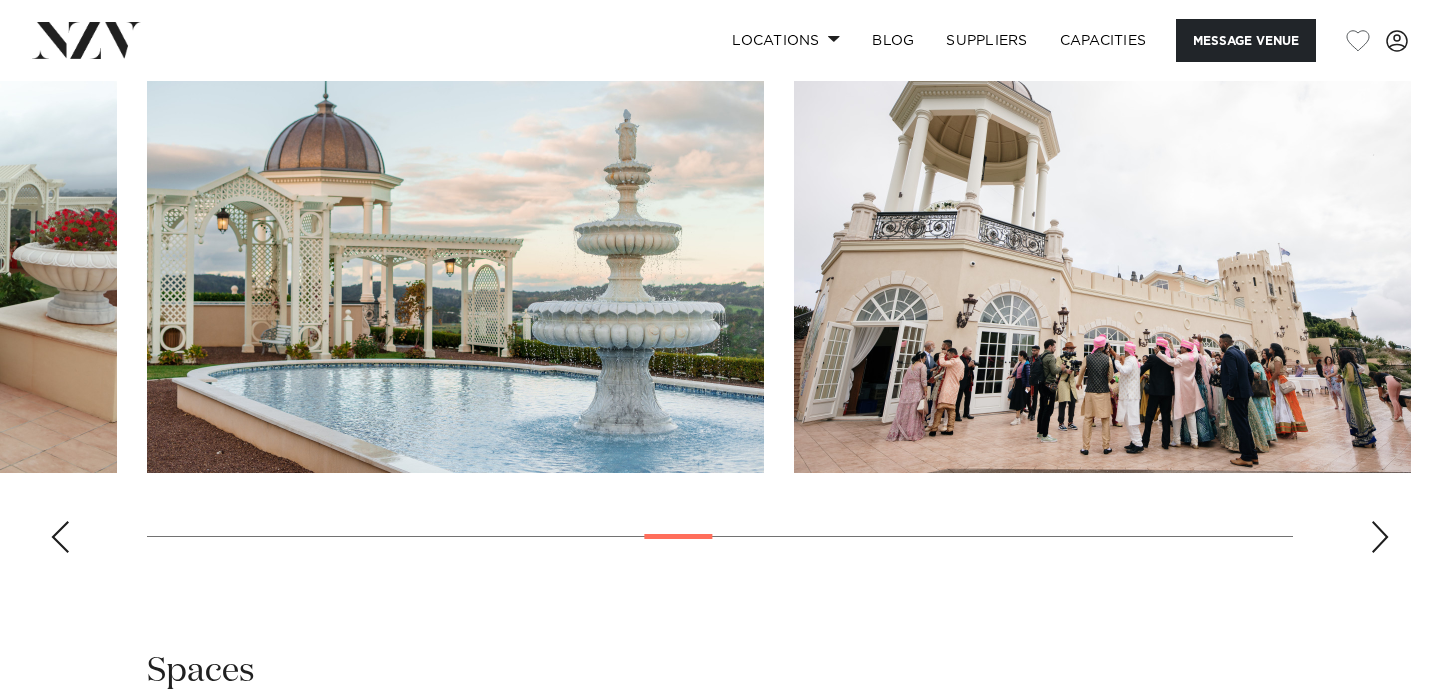 click at bounding box center [1380, 537] 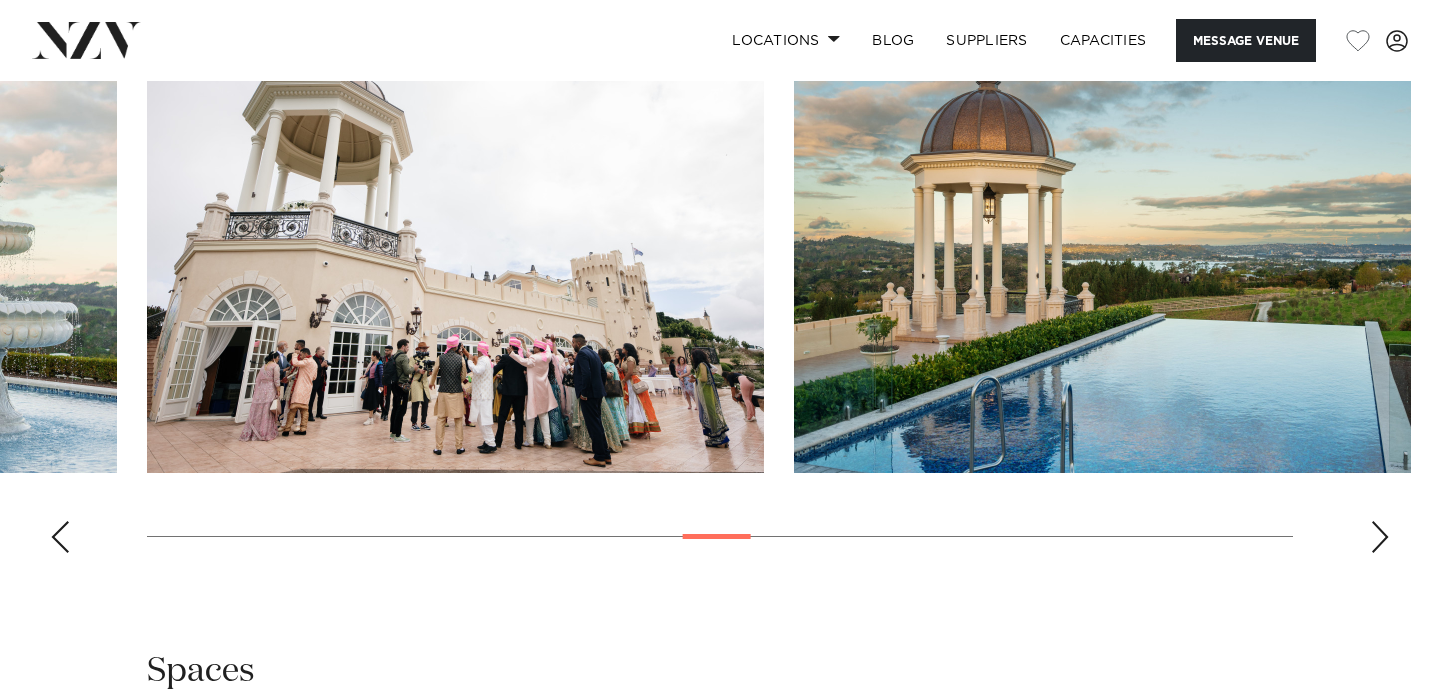 click at bounding box center [1380, 537] 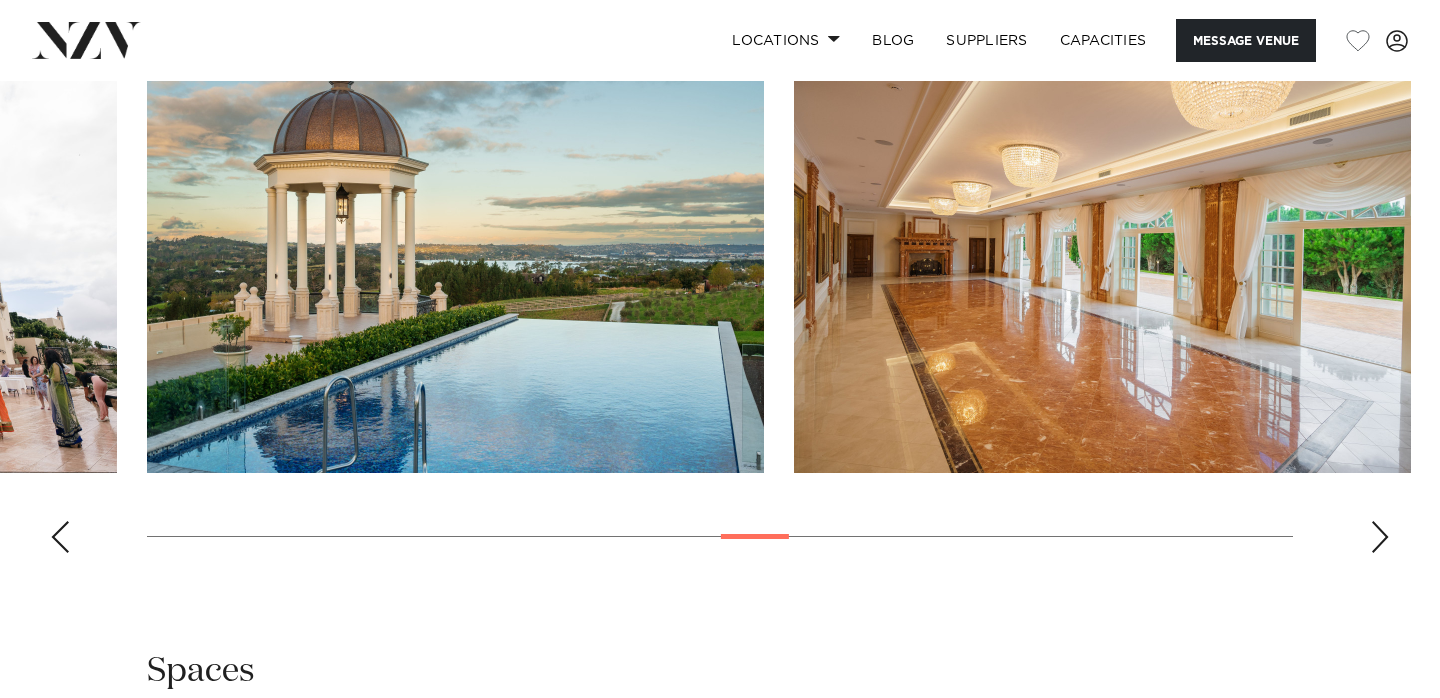 click at bounding box center [1380, 537] 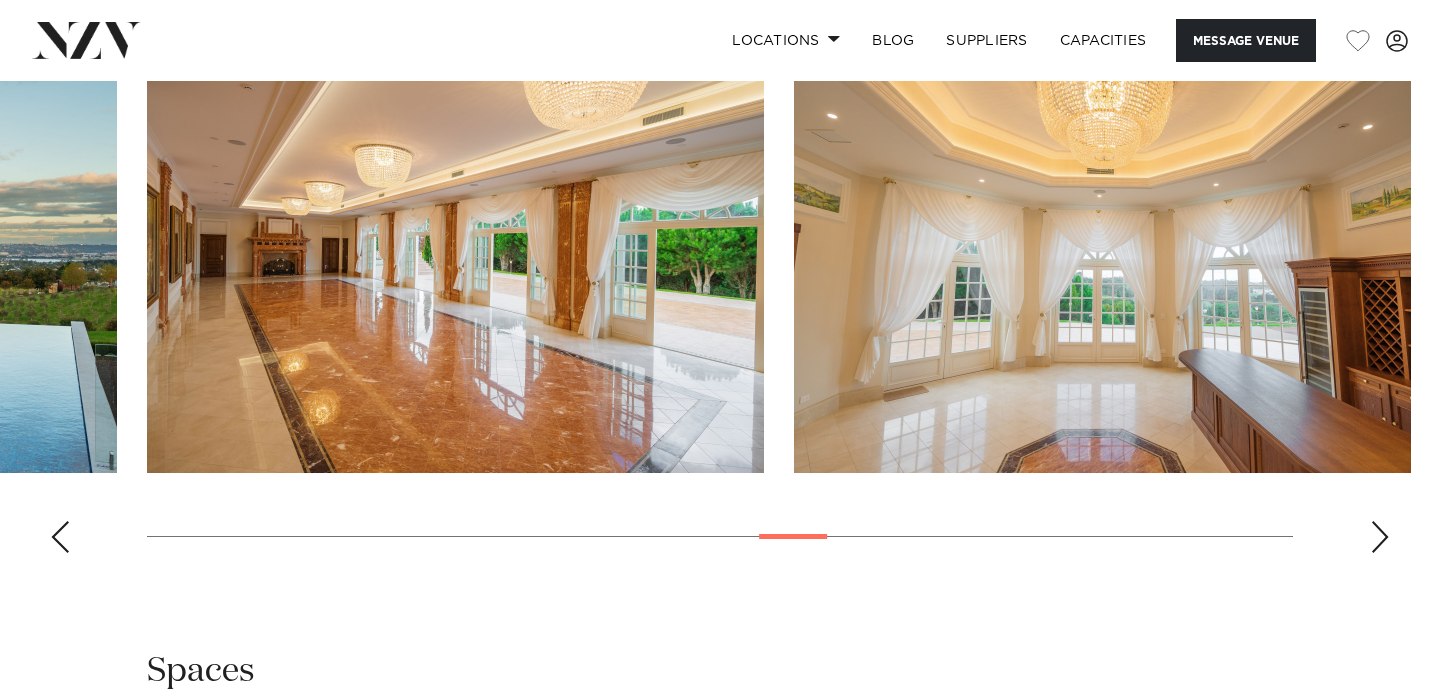 click at bounding box center (1380, 537) 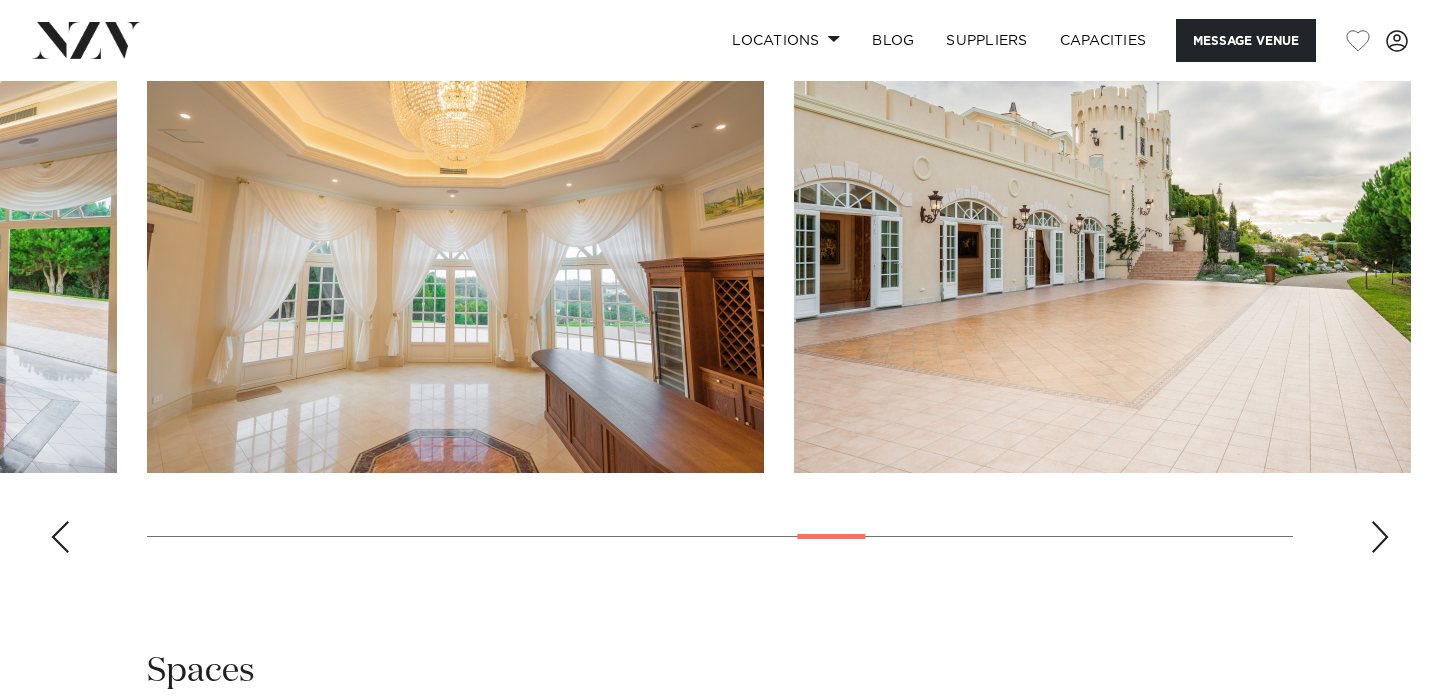 click at bounding box center (1380, 537) 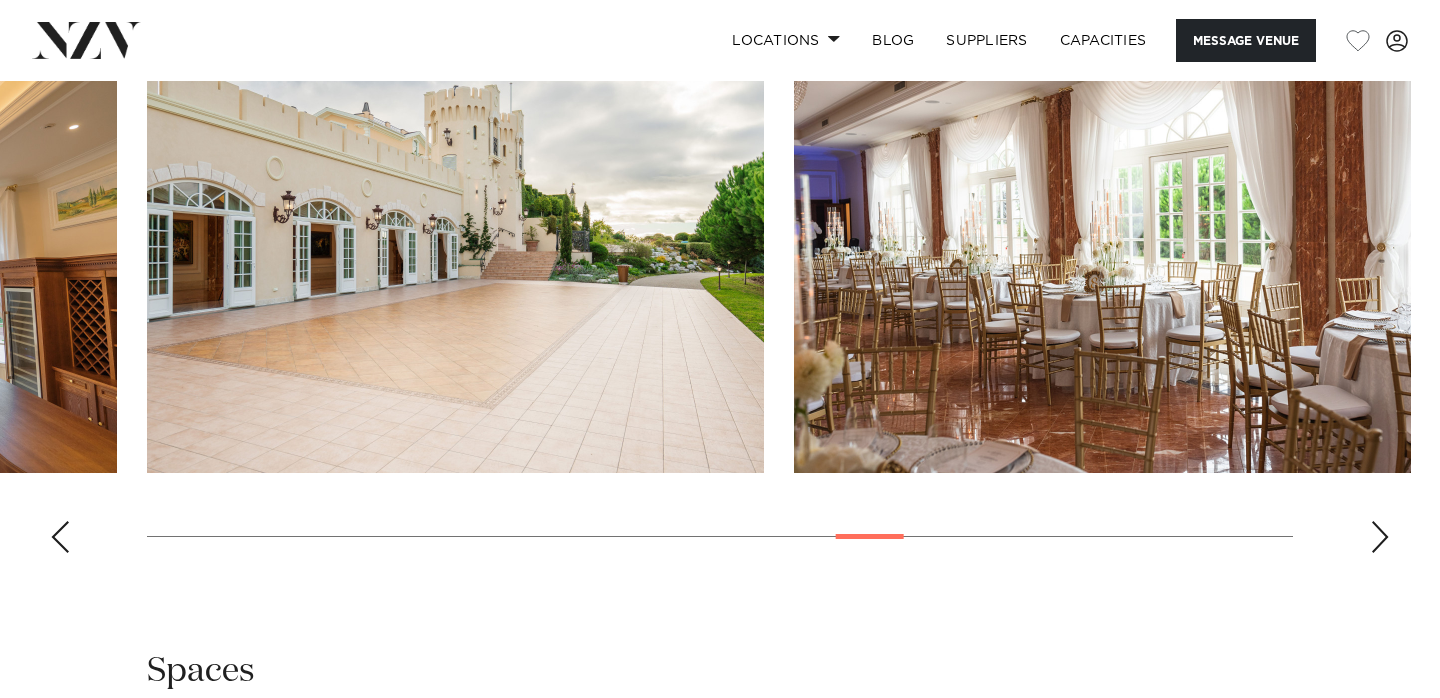 click at bounding box center [1380, 537] 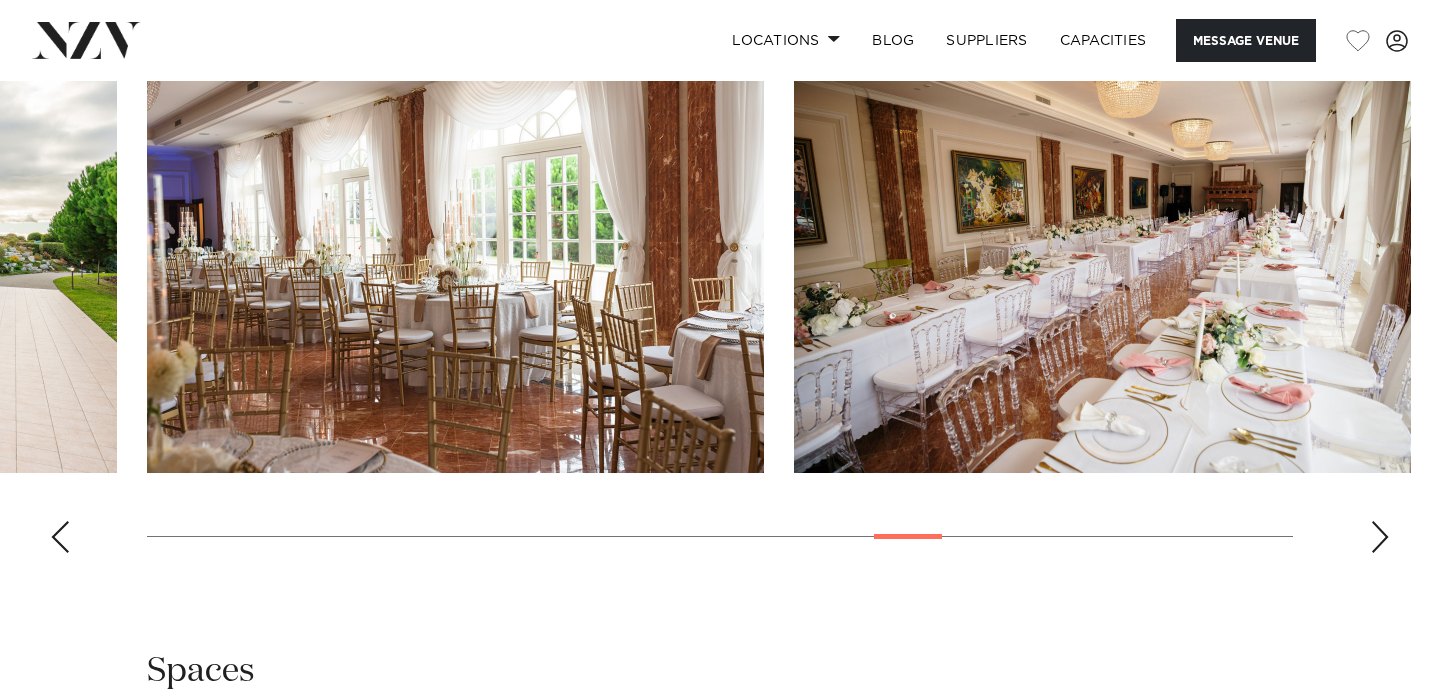 click at bounding box center [1380, 537] 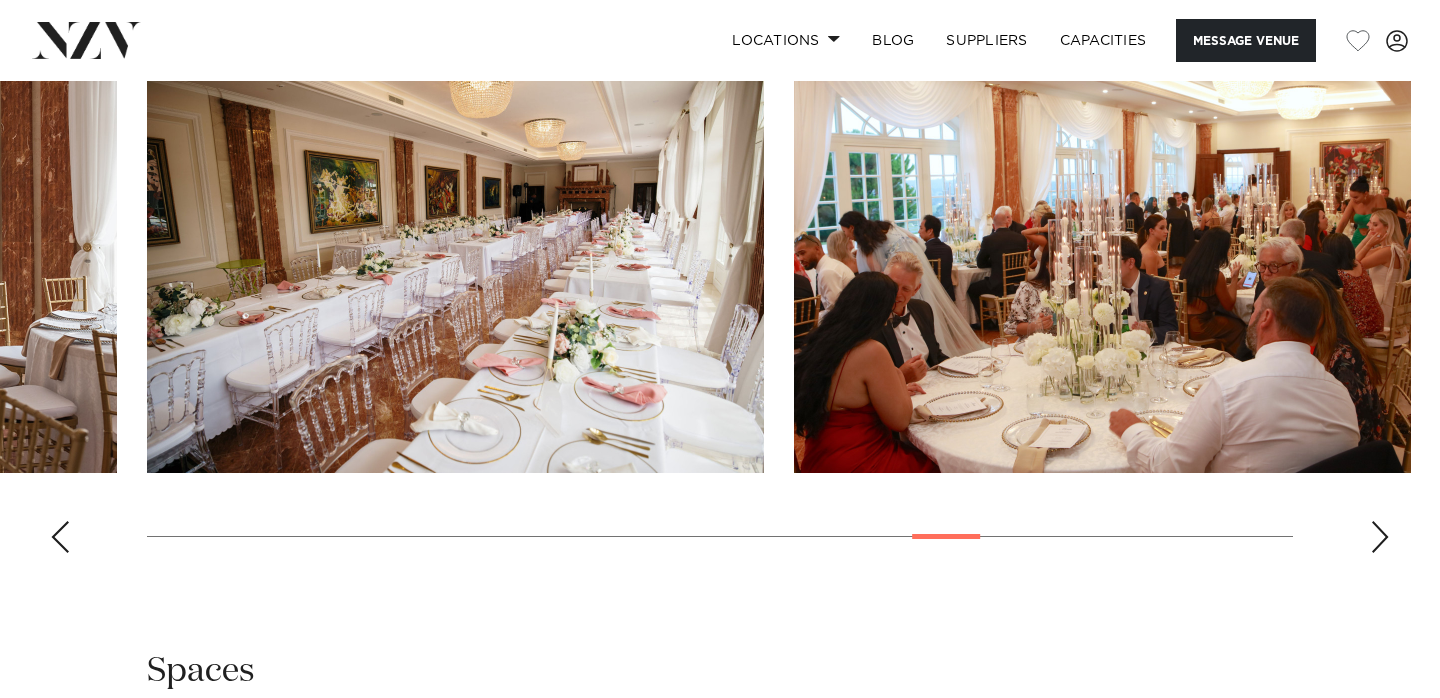 click at bounding box center [1380, 537] 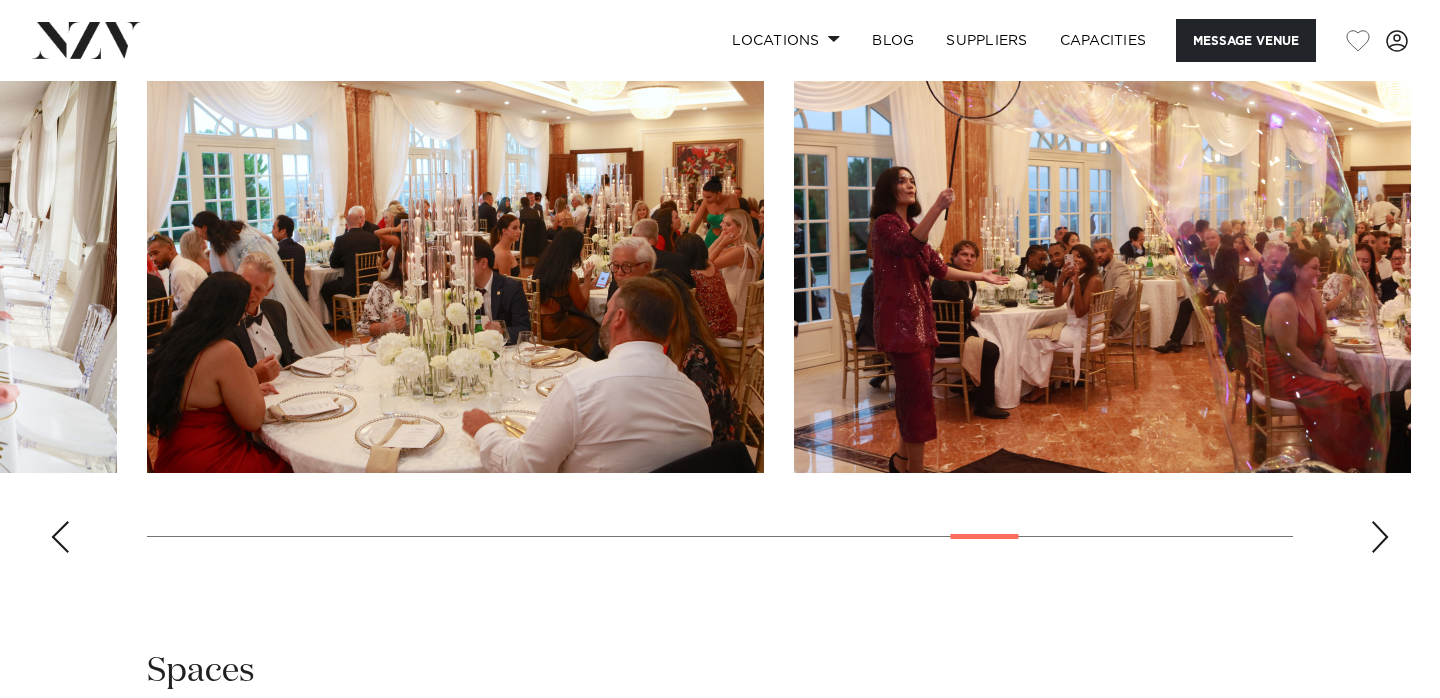 click at bounding box center [1380, 537] 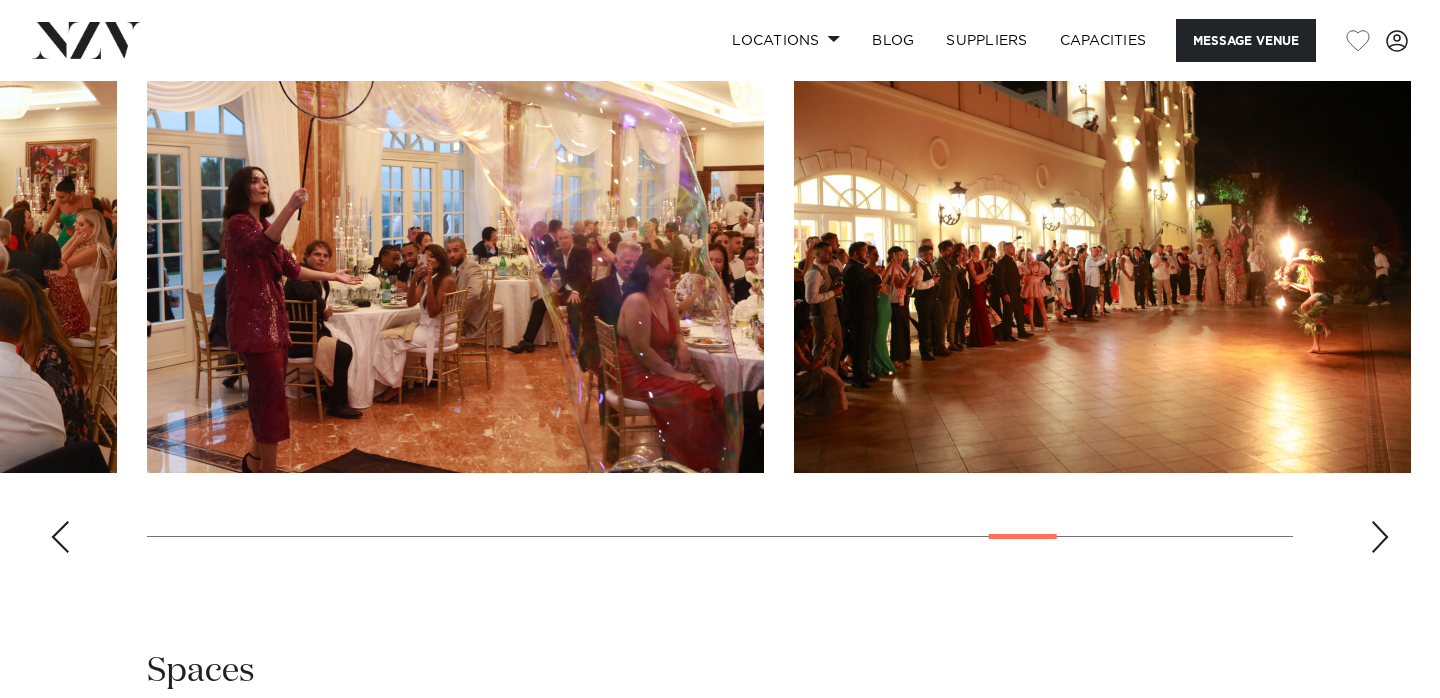 click at bounding box center [1380, 537] 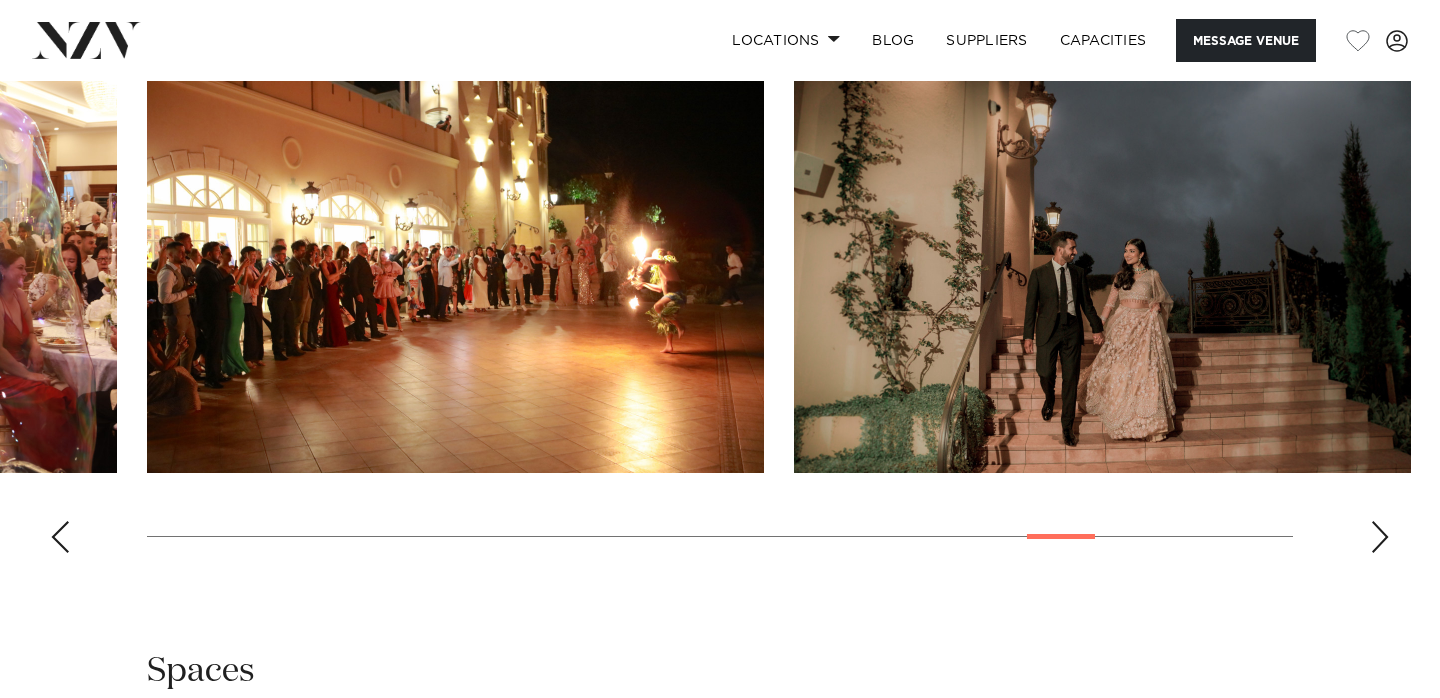 click at bounding box center [1380, 537] 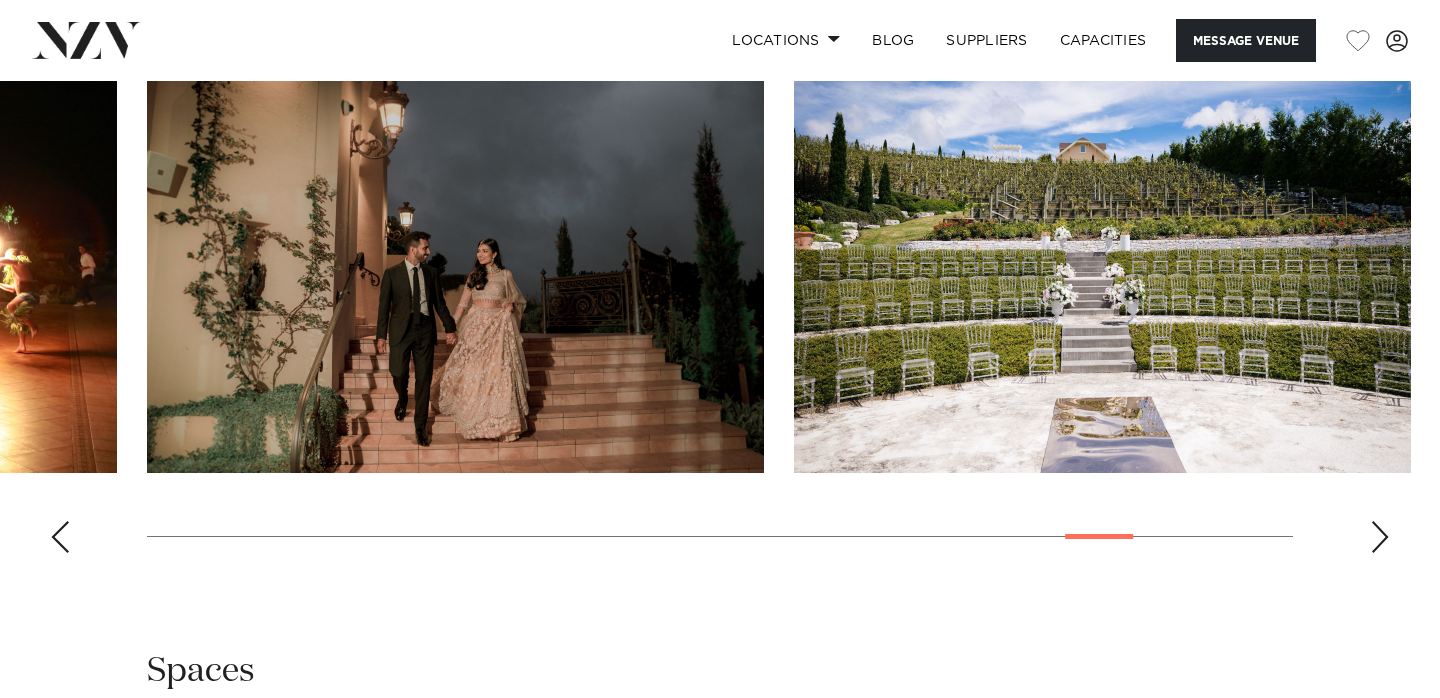 click at bounding box center [1380, 537] 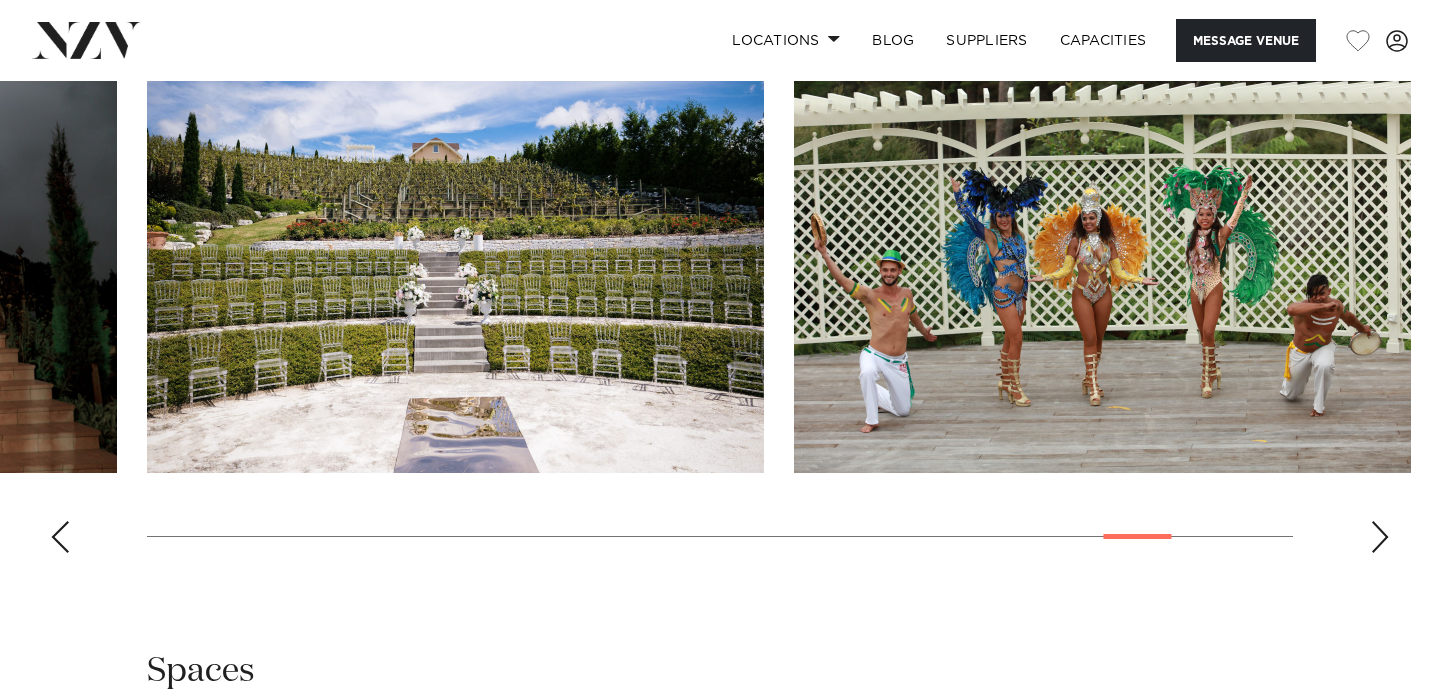 click at bounding box center (1380, 537) 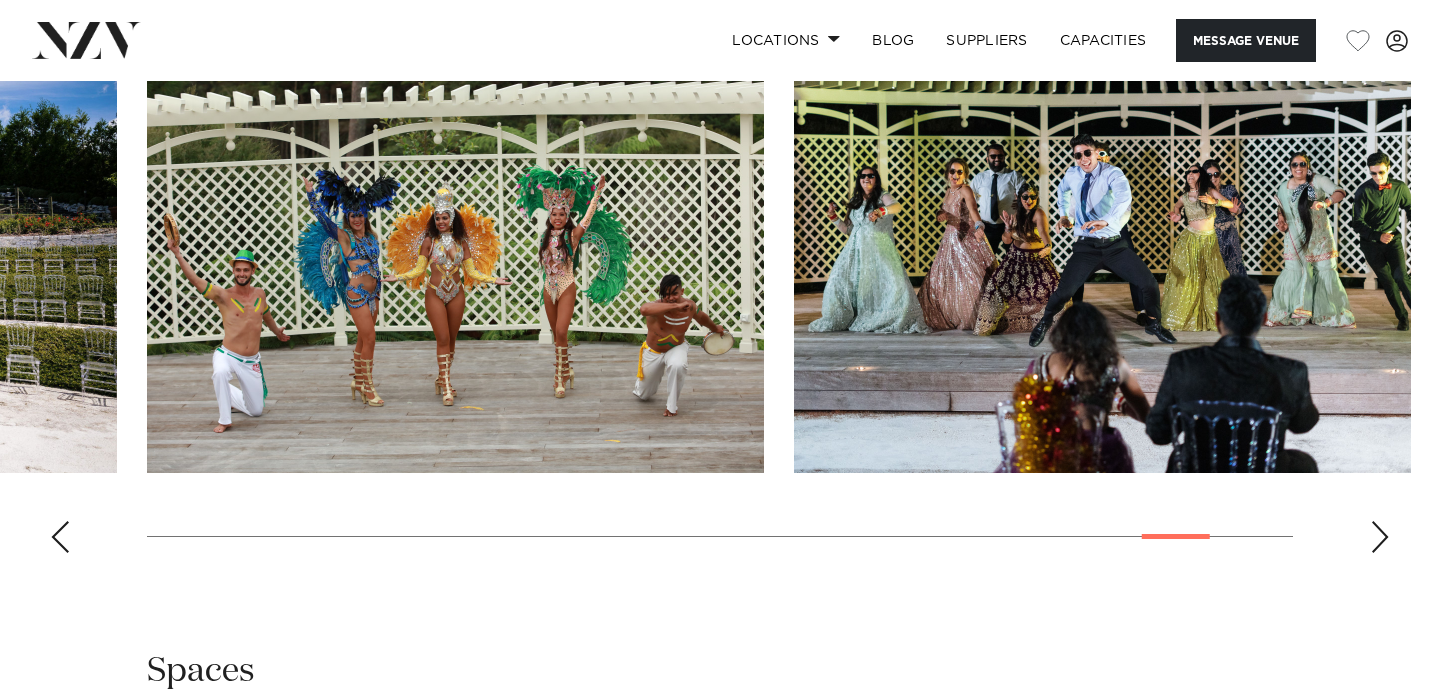 click at bounding box center [1380, 537] 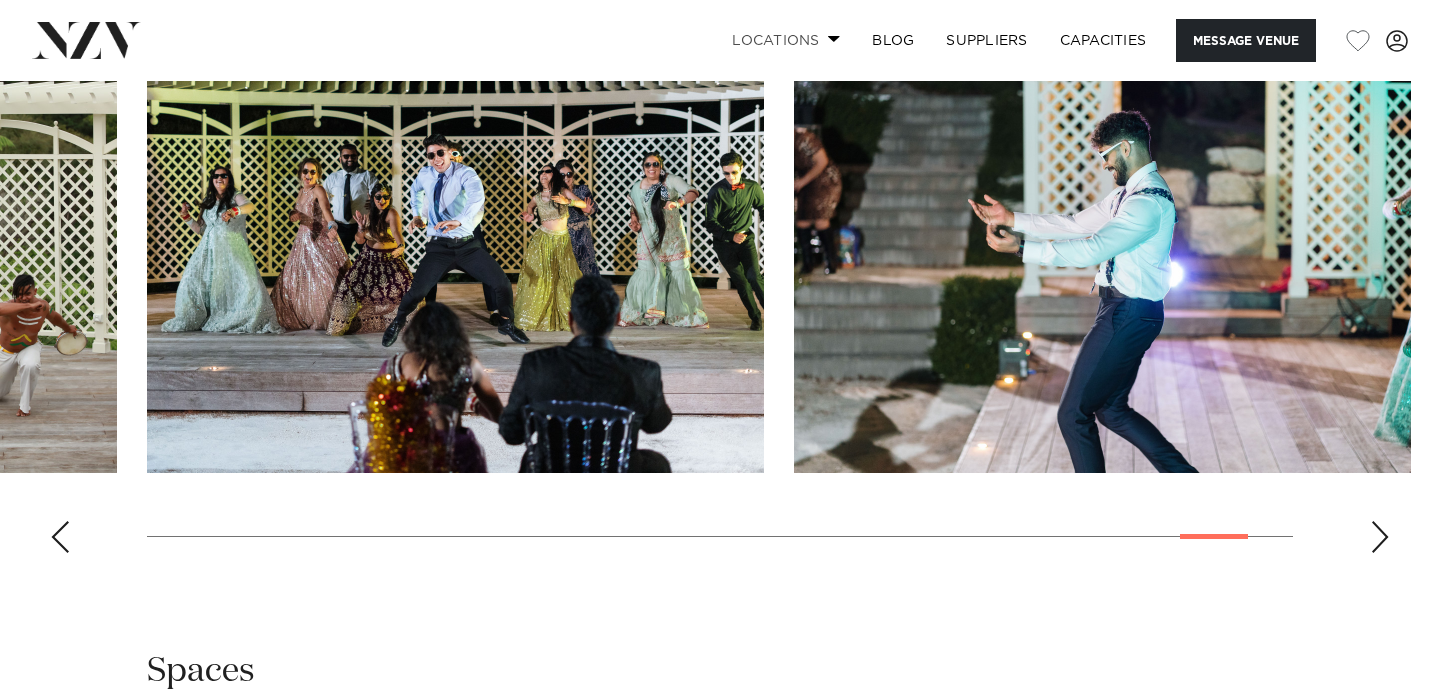 click on "Locations" at bounding box center [786, 40] 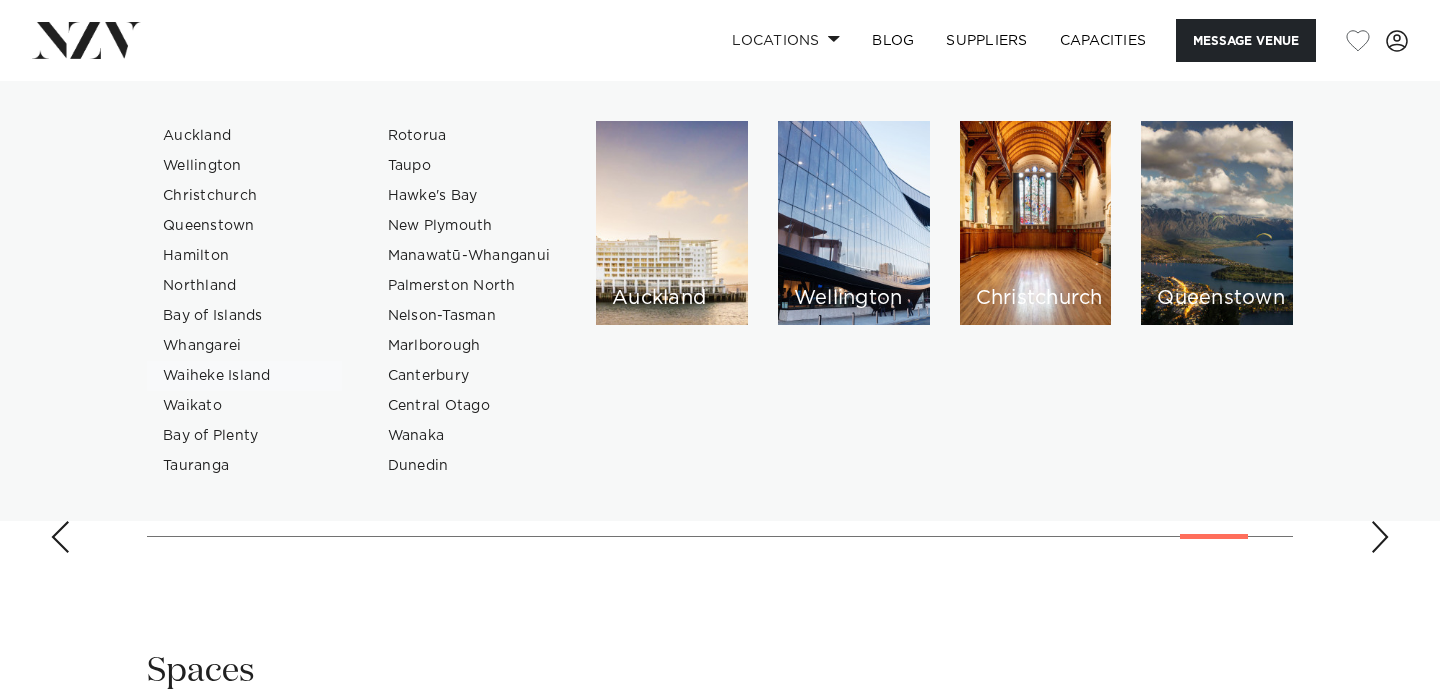 click on "Waiheke Island" at bounding box center [244, 376] 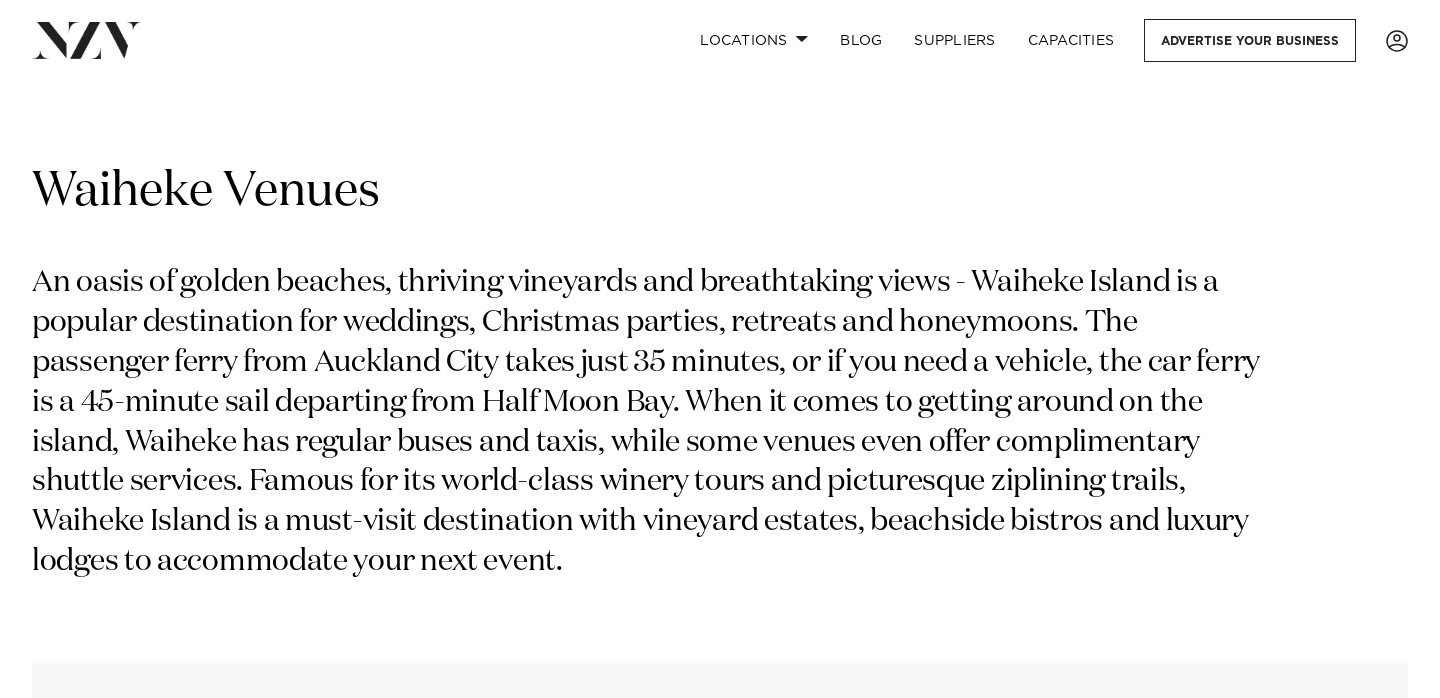 scroll, scrollTop: 0, scrollLeft: 0, axis: both 